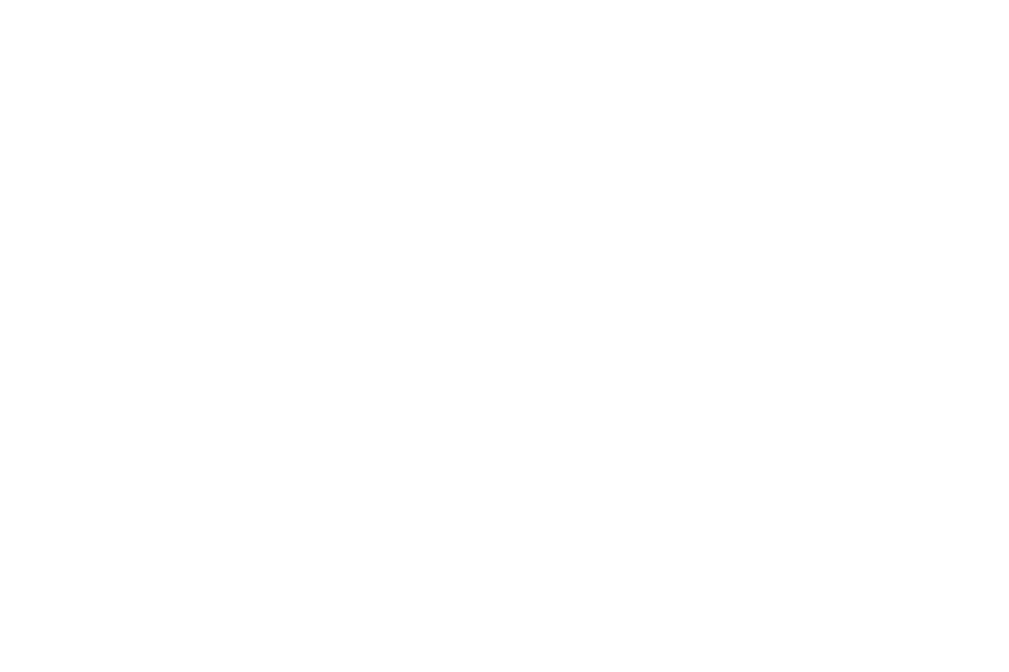 scroll, scrollTop: 0, scrollLeft: 0, axis: both 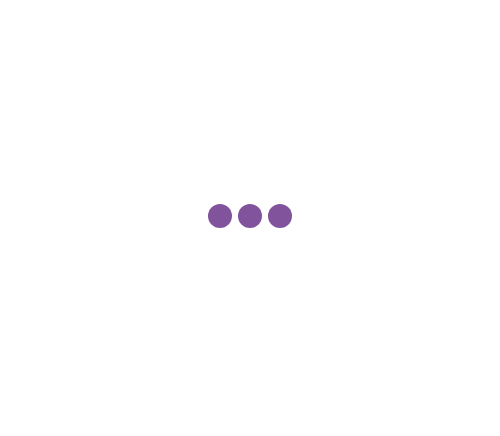 type on "United States" 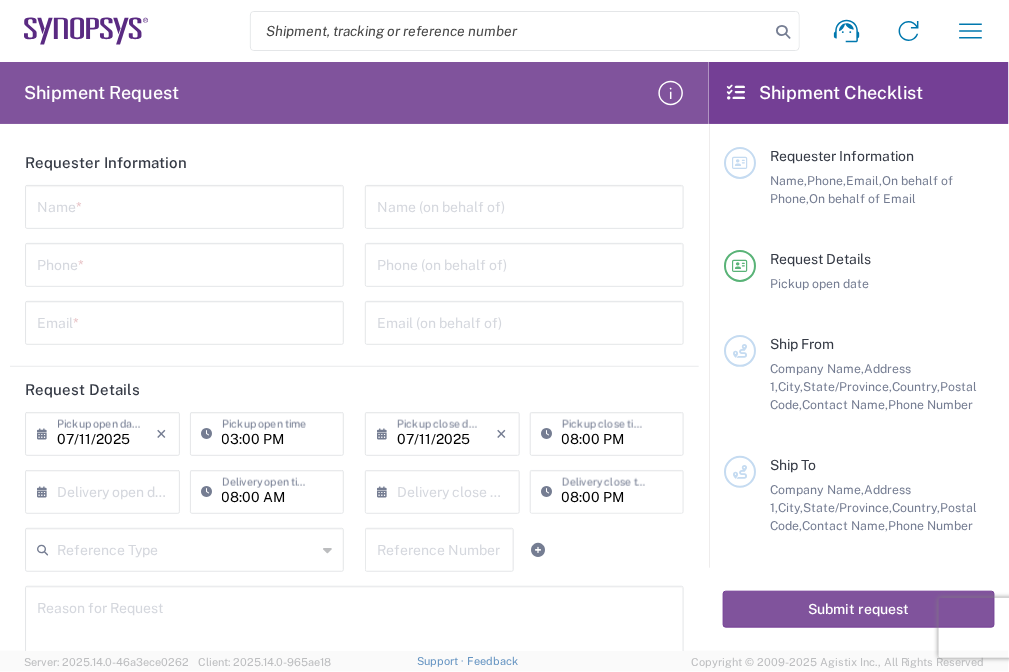 drag, startPoint x: 63, startPoint y: 209, endPoint x: 47, endPoint y: 223, distance: 21.260292 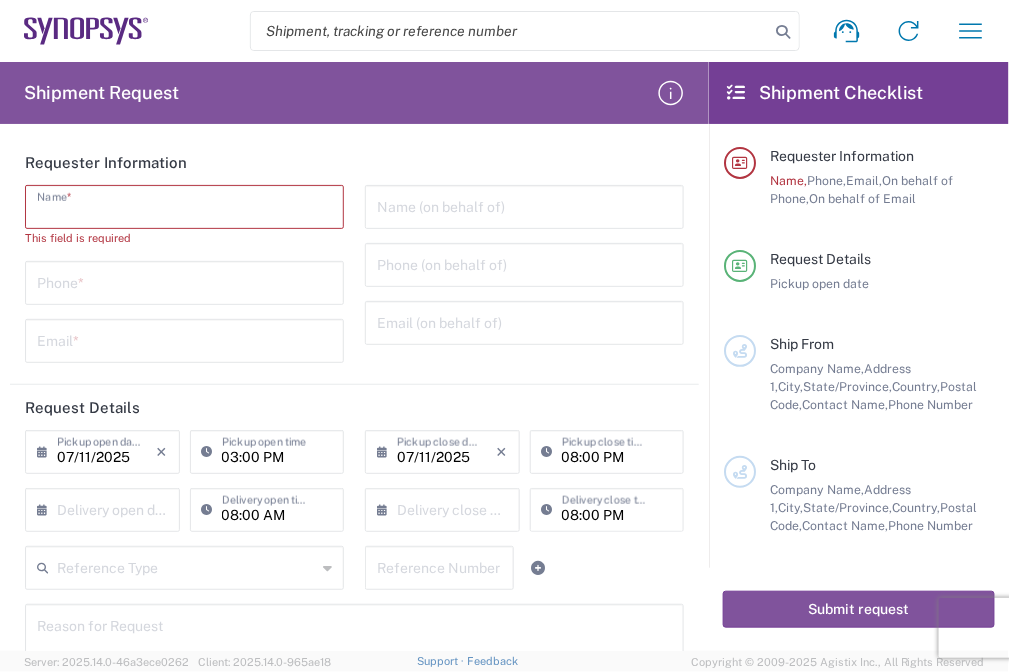 click at bounding box center (184, 205) 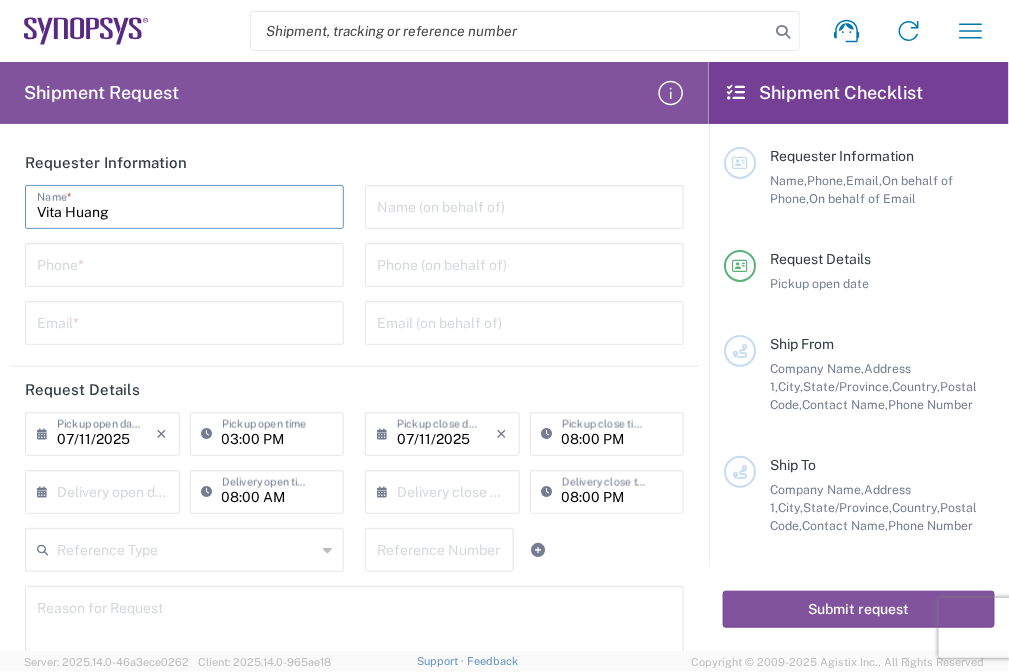 type on "Vita Huang" 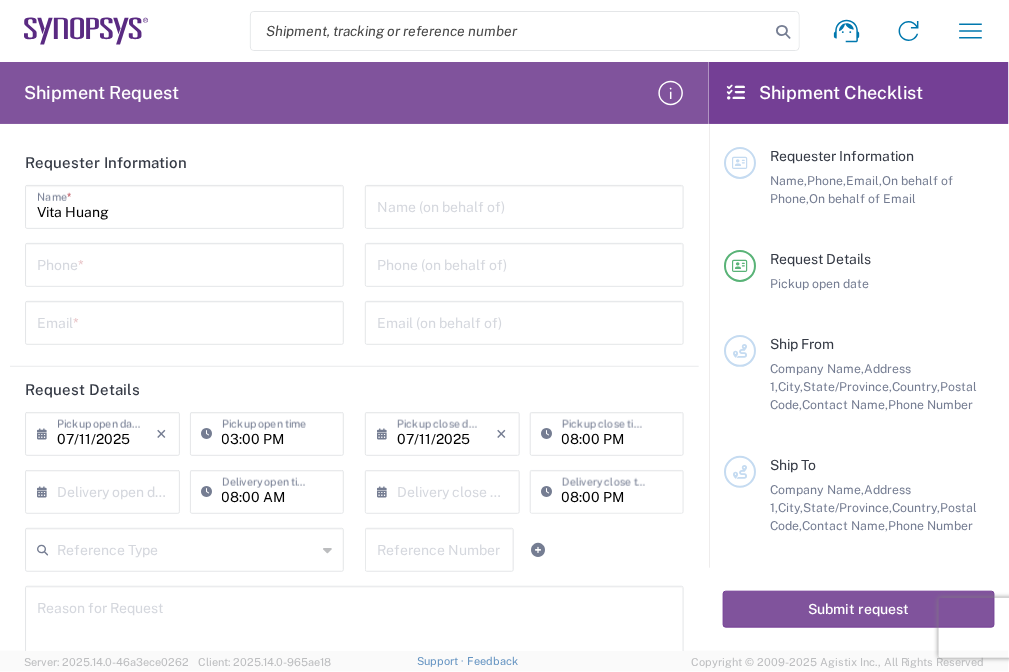 click on "Phone  *" 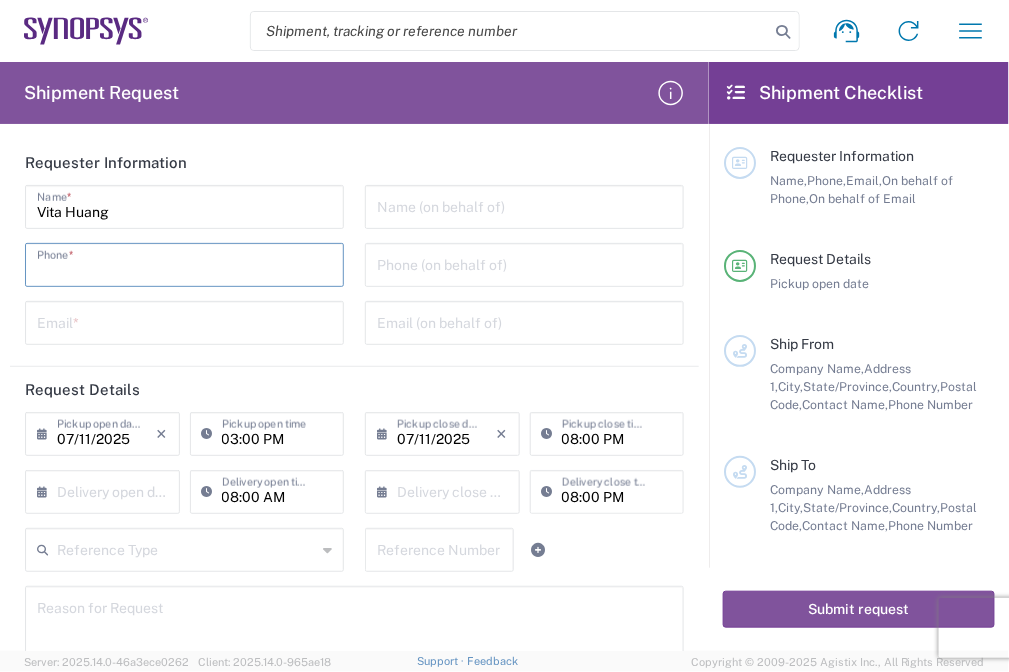 drag, startPoint x: 111, startPoint y: 257, endPoint x: 165, endPoint y: 257, distance: 54 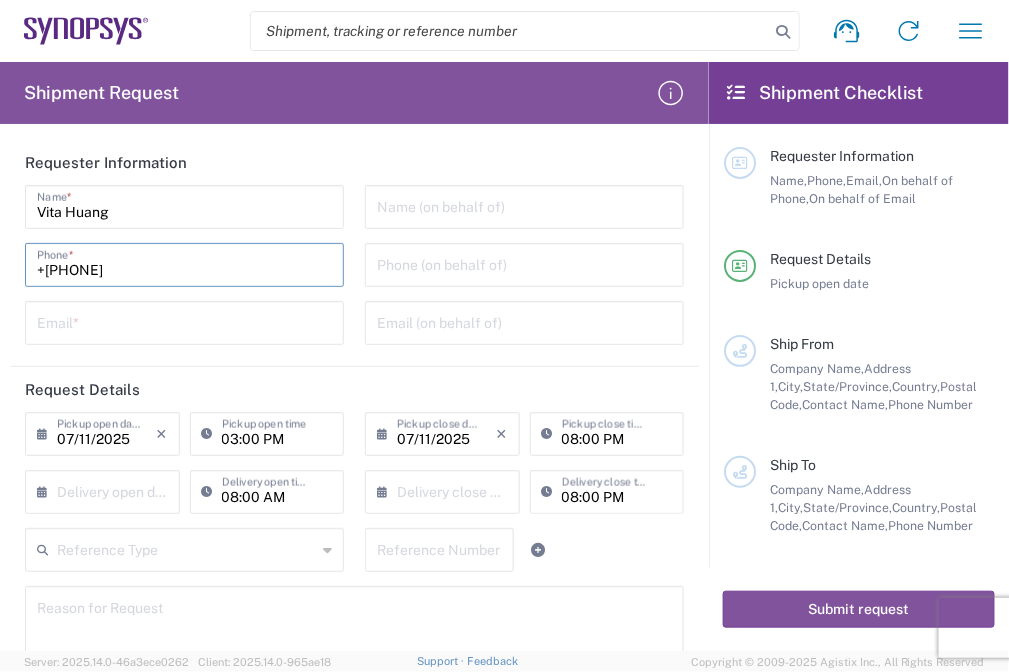 type on "+[PHONE]" 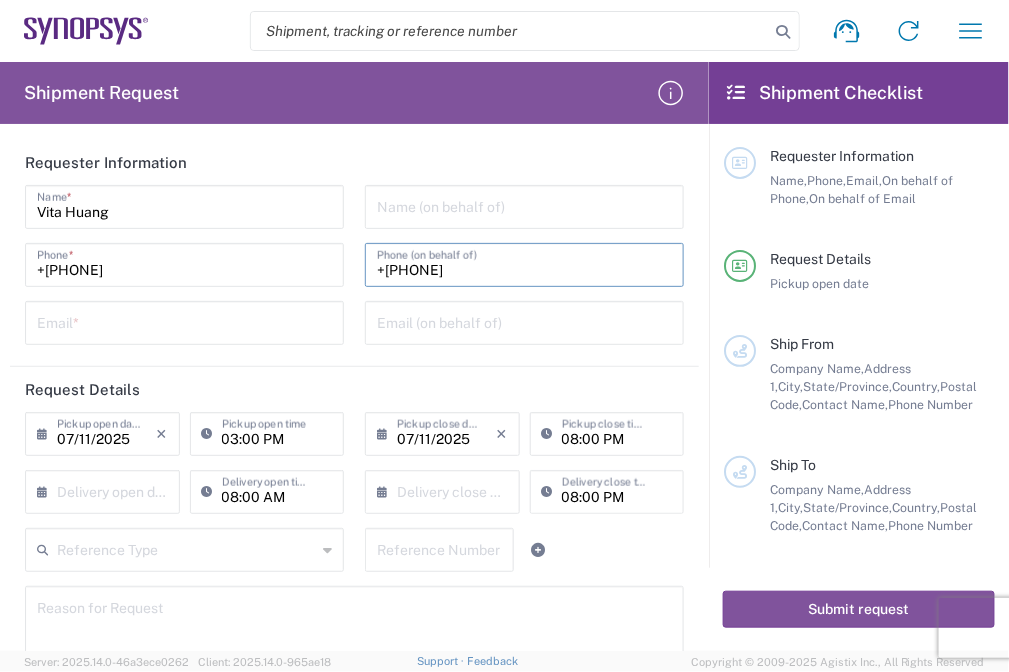 type on "+[PHONE]" 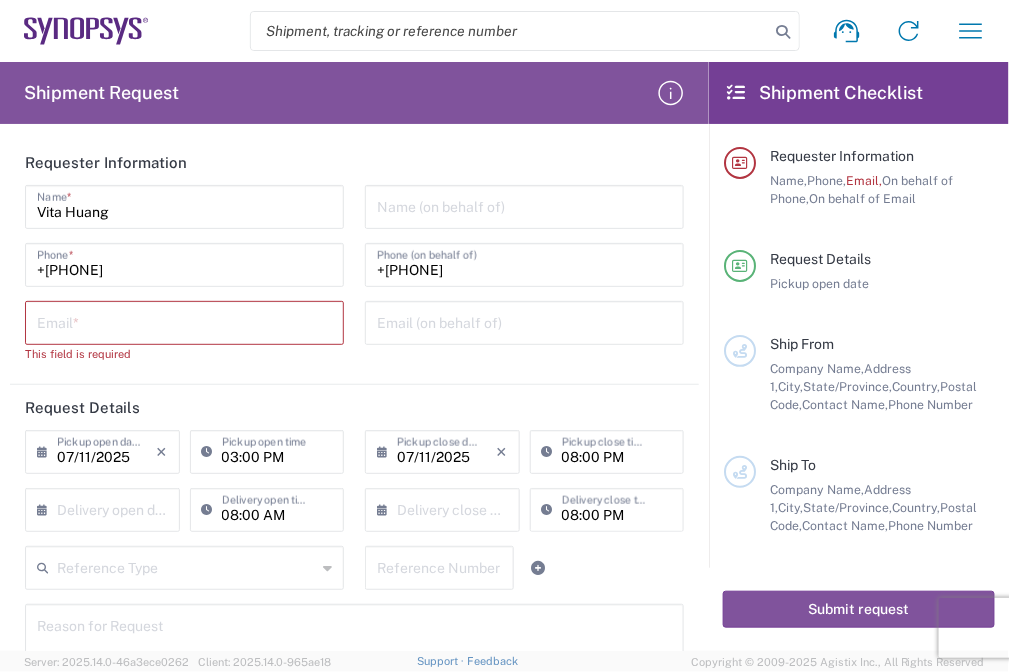 drag, startPoint x: 491, startPoint y: 186, endPoint x: 488, endPoint y: 196, distance: 10.440307 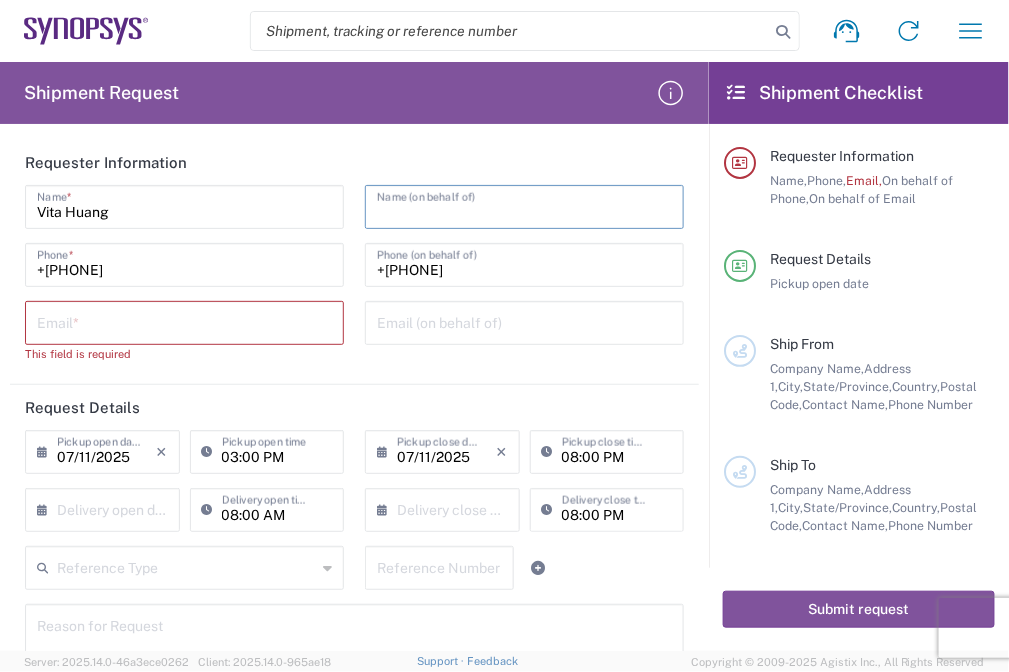 click at bounding box center (524, 205) 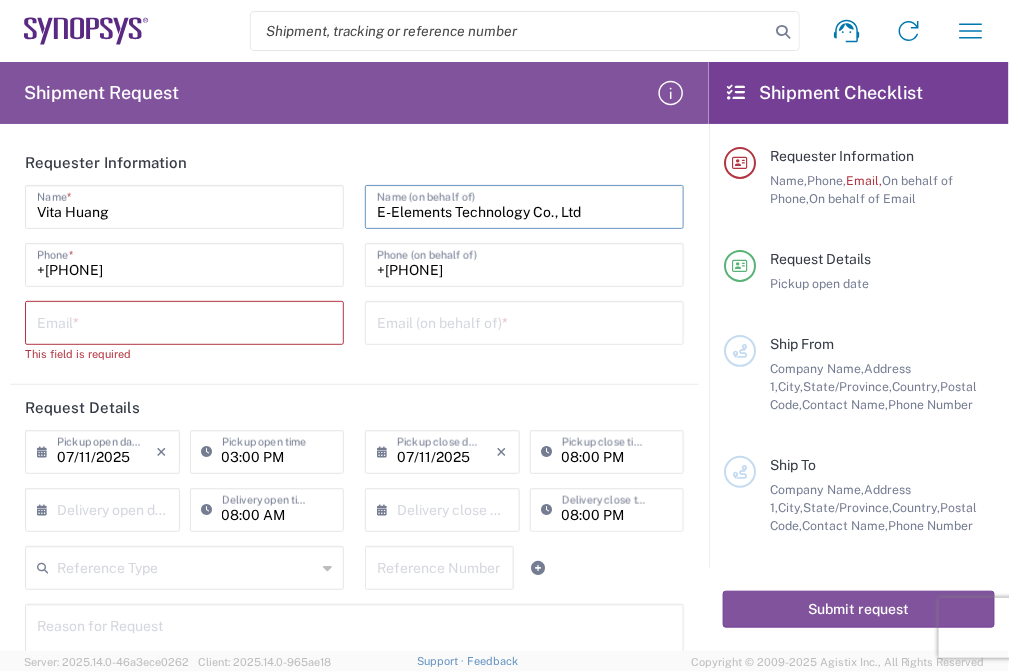 type on "E-Elements Technology Co., Ltd" 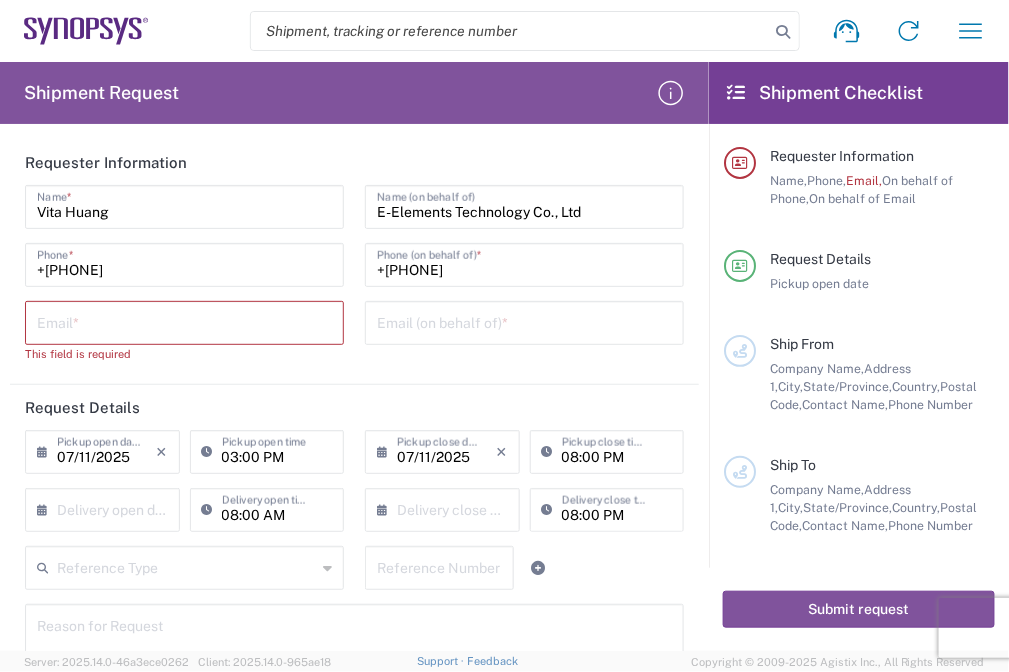 click on "Email  *" 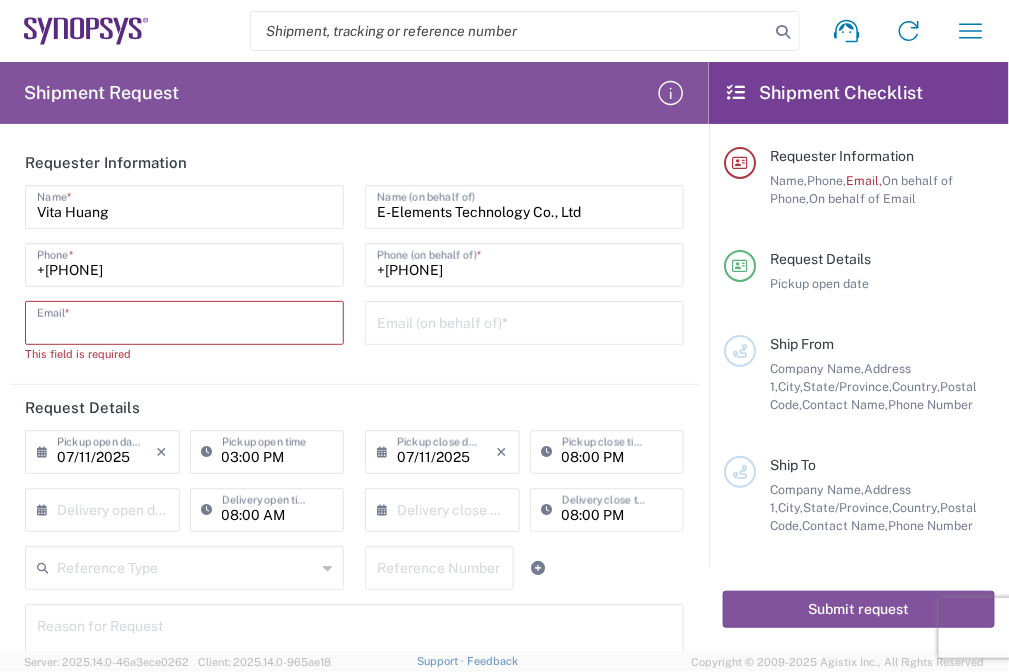 drag, startPoint x: 136, startPoint y: 318, endPoint x: 202, endPoint y: 318, distance: 66 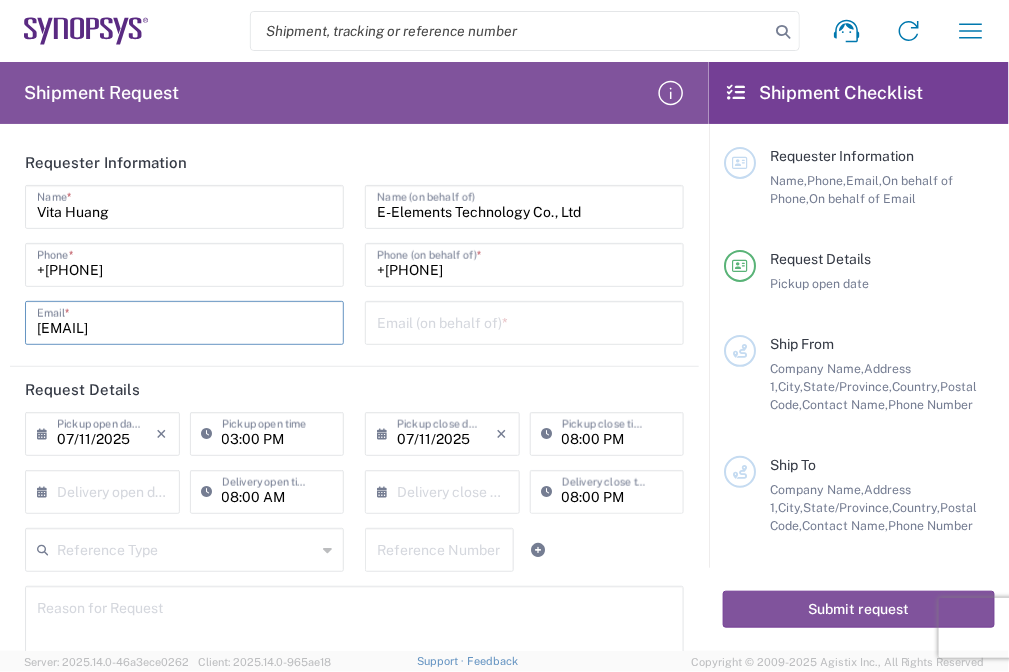 type on "[EMAIL]" 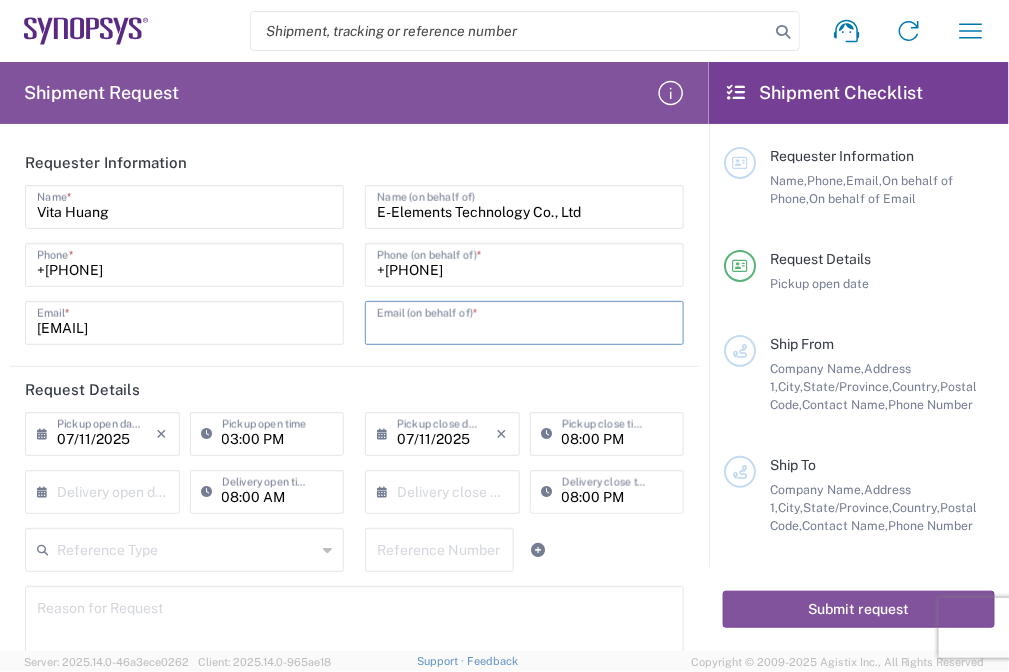 paste on "[EMAIL]" 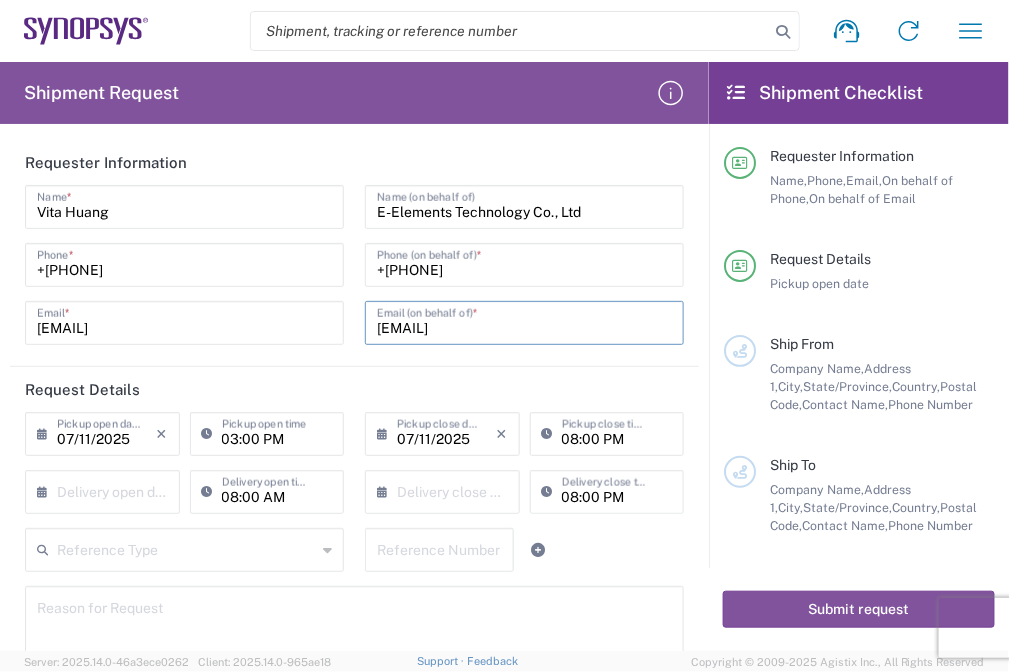 type on "[EMAIL]" 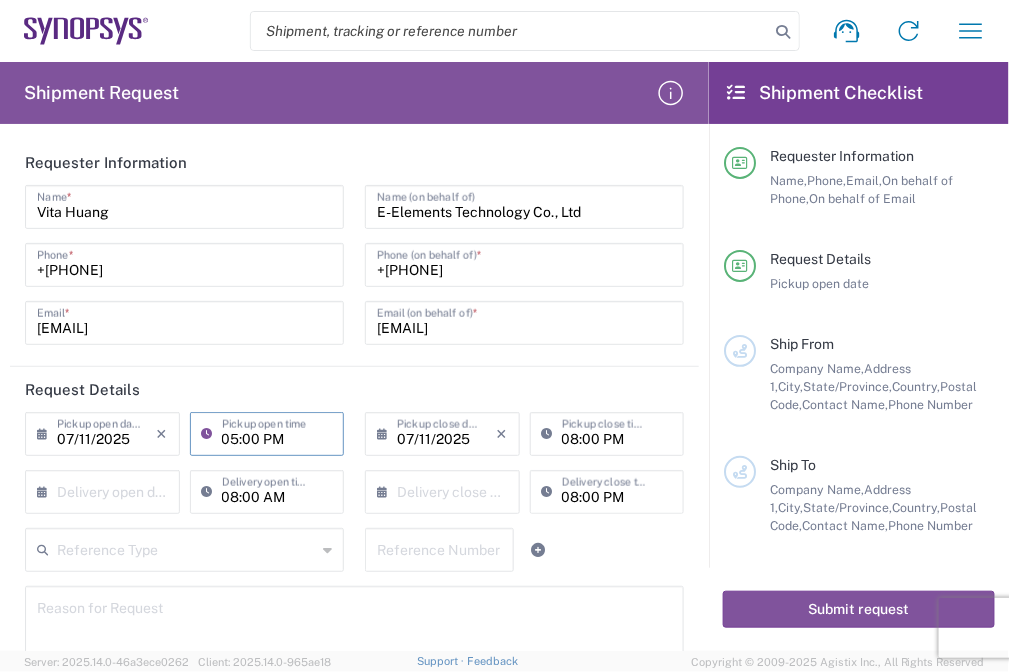 type on "05:00 PM" 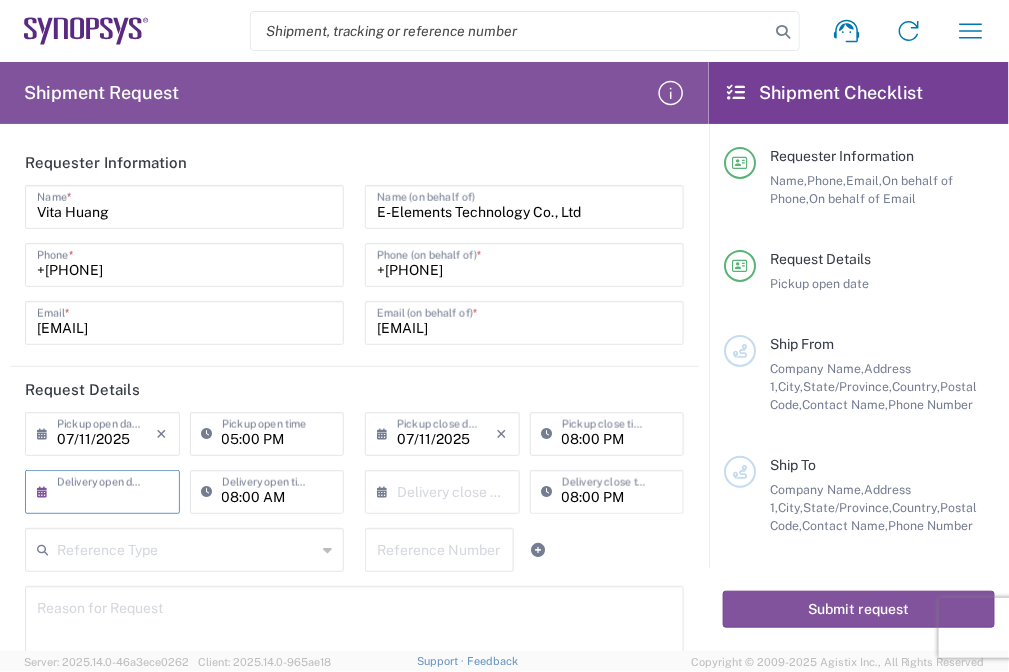 click at bounding box center (107, 490) 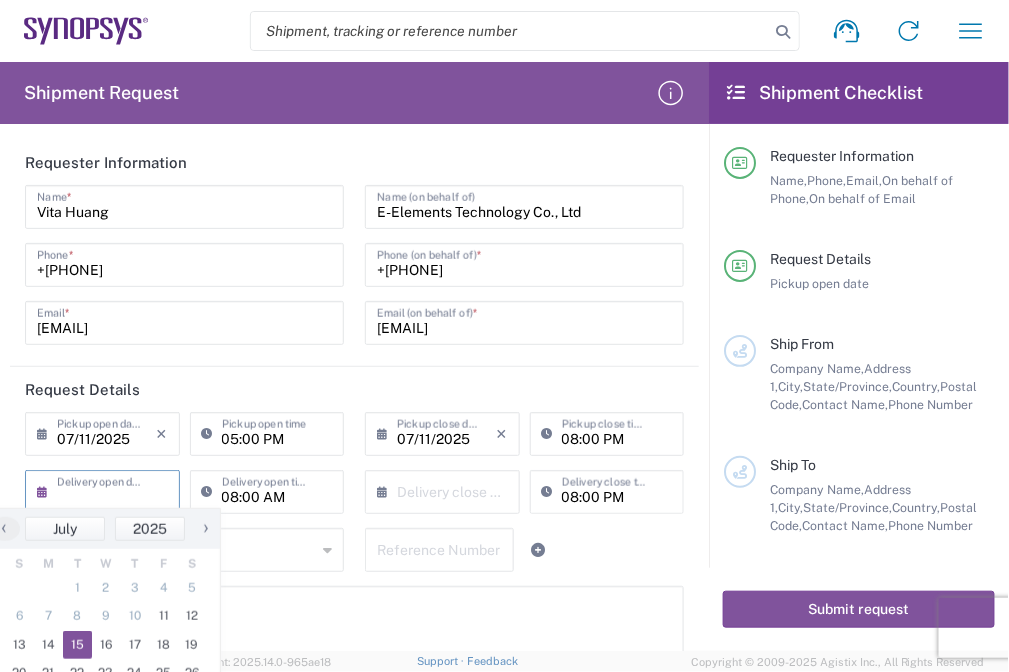 click on "15" 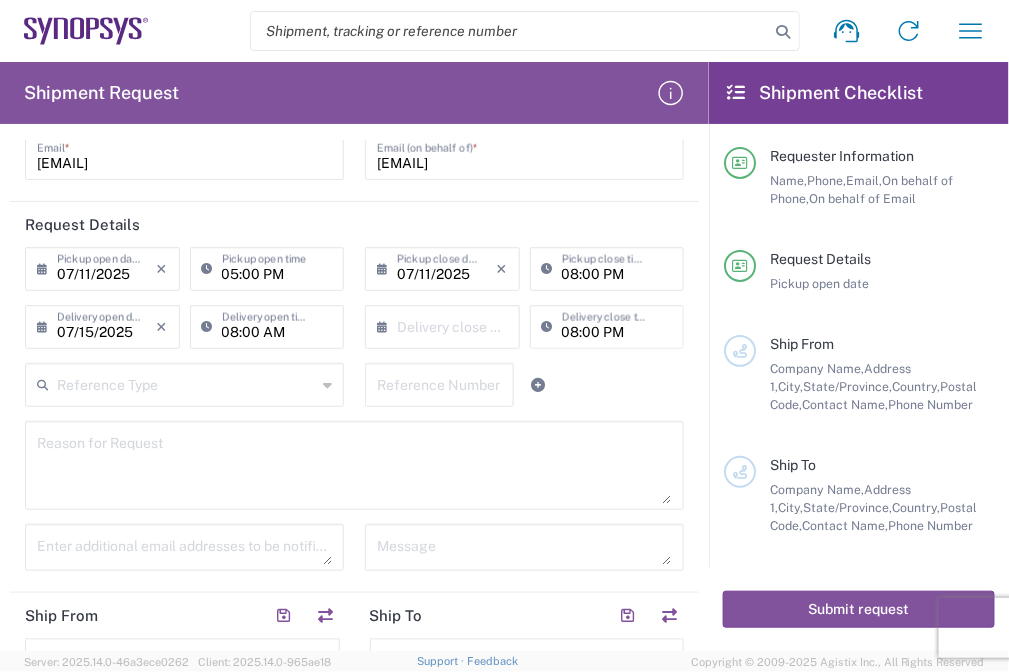 scroll, scrollTop: 191, scrollLeft: 0, axis: vertical 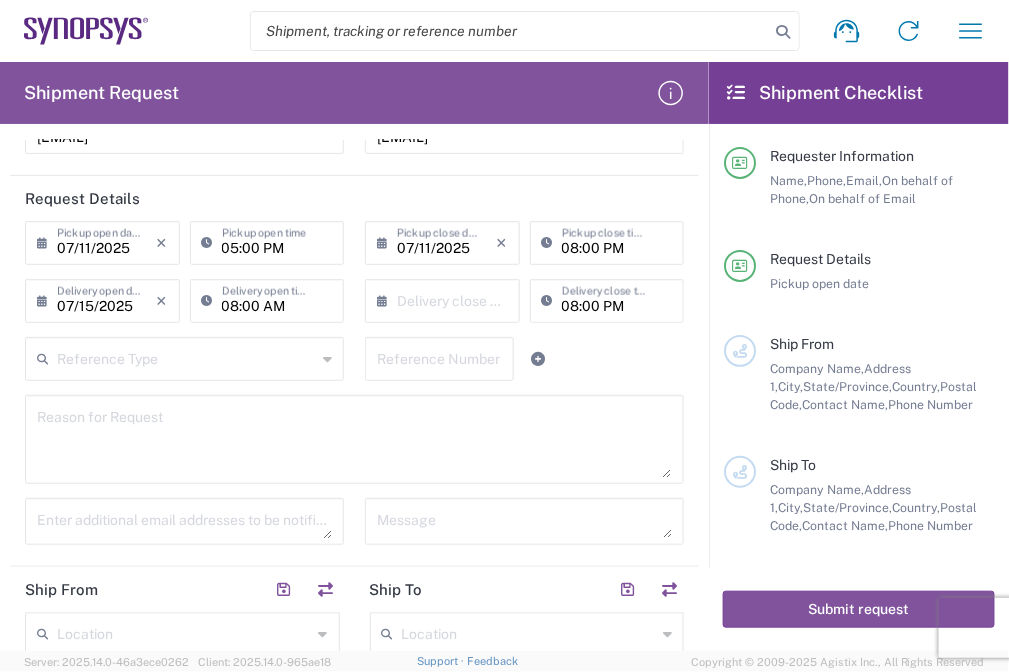 click at bounding box center [354, 439] 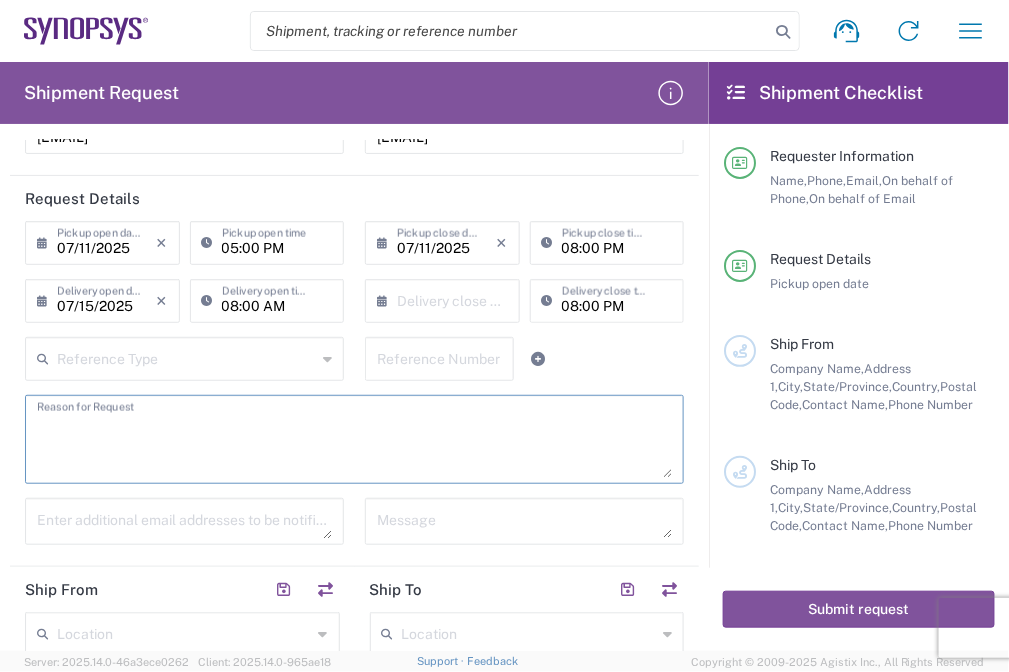 paste on "Shipment of 15 pcs of product SH100004216,model name HDMI_2_0_MGB2 to ALOM sub." 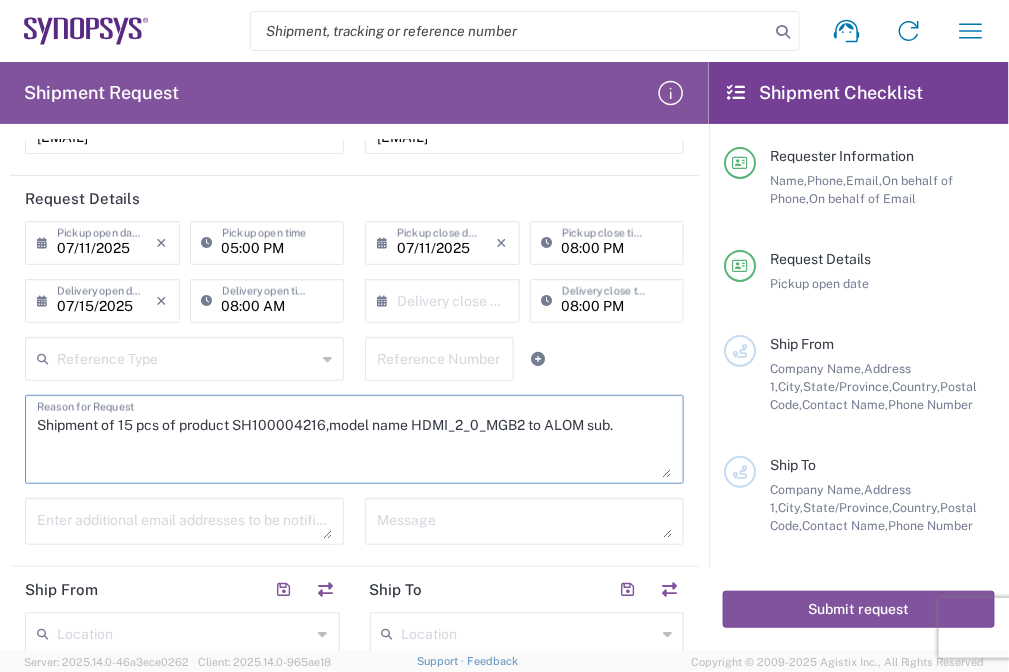 click on "Shipment of 15 pcs of product SH100004216,model name HDMI_2_0_MGB2 to ALOM sub." at bounding box center [354, 439] 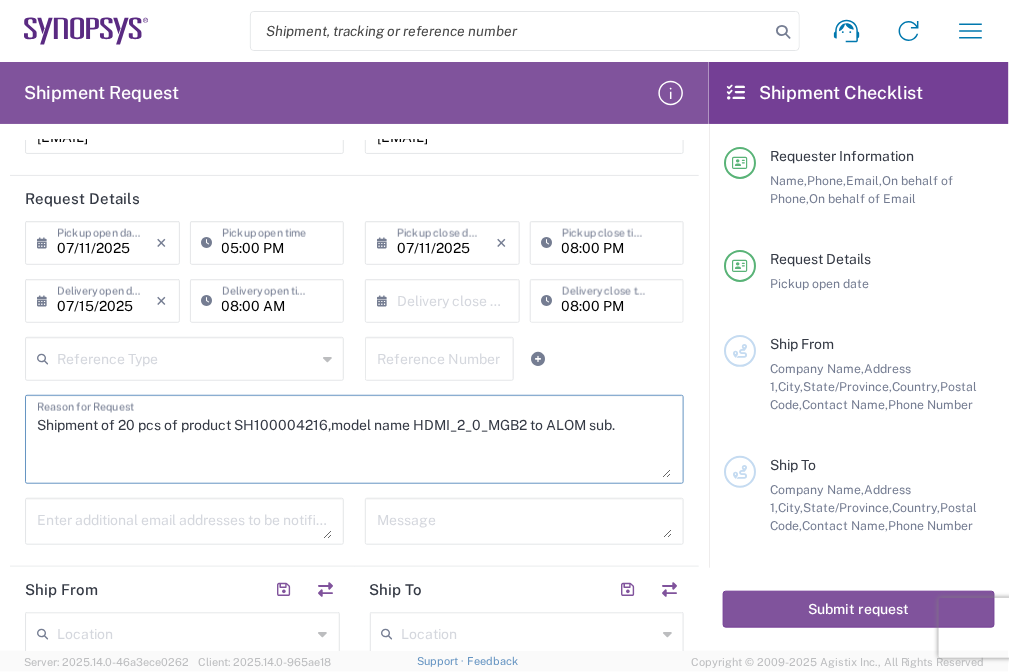 drag, startPoint x: 294, startPoint y: 421, endPoint x: 325, endPoint y: 421, distance: 31 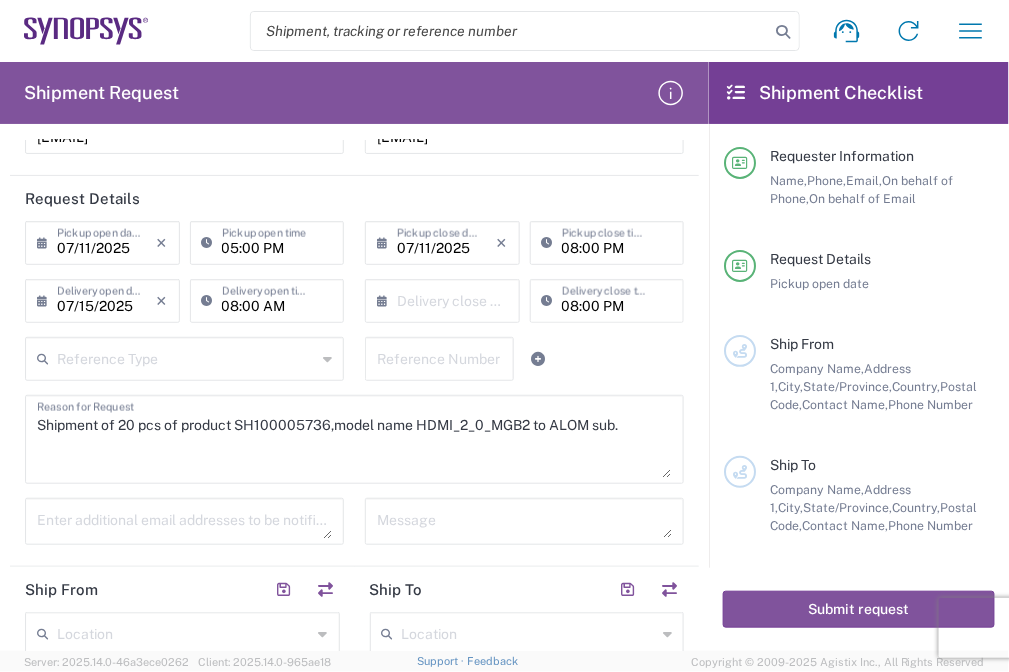 click on "Shipment of 20 pcs of product SH100005736,model name HDMI_2_0_MGB2 to ALOM sub." at bounding box center (354, 439) 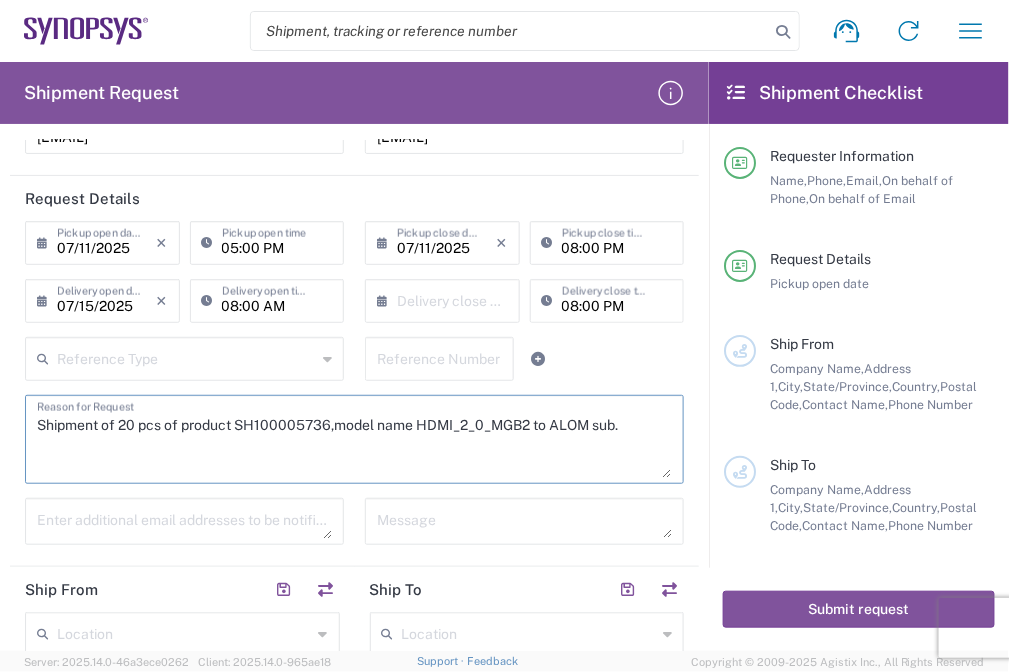 click on "Shipment of 20 pcs of product SH100005736,model name HDMI_2_0_MGB2 to ALOM sub." at bounding box center (354, 439) 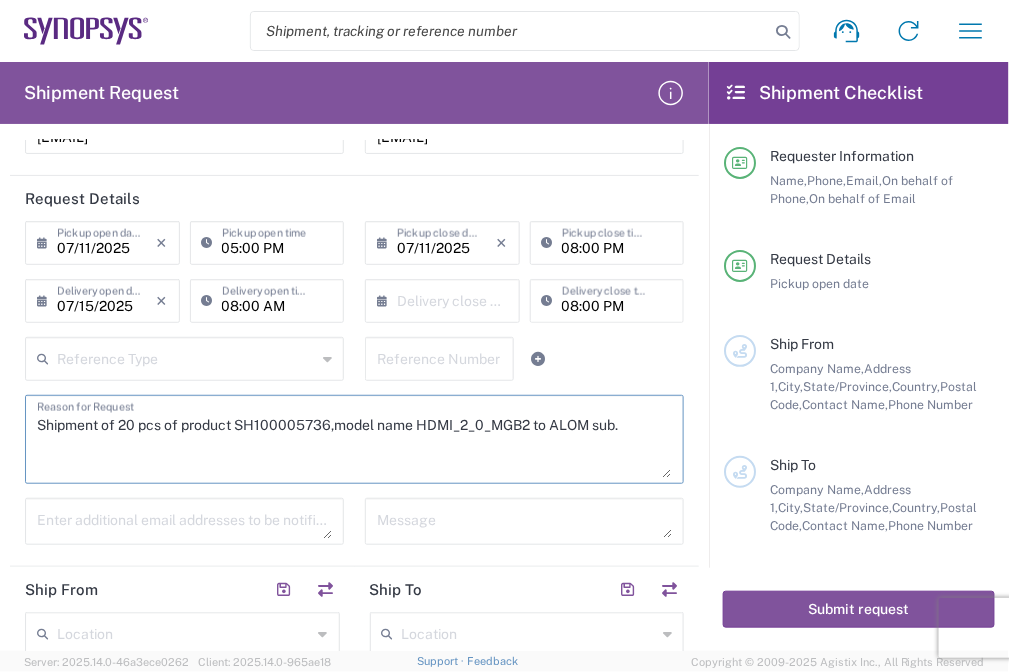 drag, startPoint x: 419, startPoint y: 421, endPoint x: 523, endPoint y: 421, distance: 104 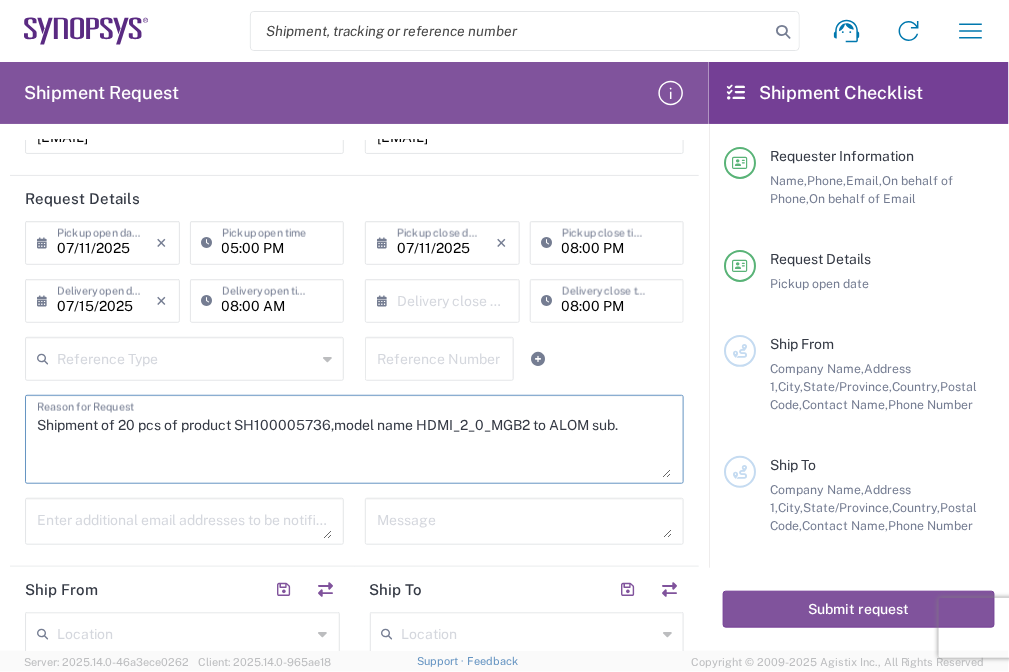 paste on "FMCPLUS_MGB2_HT3 adapter board" 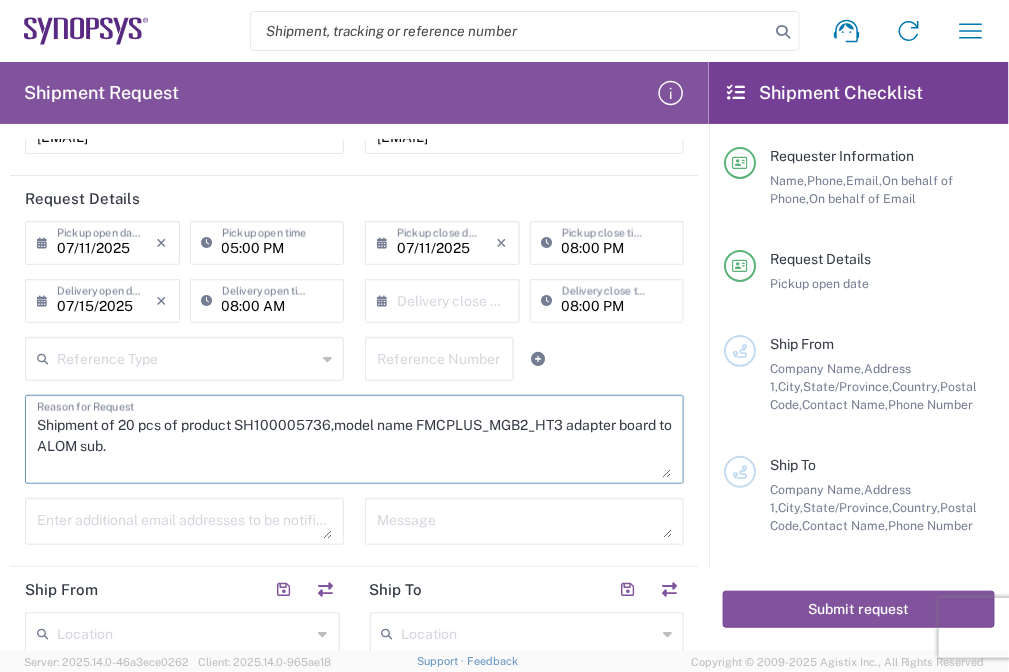 click on "Shipment of 20 pcs of product SH100005736,model name FMCPLUS_MGB2_HT3 adapter board to ALOM sub." at bounding box center [354, 439] 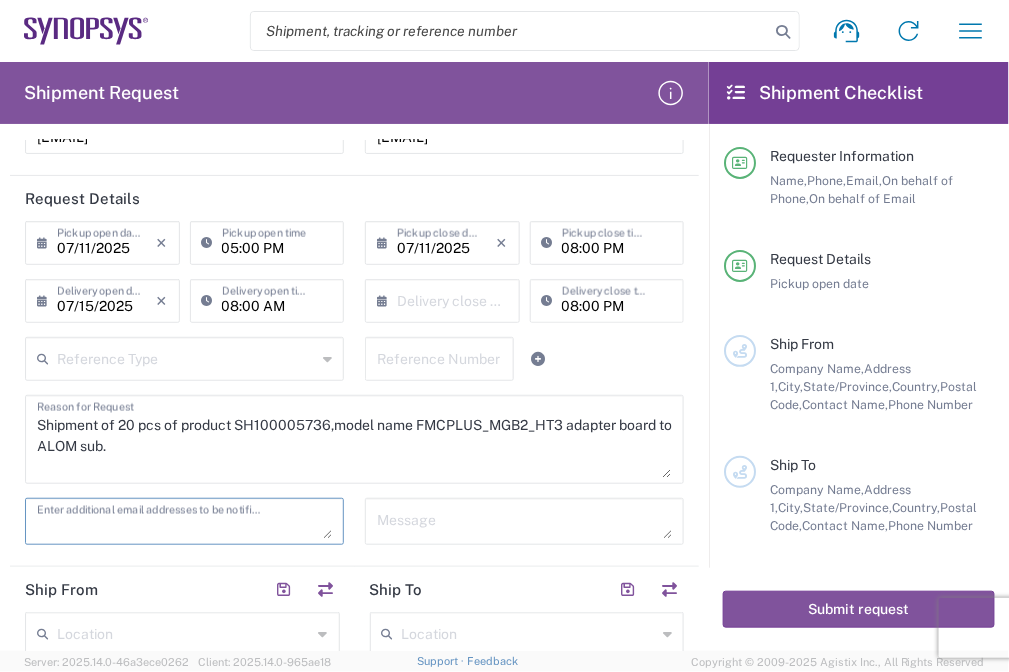 click at bounding box center (184, 521) 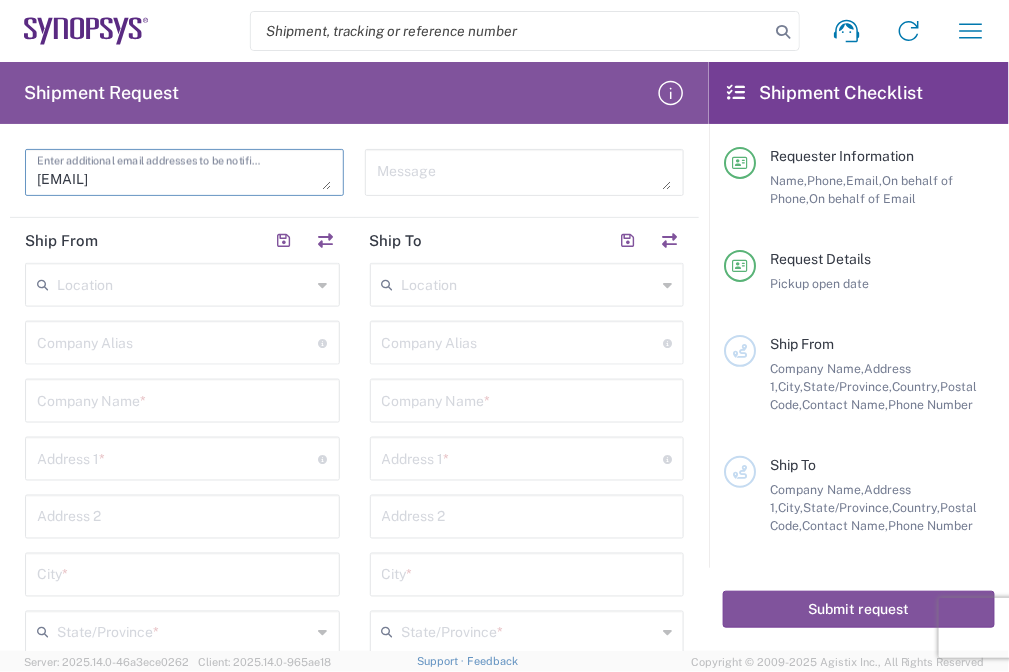 scroll, scrollTop: 544, scrollLeft: 0, axis: vertical 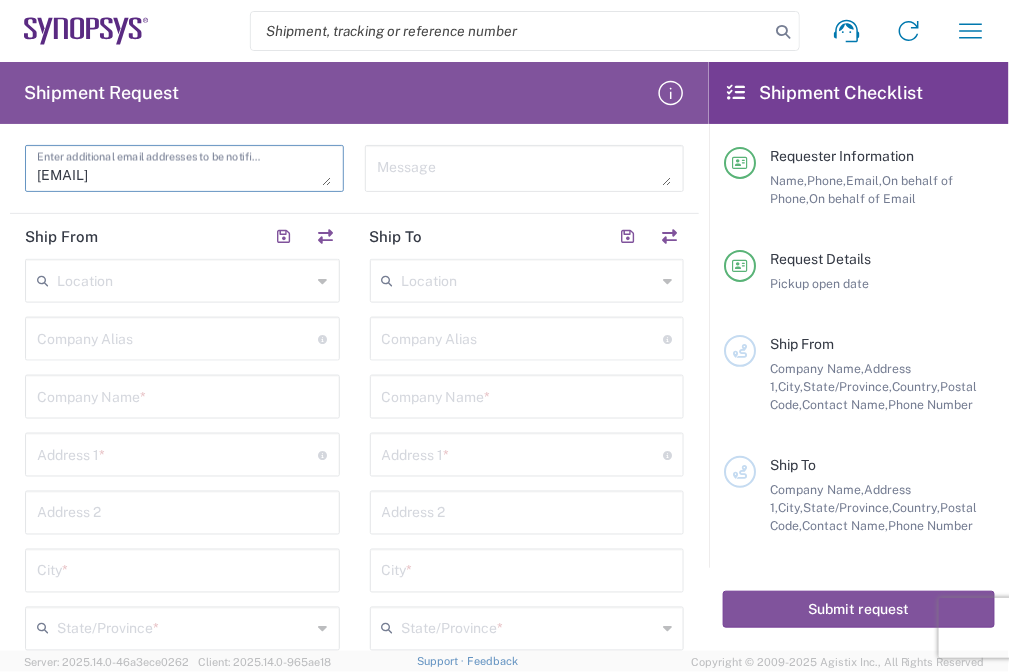 type on "winnie.yeh@e-elements.com.tw" 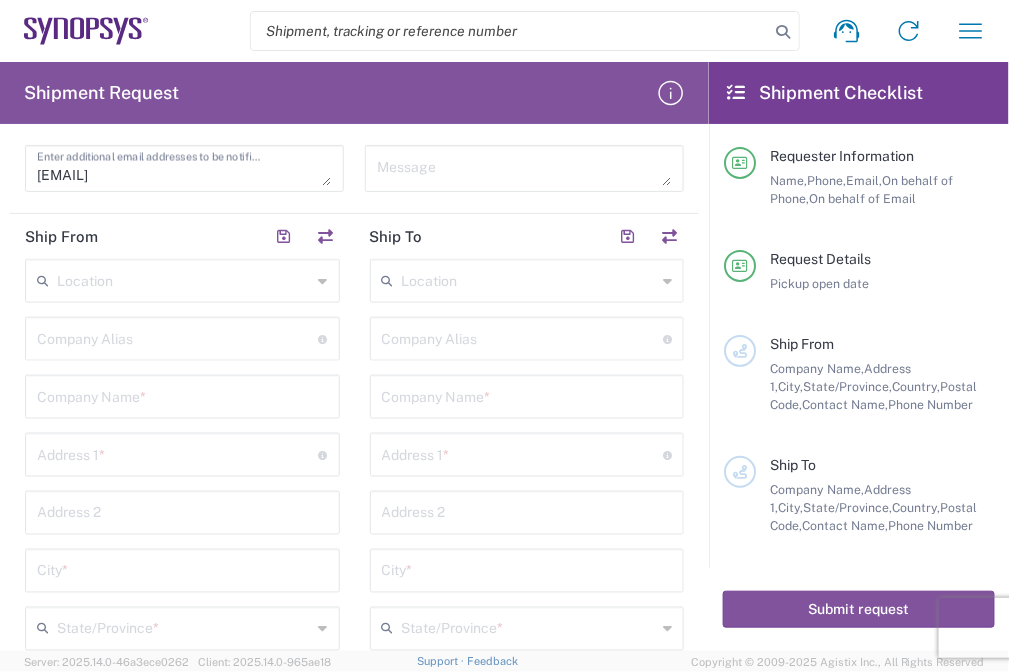 drag, startPoint x: 244, startPoint y: 295, endPoint x: 231, endPoint y: 295, distance: 13 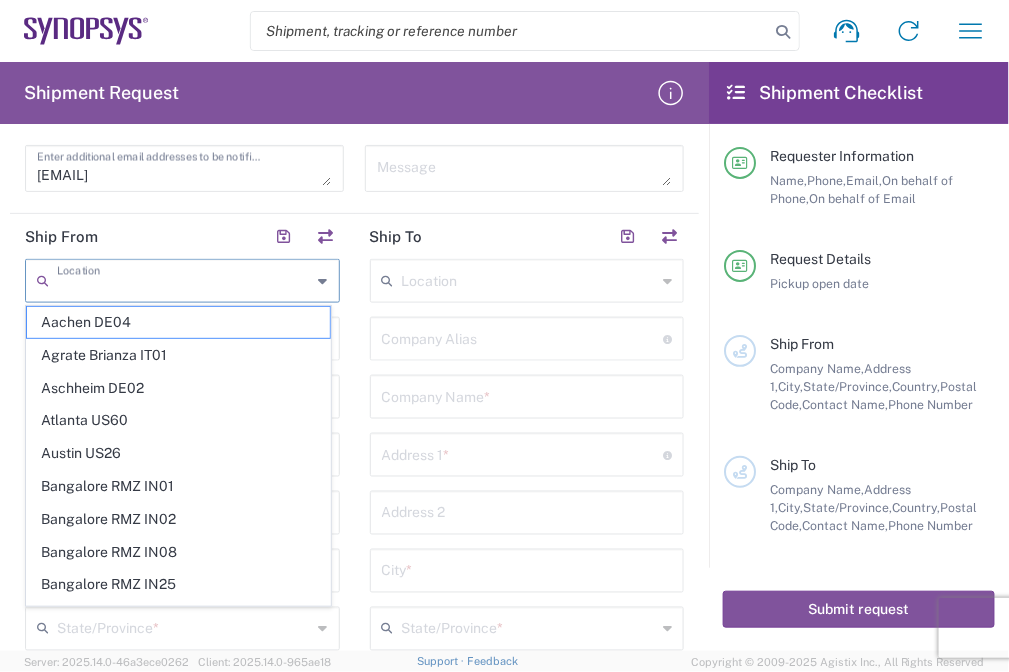 click on "Ship From" 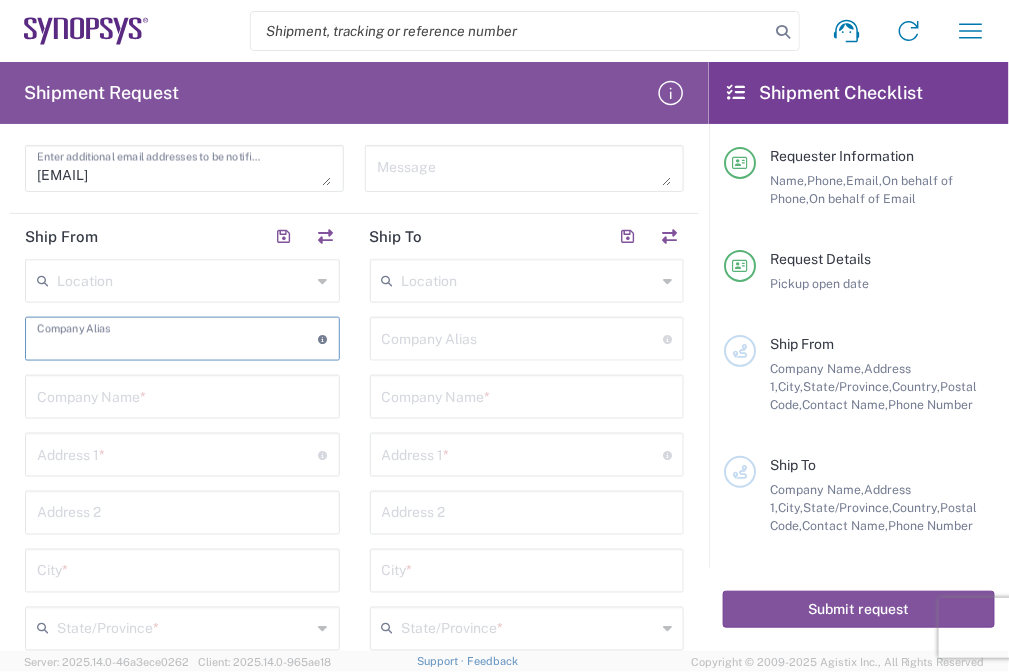 click at bounding box center (178, 337) 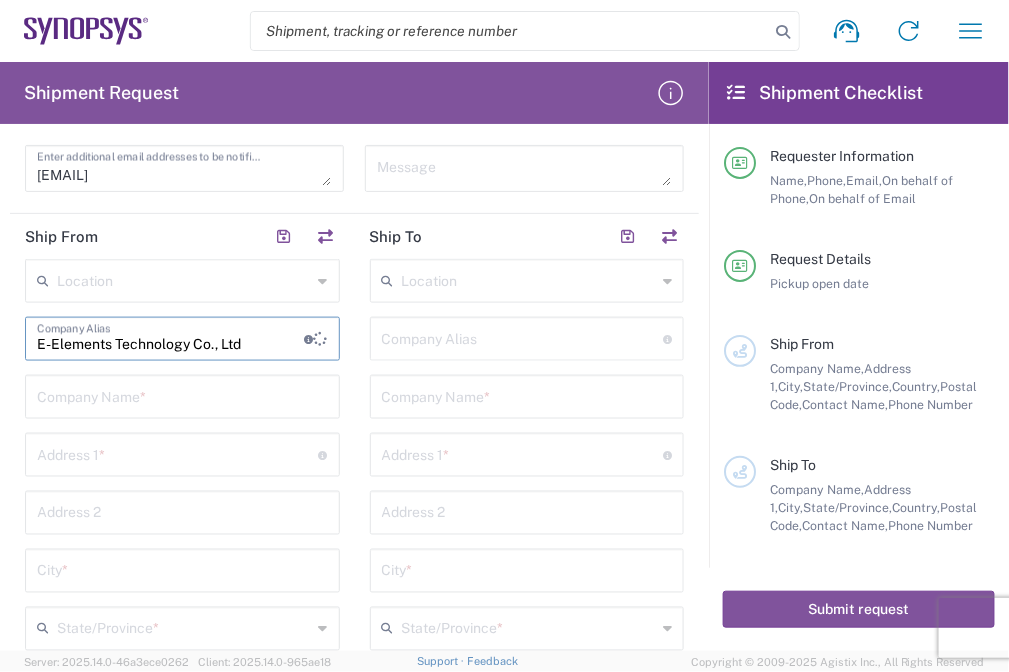 type on "E-Elements Technology Co., Ltd" 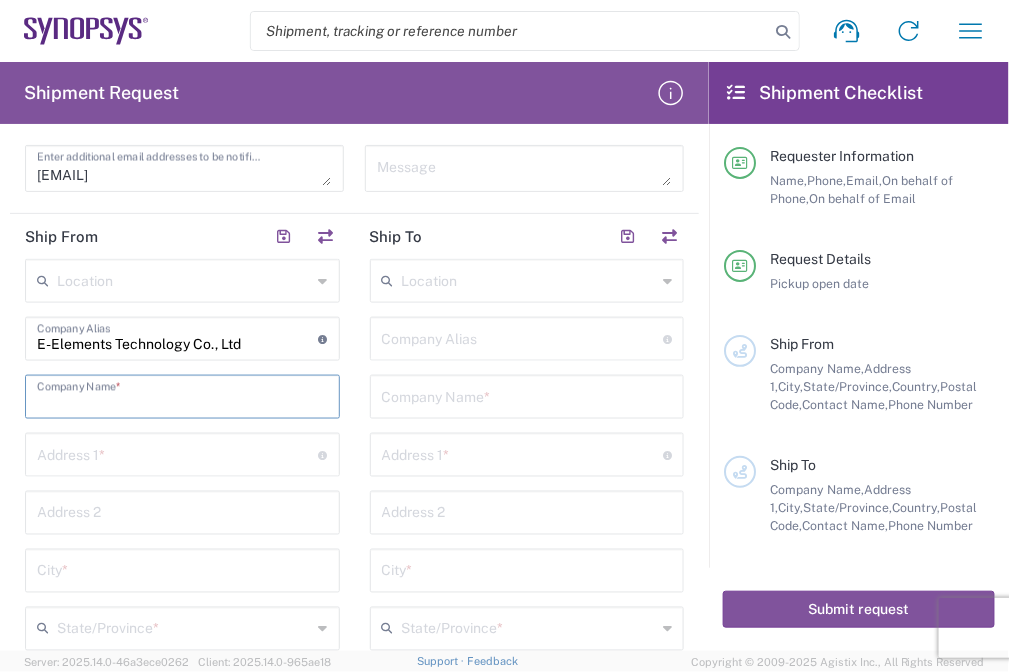 paste on "E-Elements Technology Co., Ltd" 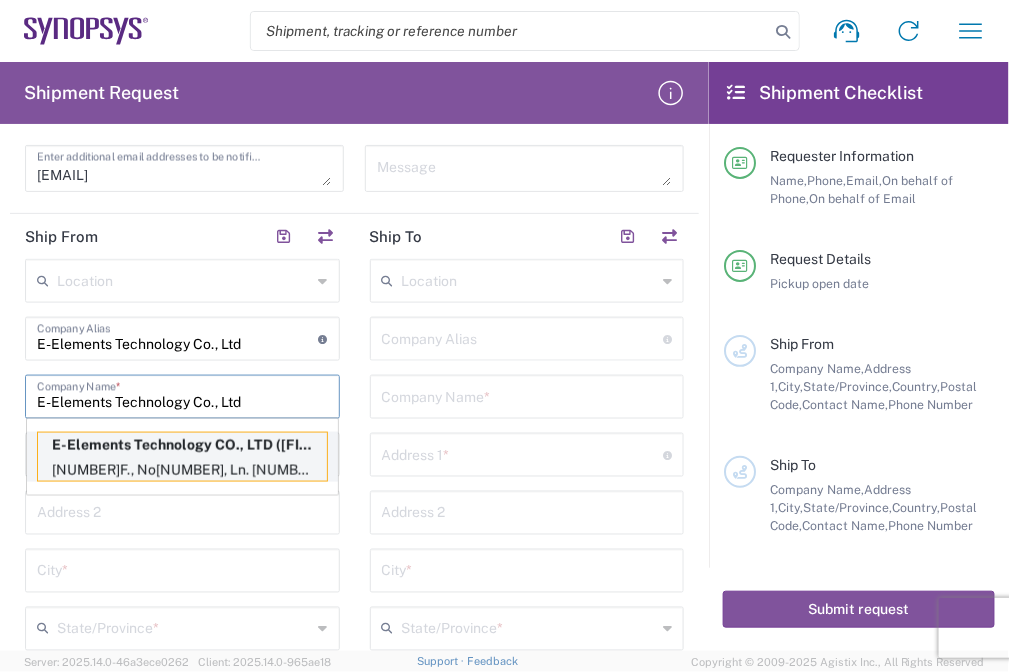 type on "E-Elements Technology Co., Ltd" 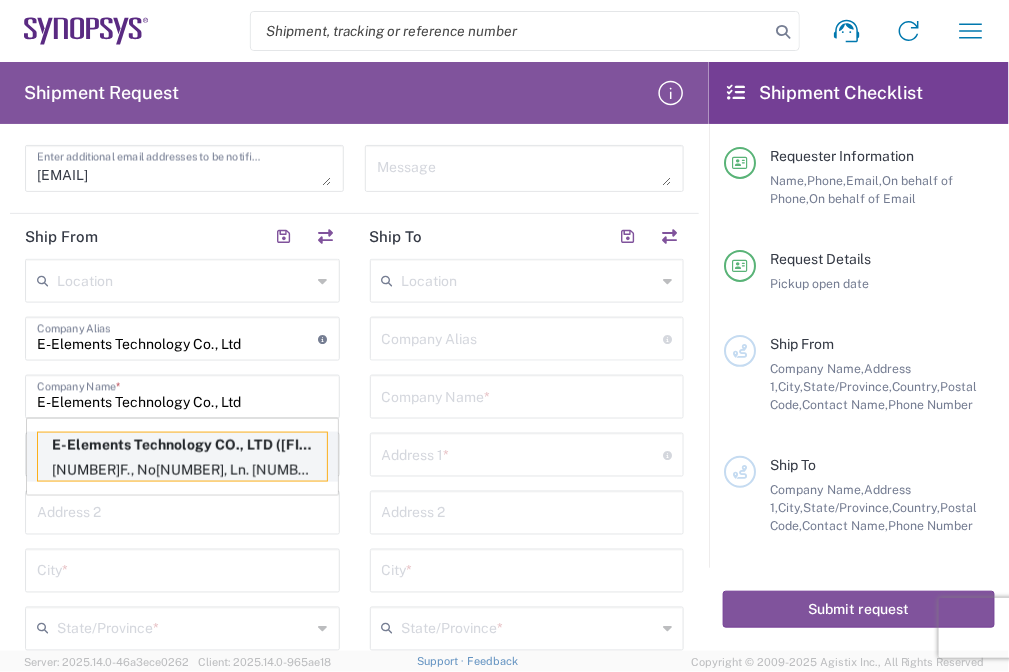 click on "[NUMBER] [STREET], [DISTRICT],, [COUNTRY] [REGION], [CITY], [POSTAL_CODE], [COUNTRY]" at bounding box center [182, 470] 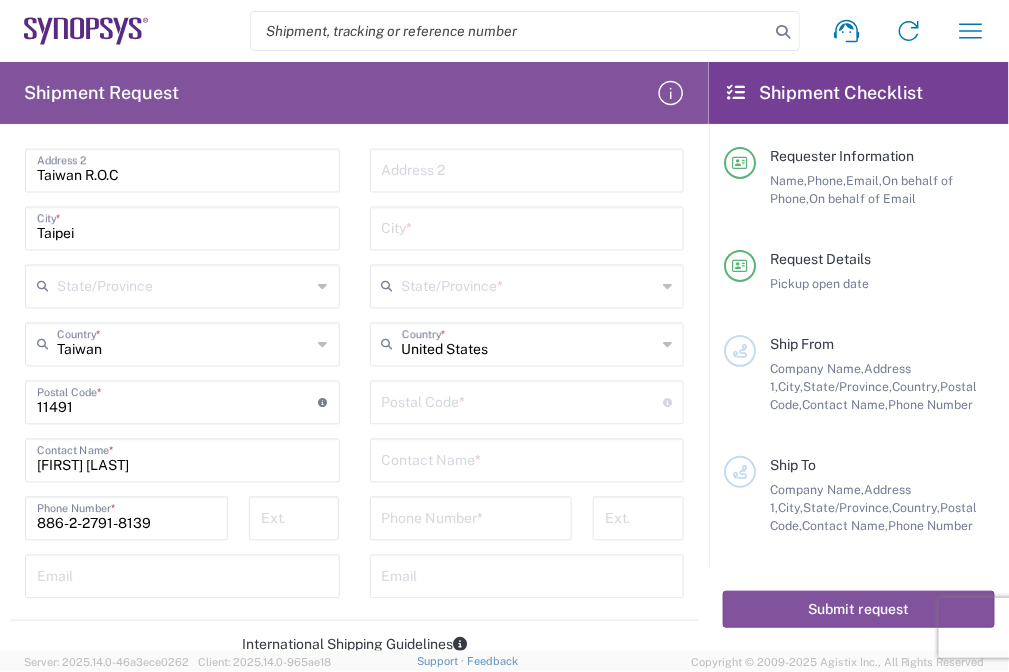 scroll, scrollTop: 952, scrollLeft: 0, axis: vertical 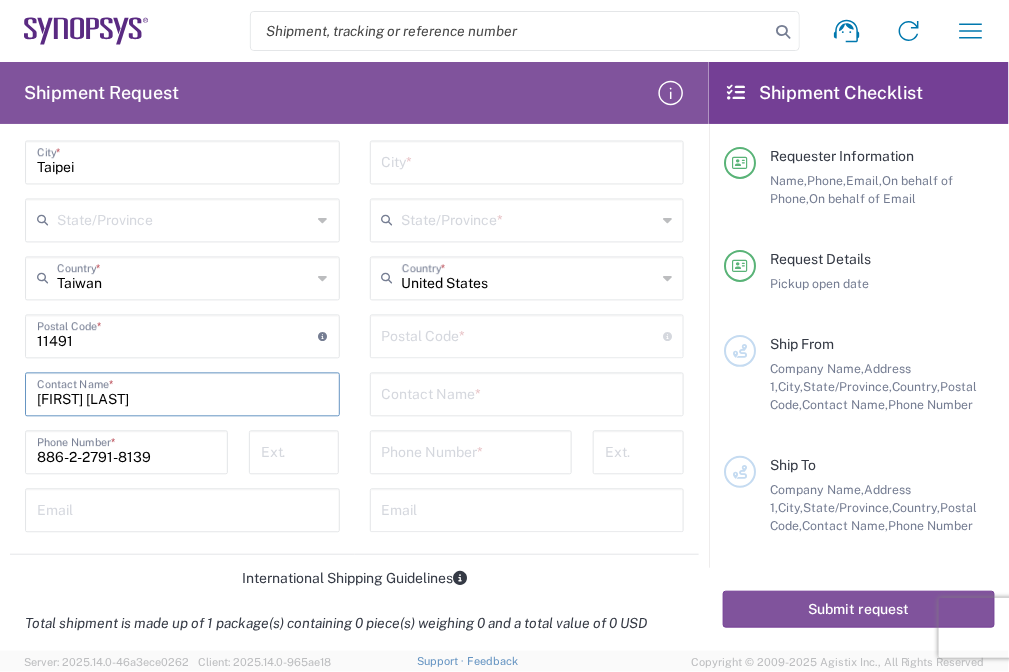 click on "[FIRST] [LAST]" at bounding box center (182, 393) 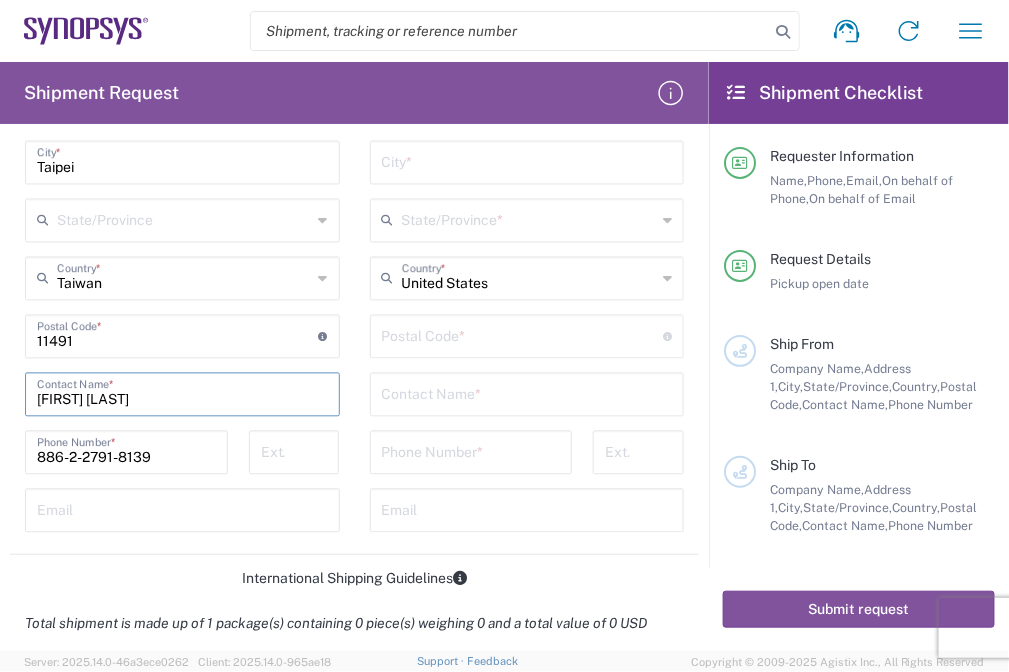 drag, startPoint x: 163, startPoint y: 407, endPoint x: 8, endPoint y: 406, distance: 155.00322 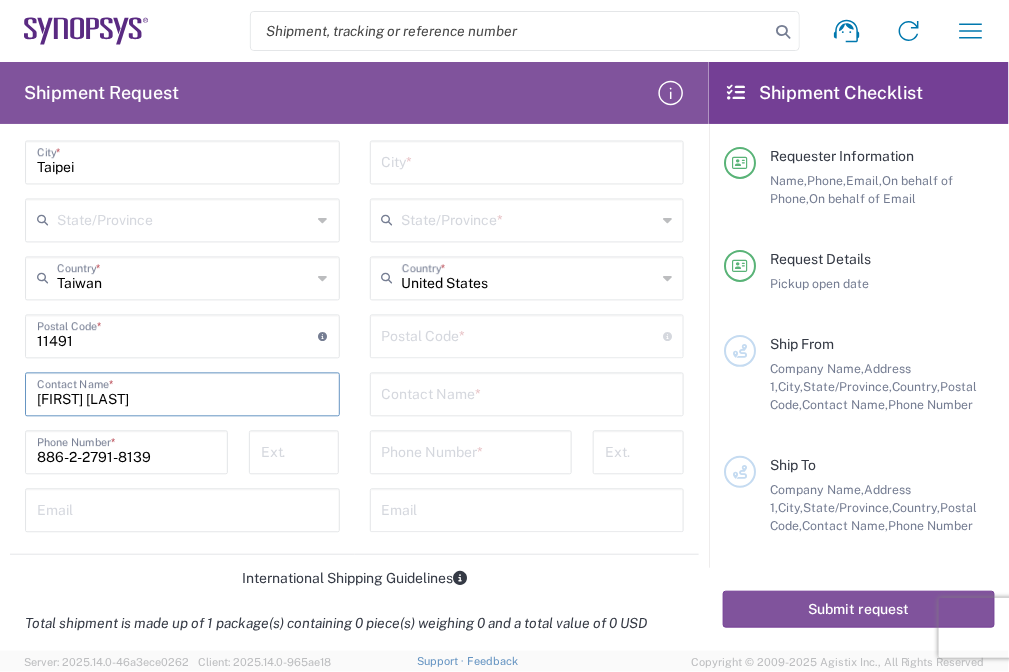type on "[INITIAL] [LAST]" 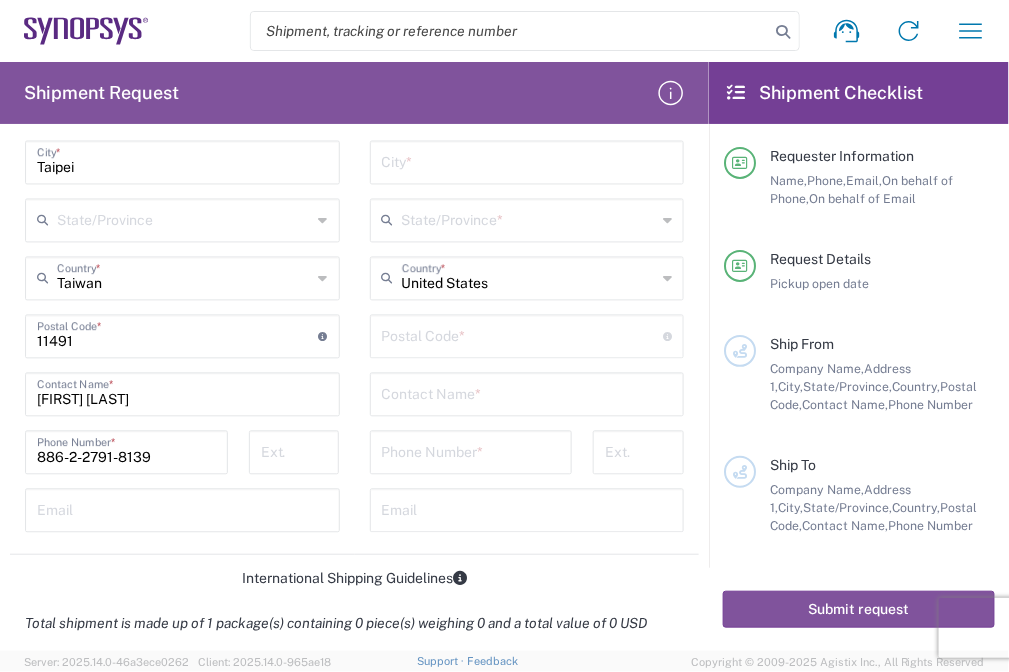 drag, startPoint x: 692, startPoint y: 376, endPoint x: 689, endPoint y: 340, distance: 36.124783 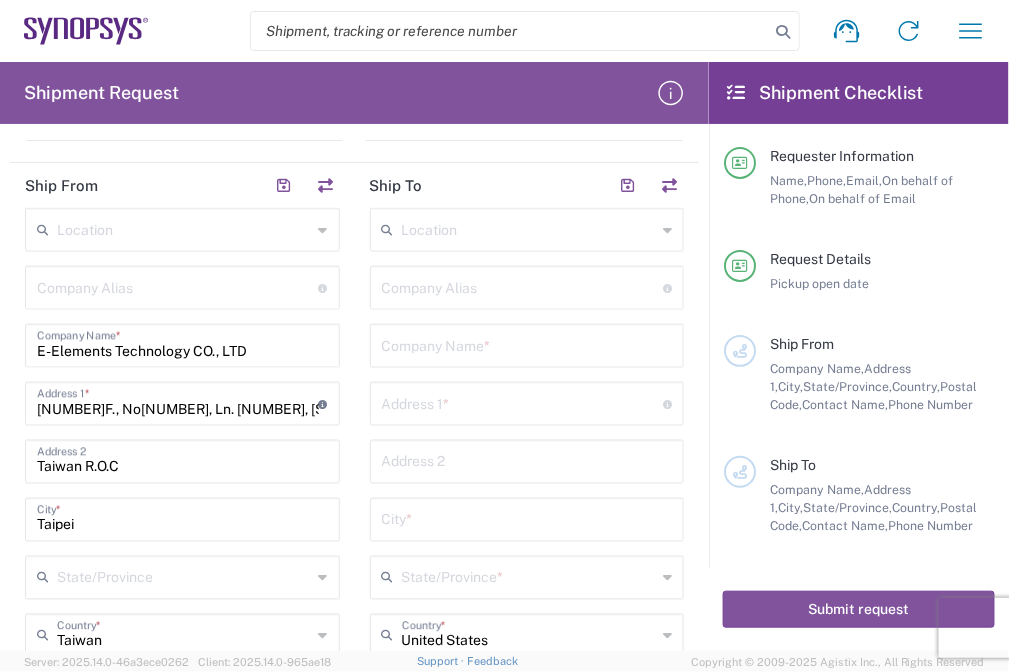 scroll, scrollTop: 560, scrollLeft: 0, axis: vertical 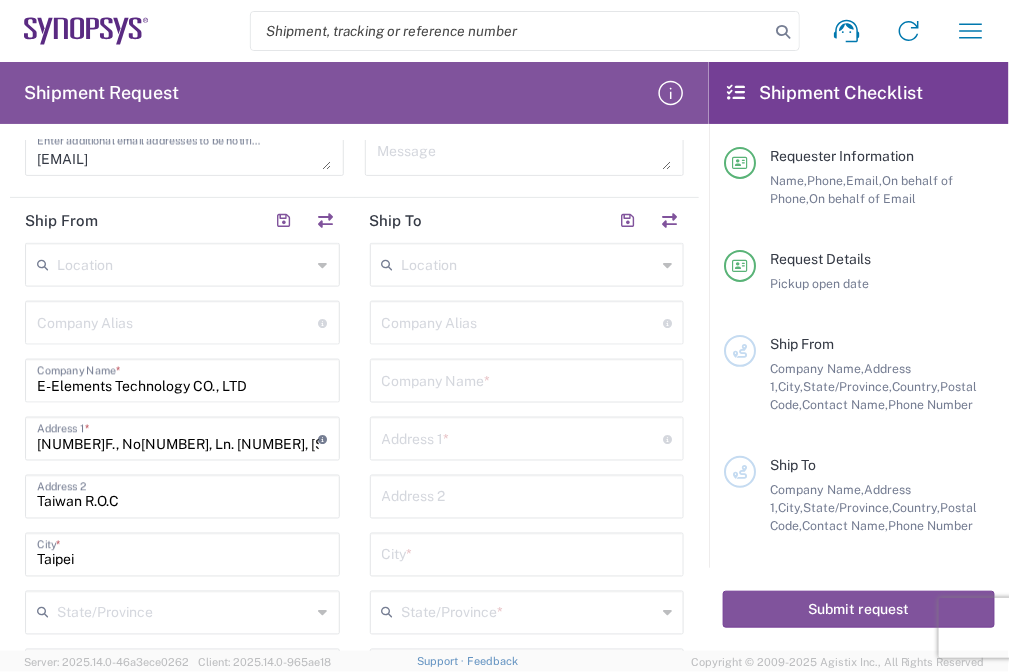 click at bounding box center [523, 321] 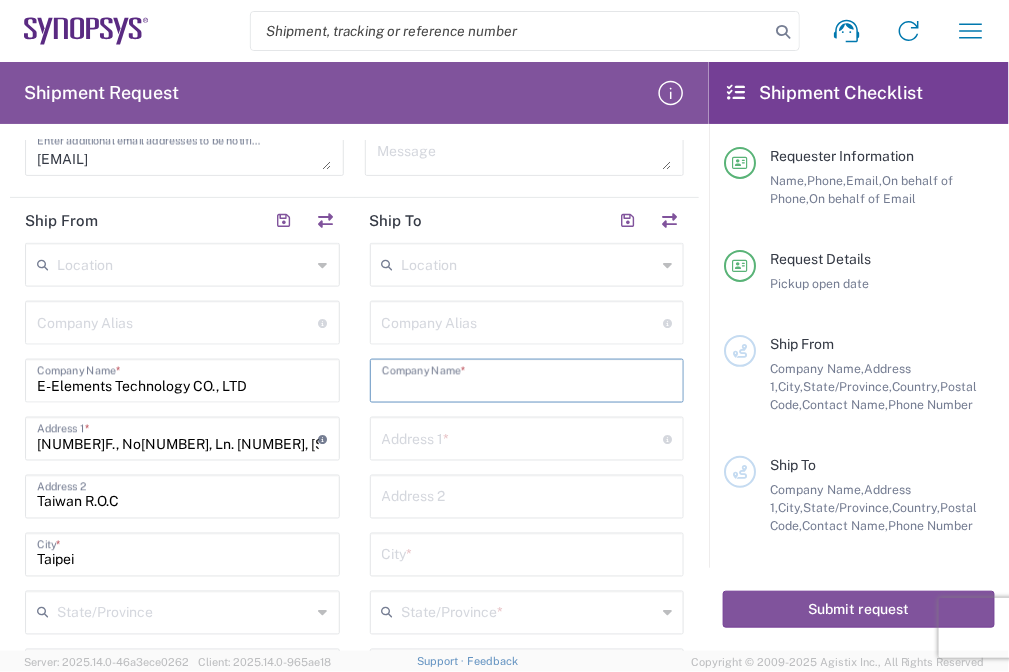 click at bounding box center (527, 379) 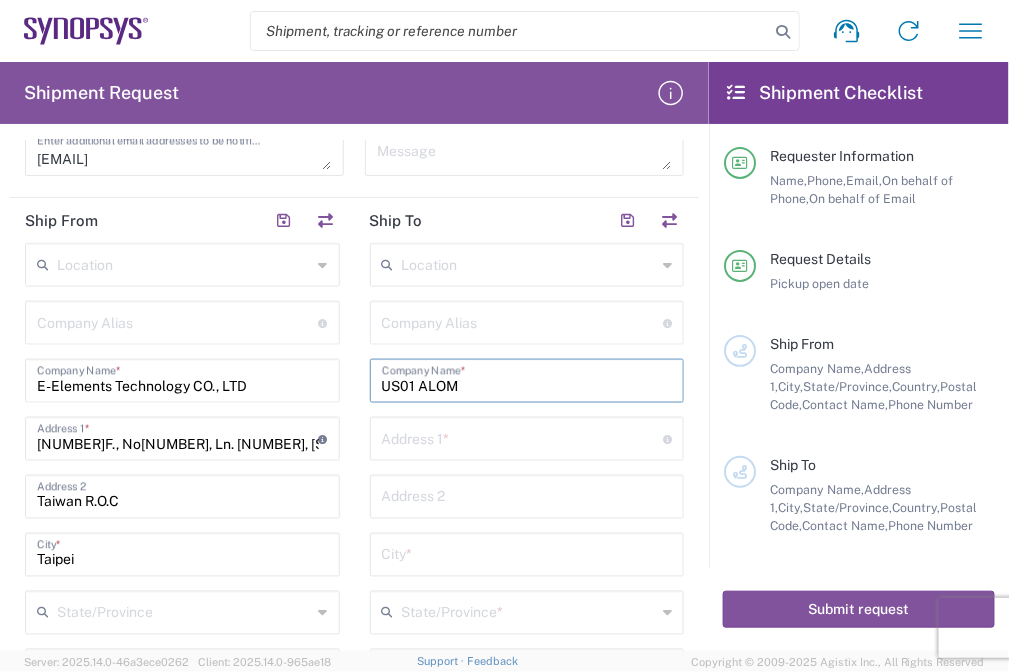 type on "US01 ALOM" 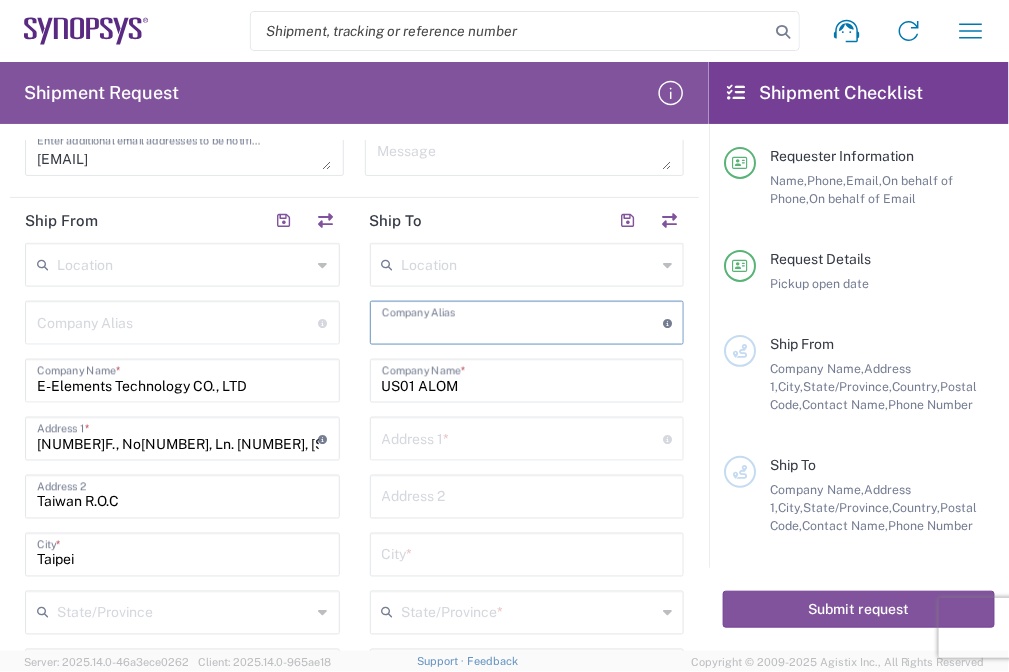 click at bounding box center (523, 321) 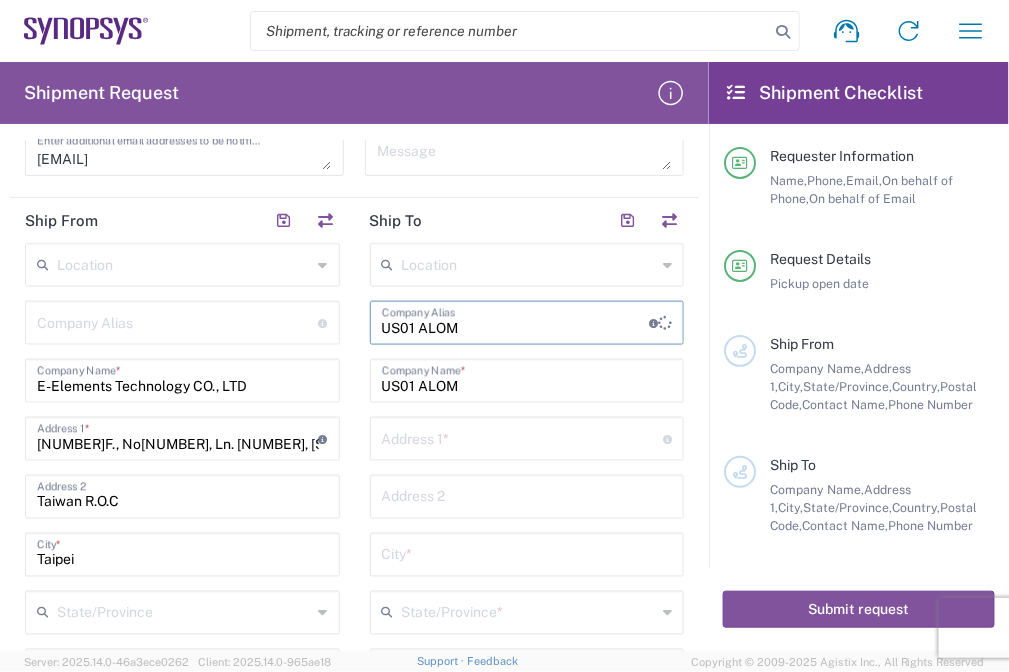 type on "US01 ALOM" 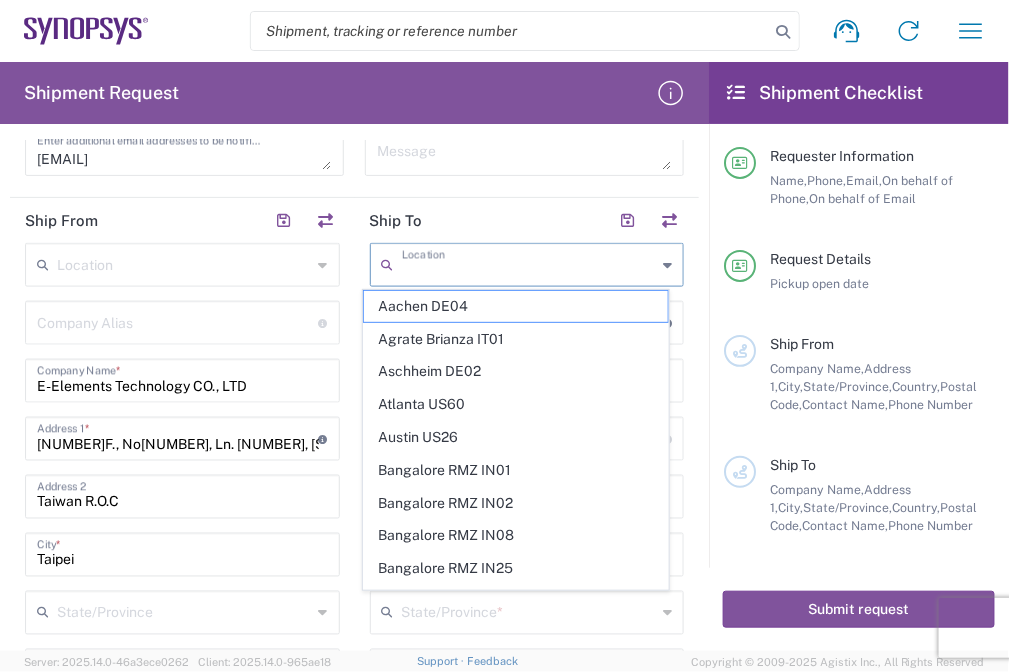 paste on "US01 ALOM" 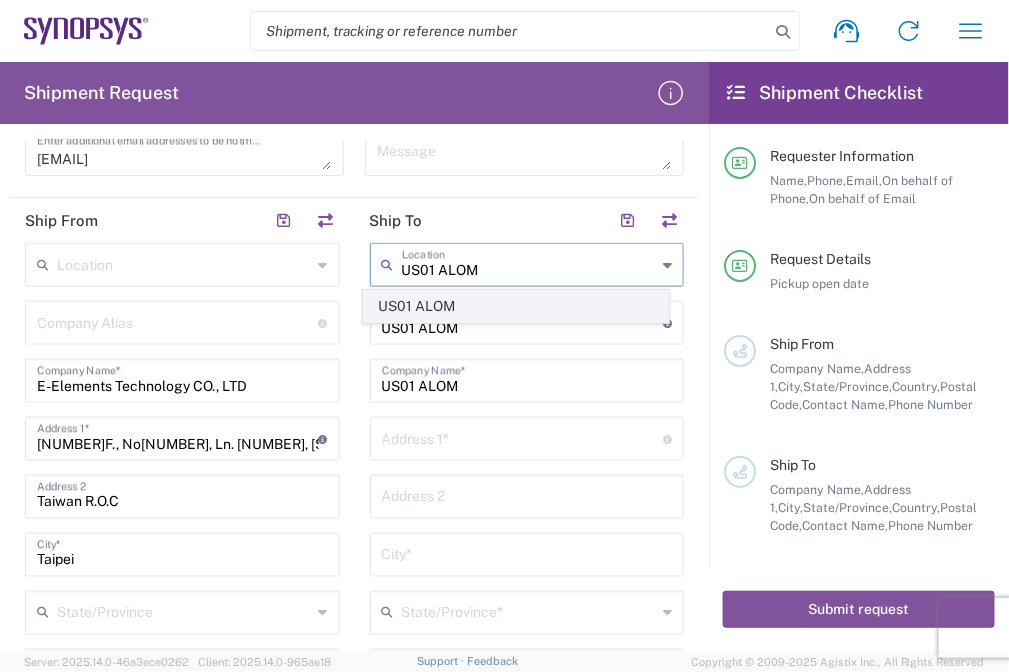 click on "US01 ALOM" 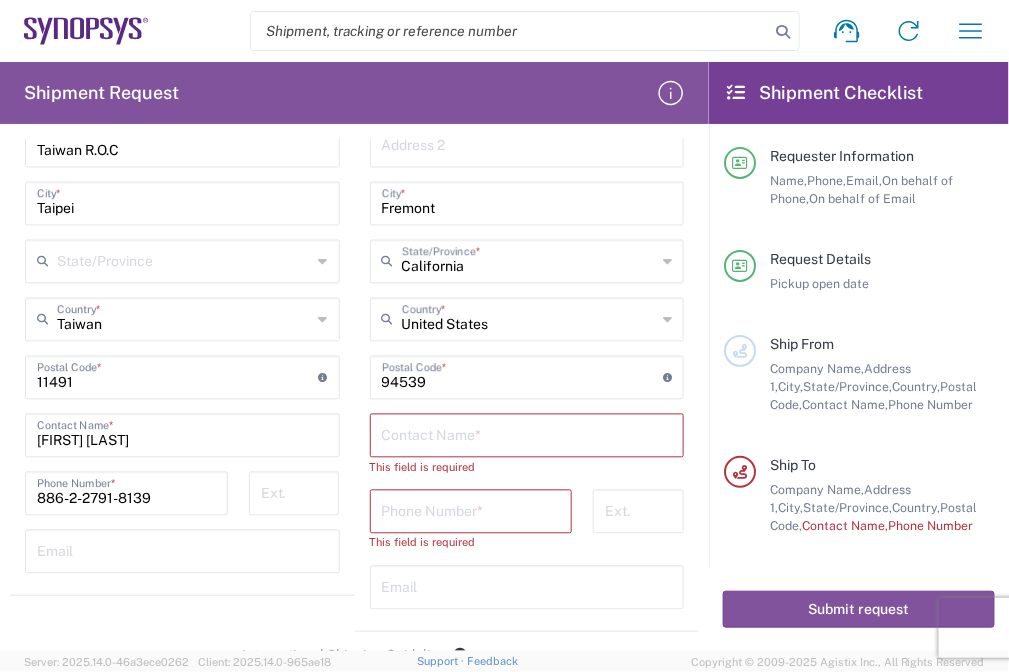 scroll, scrollTop: 938, scrollLeft: 0, axis: vertical 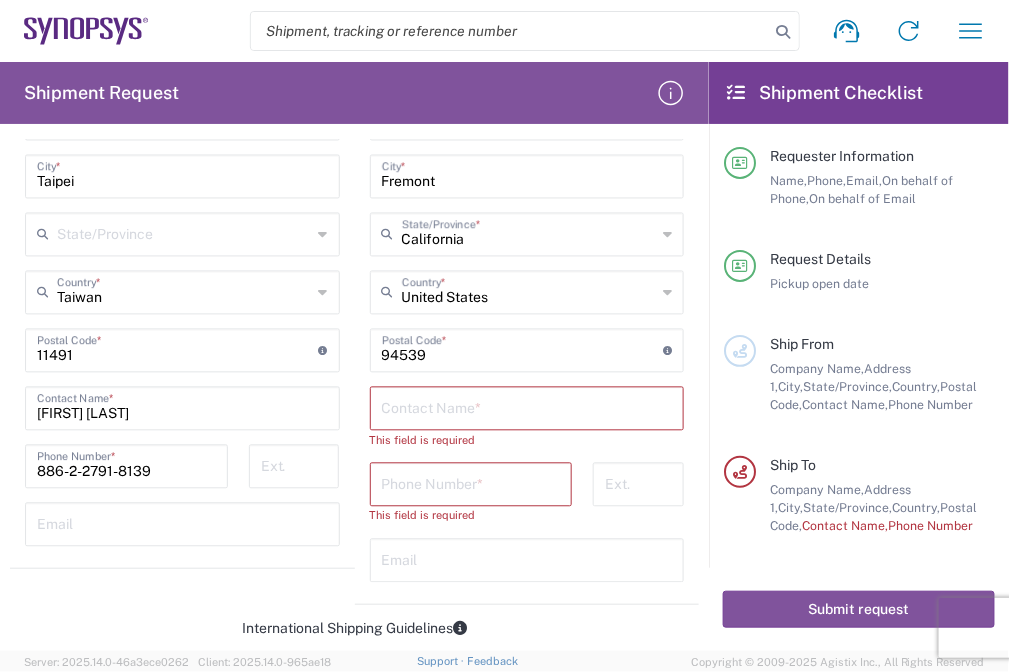 click at bounding box center [527, 407] 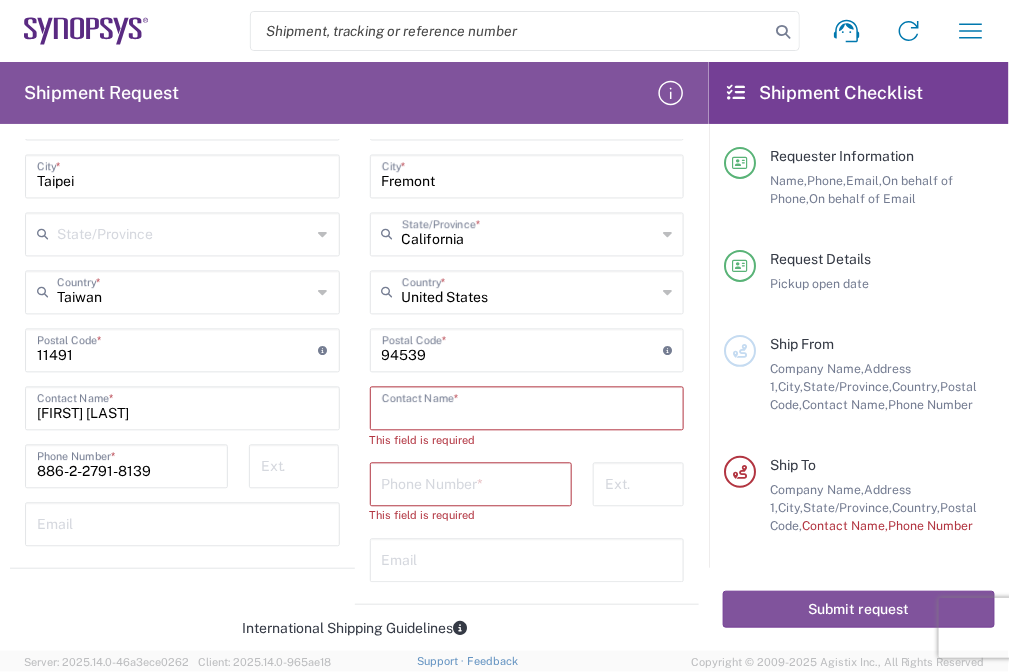 paste on "[LAST], [FIRST] [MIDDLE]" 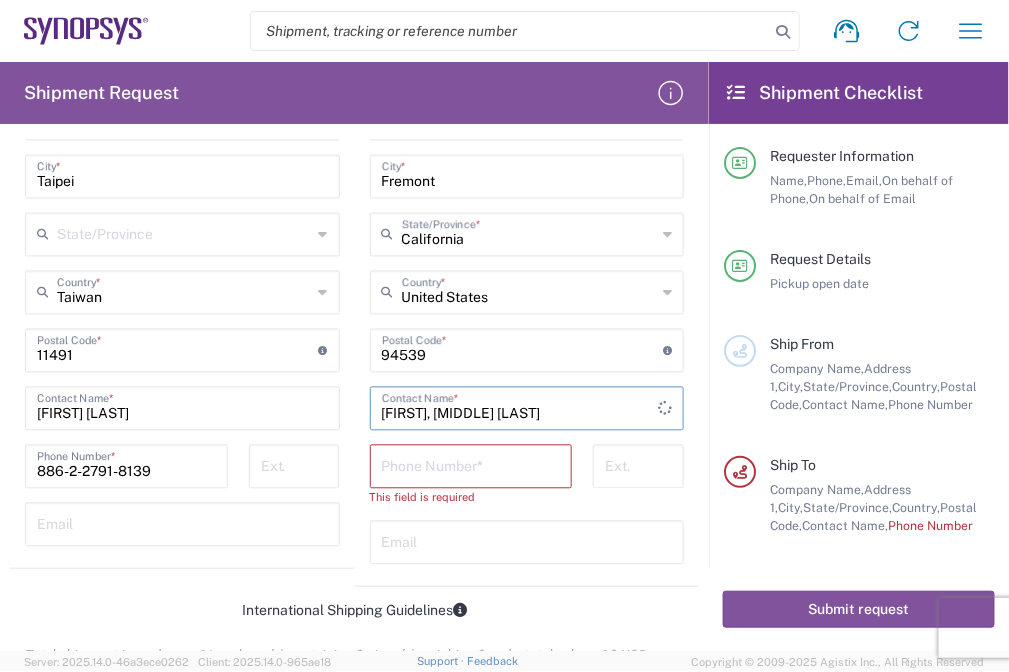 type on "[LAST], [FIRST] [MIDDLE]" 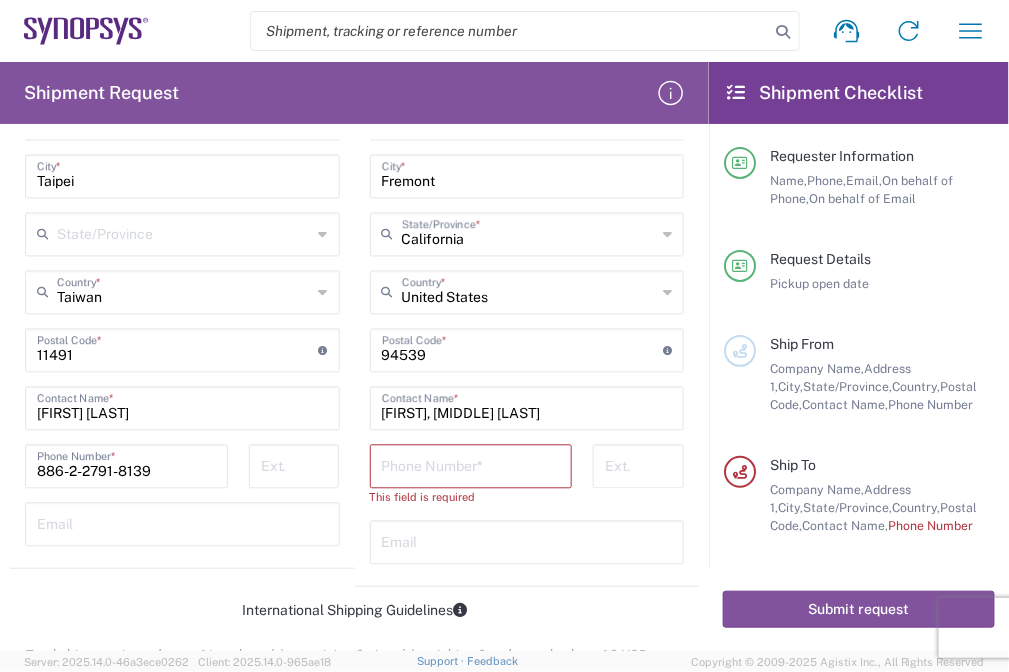 click at bounding box center [471, 465] 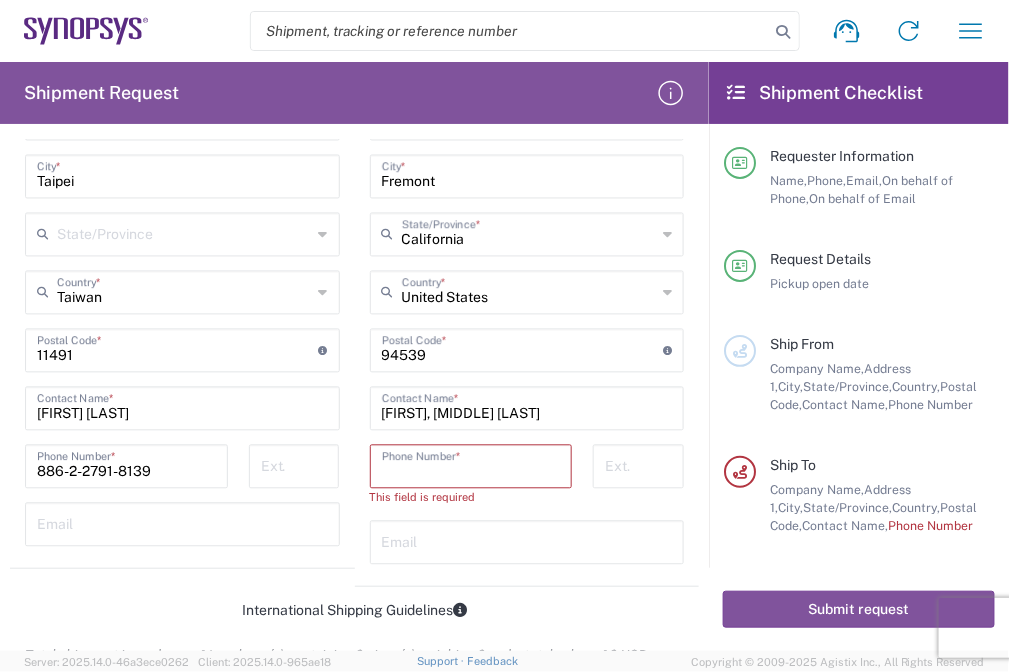 paste on "[PHONE]" 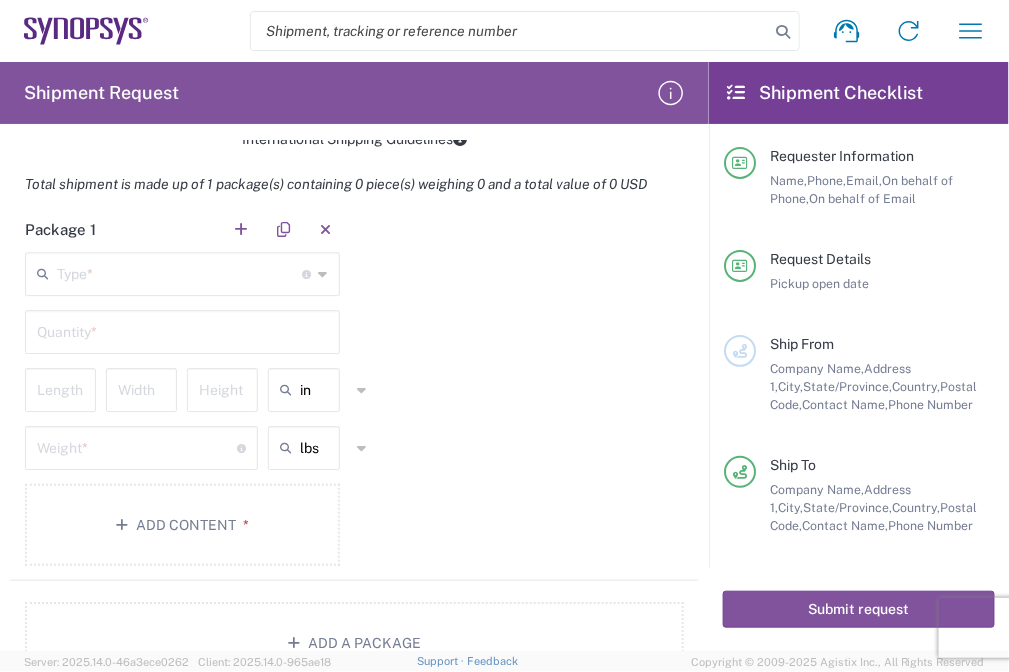 scroll, scrollTop: 1457, scrollLeft: 0, axis: vertical 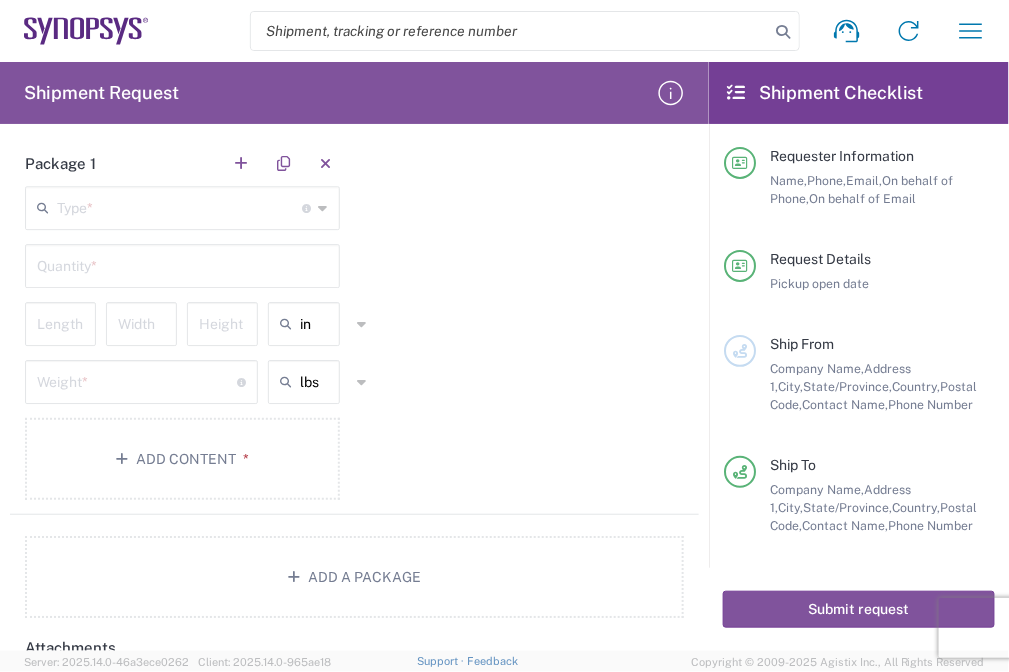 type on "[PHONE]" 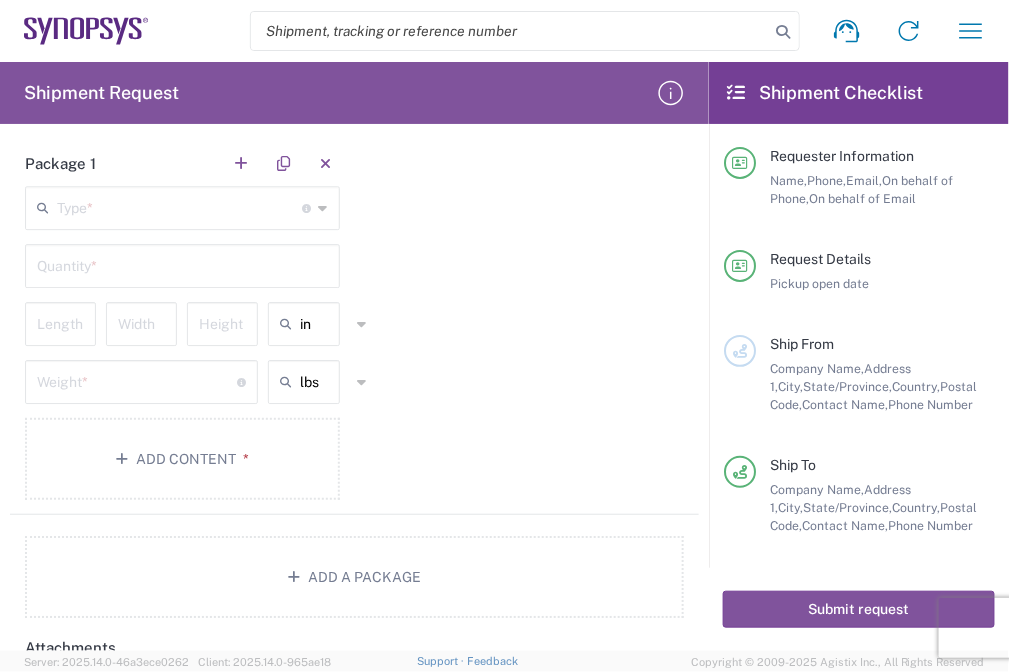 click at bounding box center [180, 206] 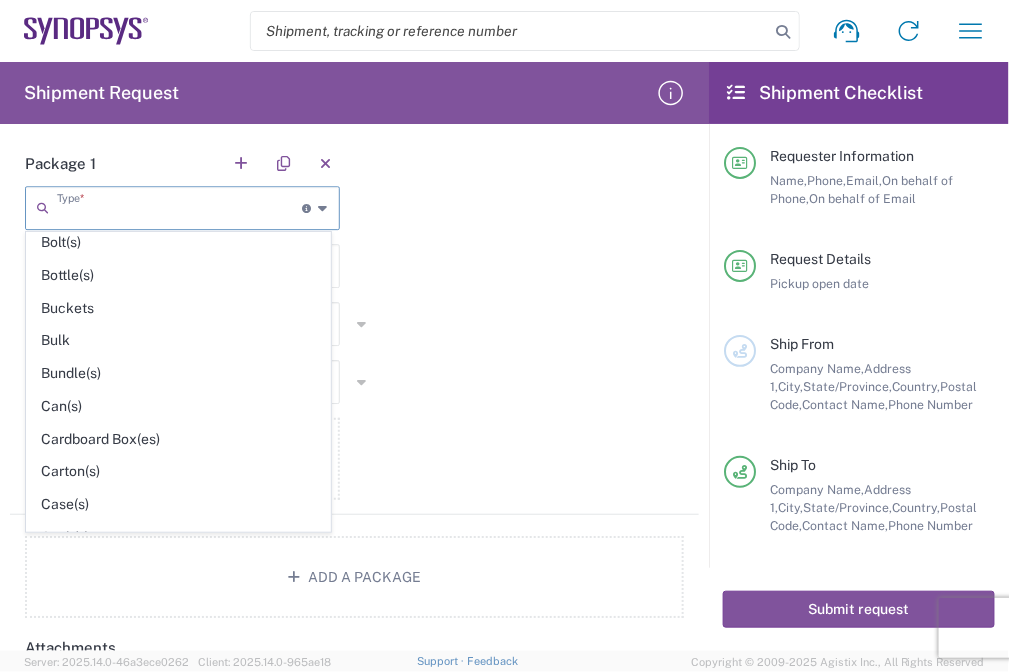 scroll, scrollTop: 110, scrollLeft: 0, axis: vertical 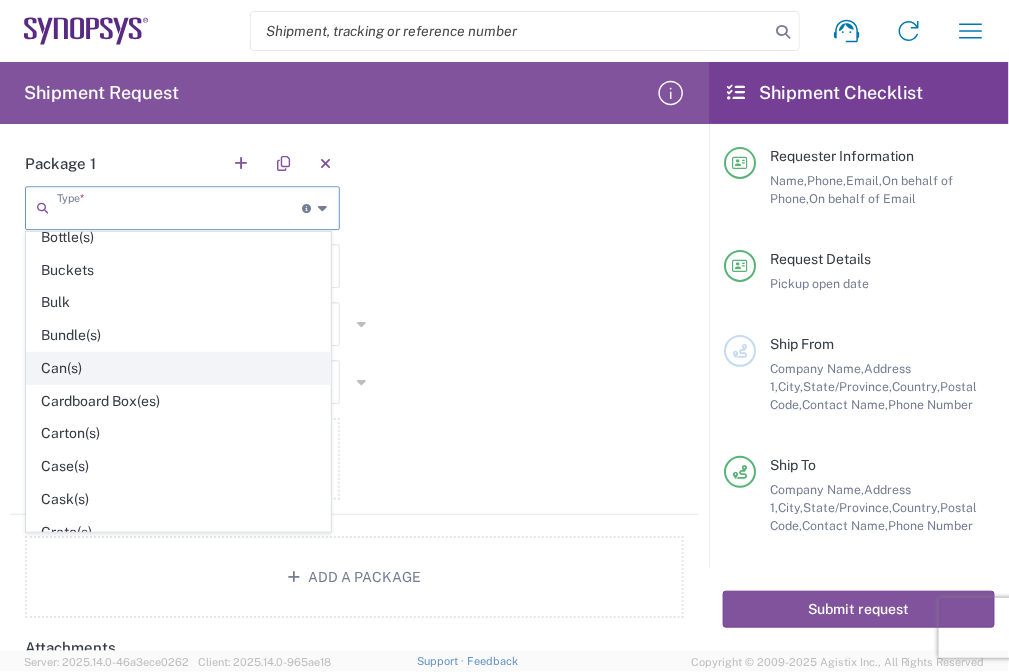 click on "Can(s)" 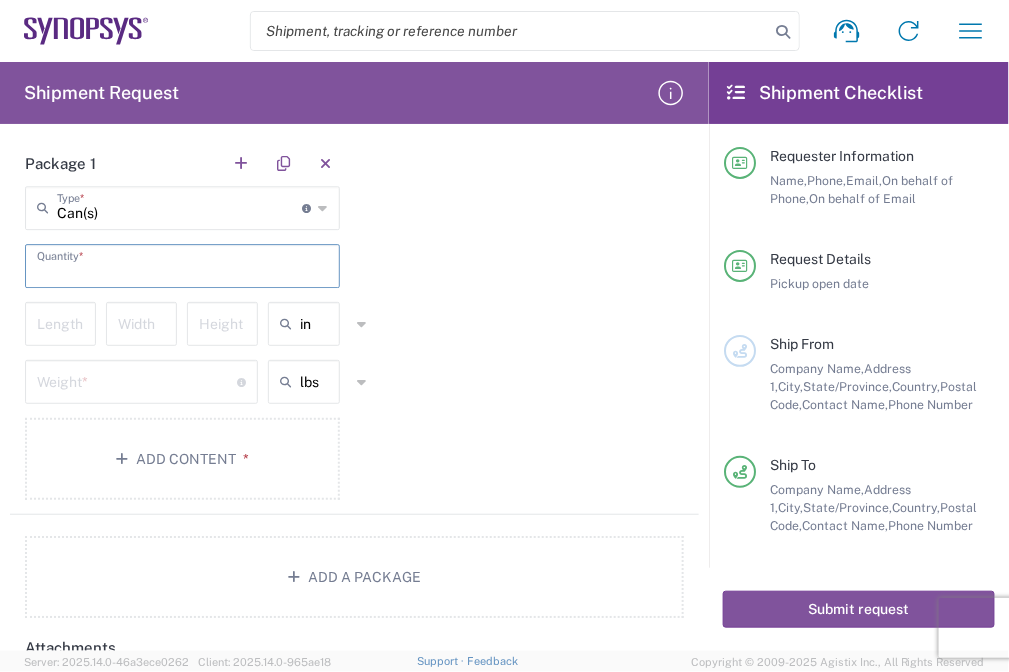 click at bounding box center [182, 264] 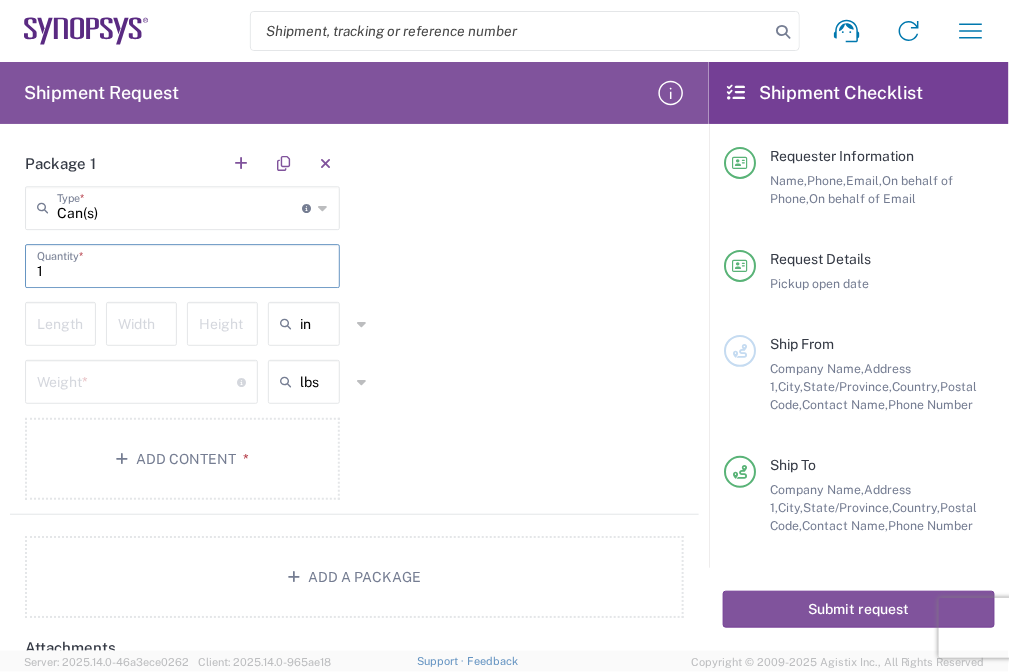 type on "1" 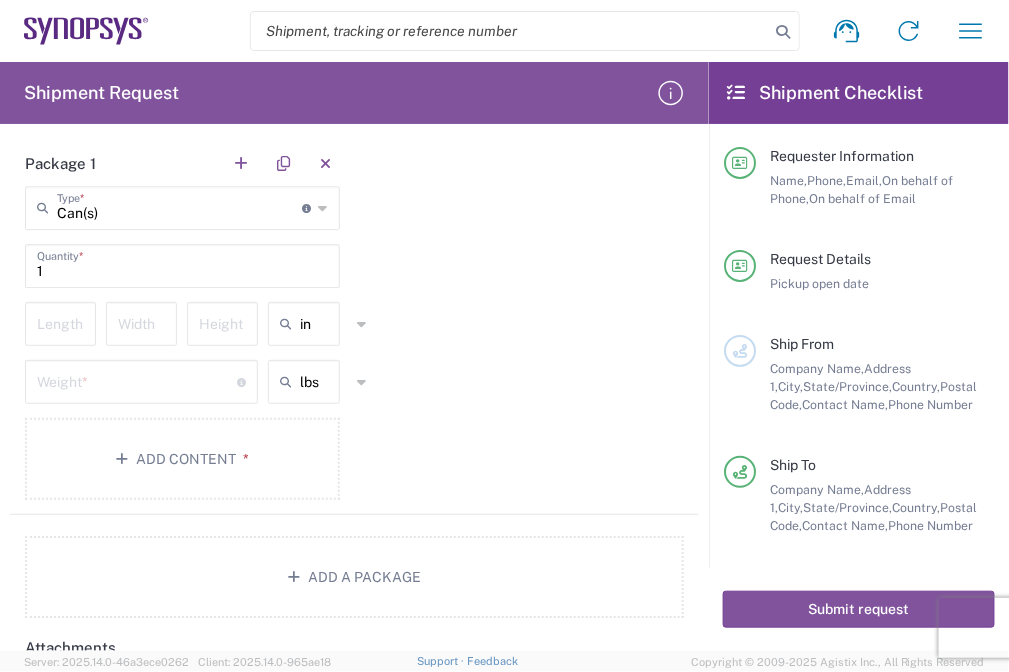 click 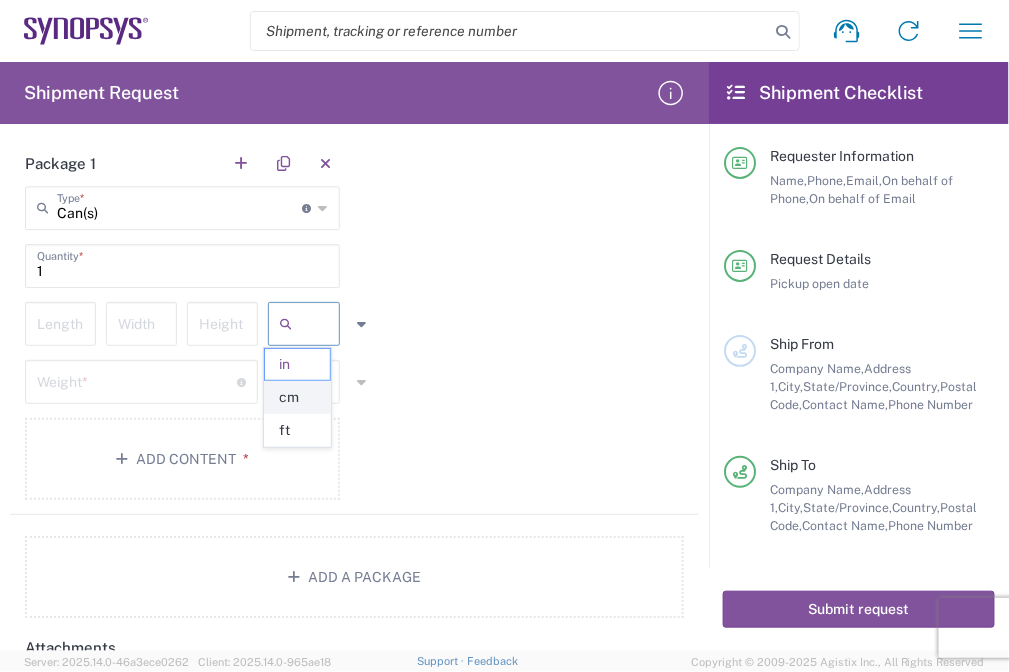 click on "cm" 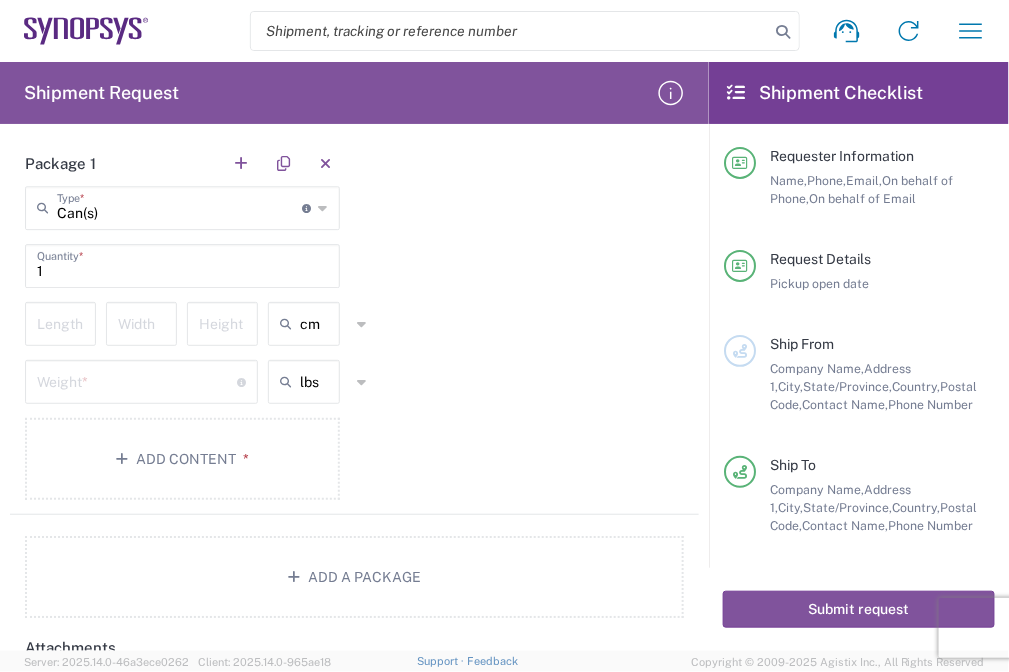 click at bounding box center (62, 322) 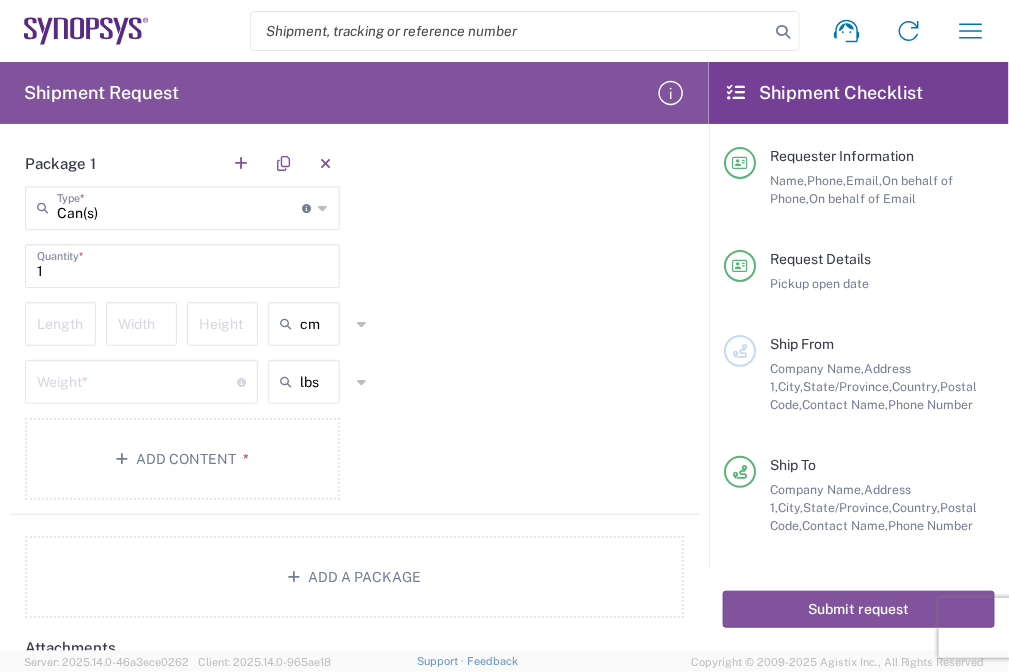 click on "Package 1  Can(s)  Type  * Material used to package goods Bale(s) Basket(s) Bolt(s) Bottle(s) Buckets Bulk Bundle(s) Can(s) Cardboard Box(es) Carton(s) Case(s) Cask(s) Crate(s) Crating Bid Required Cylinder(s) Drum(s) (Fiberboard) Drum(s) (Metal) Drum(s) (Plastic) Envelope Large Box Loose Agricultrural Product Medium Box Naked Cargo (UnPackaged) Pail(s) PAK Pallet(s) Oversized (Not Stackable) Pallet(s) Oversized (Stackable) Pallet(s) Standard (Not Stackable) Pallet(s) Standard (Stackable) Rack Roll(s) Skid(s) Slipsheet Small Box Tube Vendor Packaging Xtreme Half Stack Your Packaging 1  Quantity  *  Length   Width   Height  cm in cm ft  Weight  * Total weight of package(s) in pounds or kilograms lbs lbs kgs Add Content *" 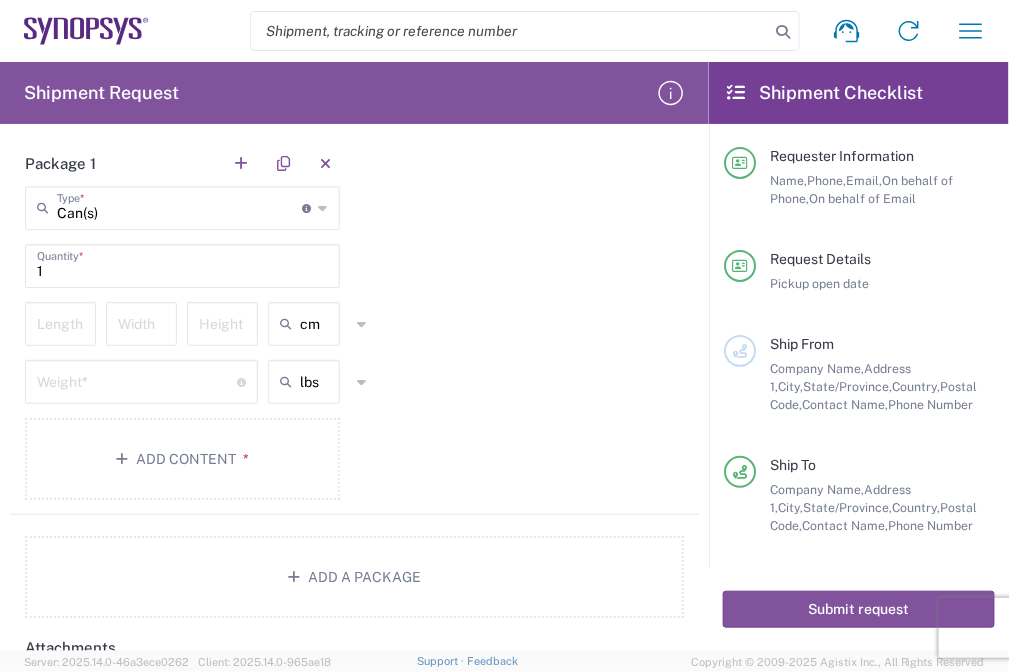 click on "Package 1  Can(s)  Type  * Material used to package goods Bale(s) Basket(s) Bolt(s) Bottle(s) Buckets Bulk Bundle(s) Can(s) Cardboard Box(es) Carton(s) Case(s) Cask(s) Crate(s) Crating Bid Required Cylinder(s) Drum(s) (Fiberboard) Drum(s) (Metal) Drum(s) (Plastic) Envelope Large Box Loose Agricultrural Product Medium Box Naked Cargo (UnPackaged) Pail(s) PAK Pallet(s) Oversized (Not Stackable) Pallet(s) Oversized (Stackable) Pallet(s) Standard (Not Stackable) Pallet(s) Standard (Stackable) Rack Roll(s) Skid(s) Slipsheet Small Box Tube Vendor Packaging Xtreme Half Stack Your Packaging 1  Quantity  *  Length   Width   Height  cm in cm ft  Weight  * Total weight of package(s) in pounds or kilograms lbs lbs kgs Add Content *" 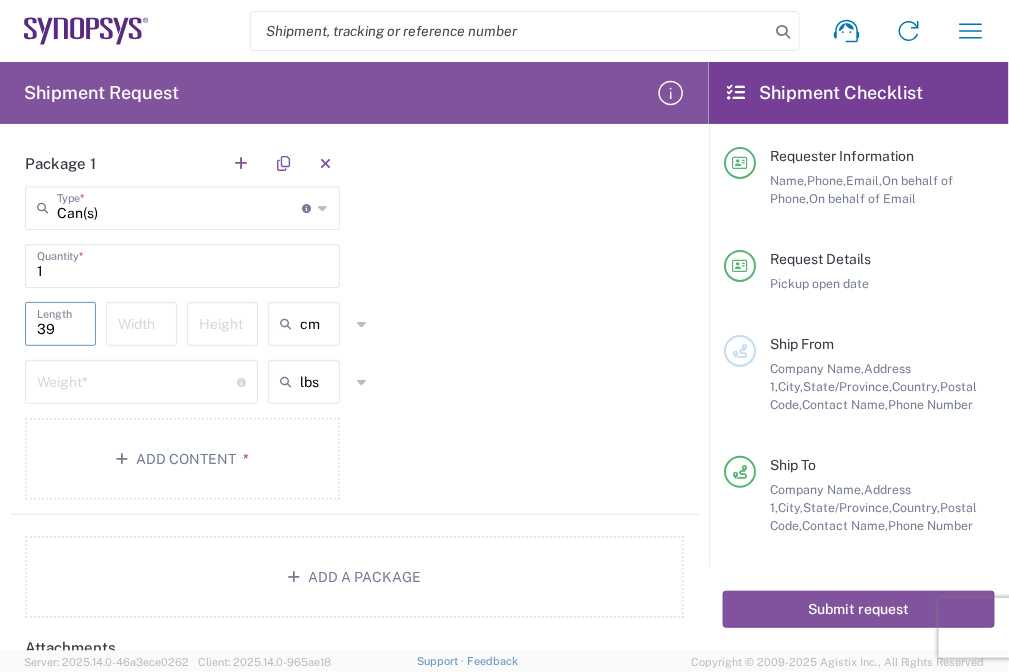 type on "39" 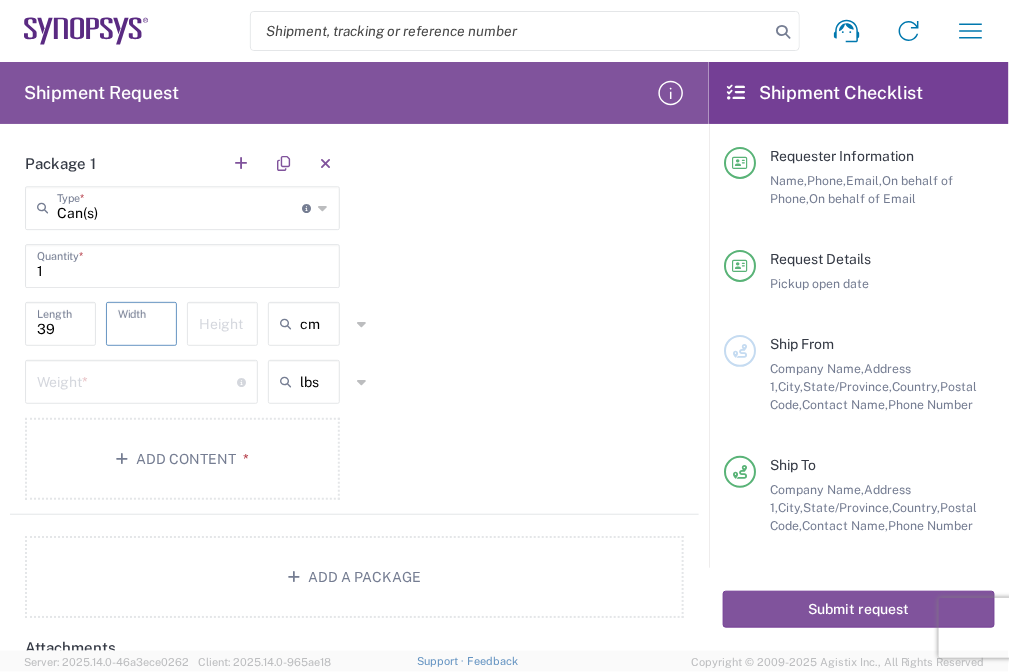 click at bounding box center [143, 322] 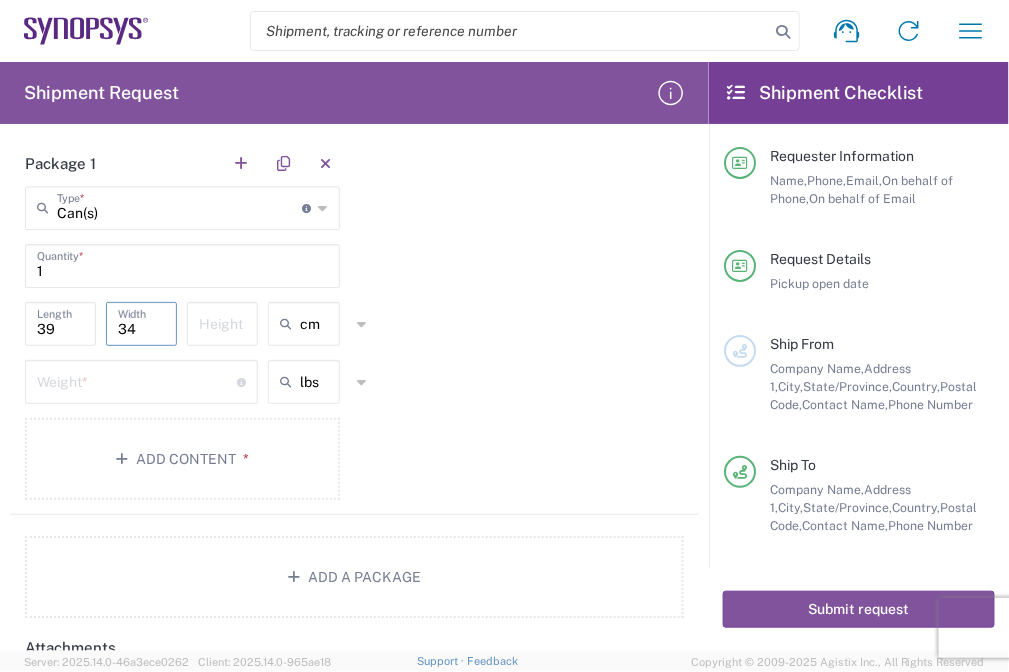 type on "34" 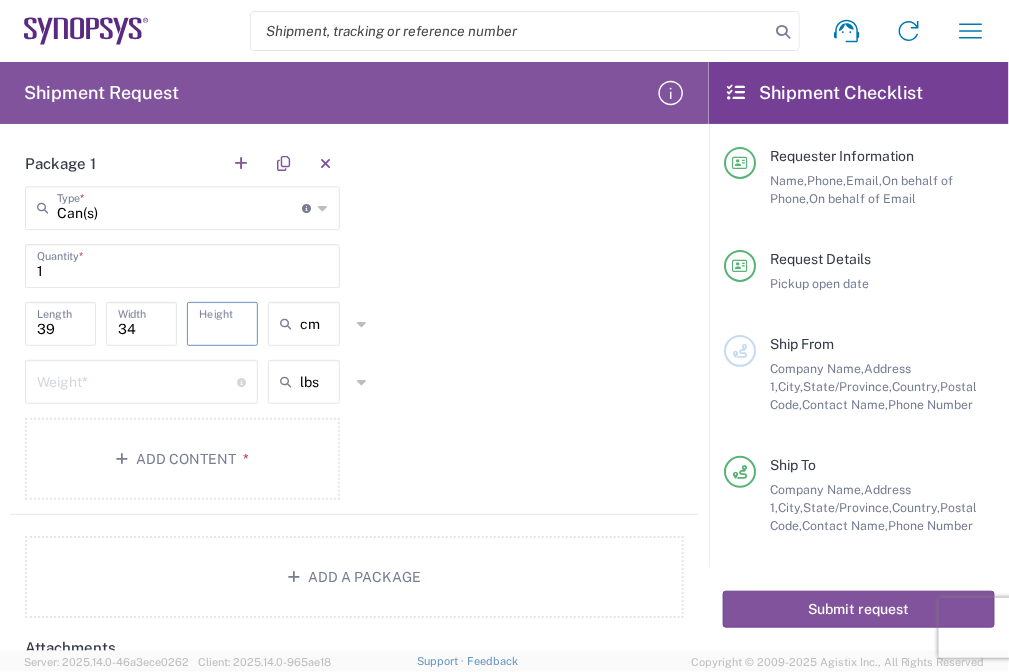 click at bounding box center [224, 322] 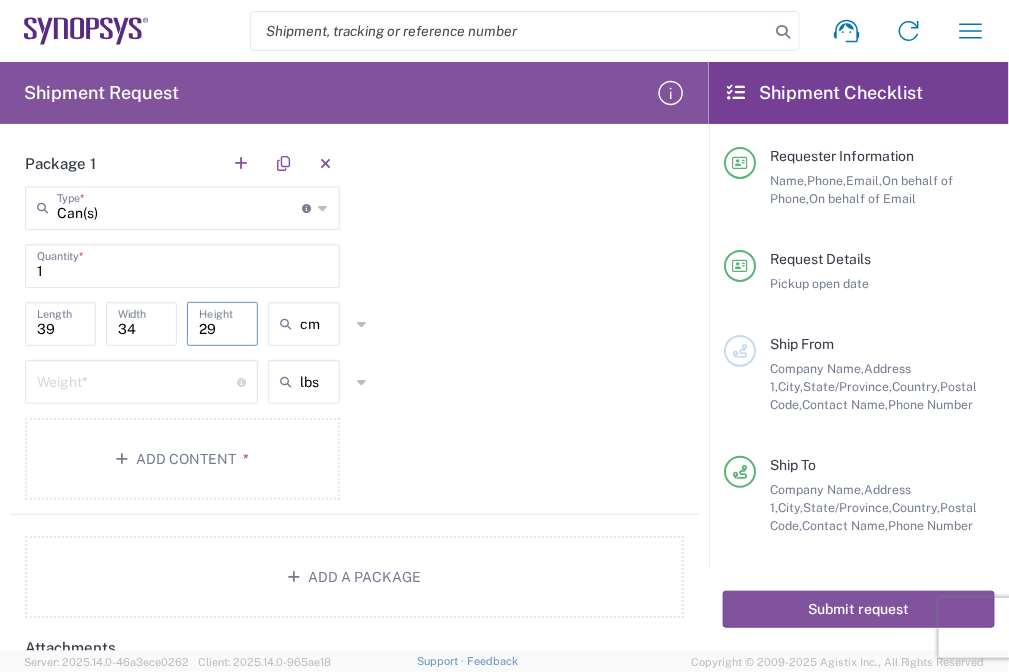 type on "29" 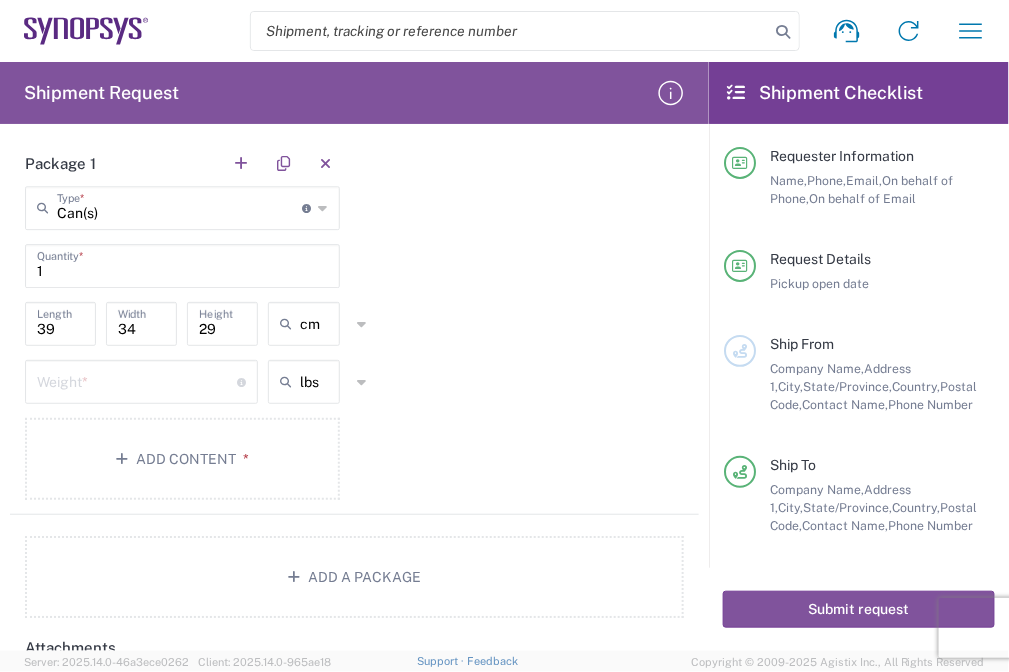 click on "Weight  * Total weight of package(s) in pounds or kilograms" 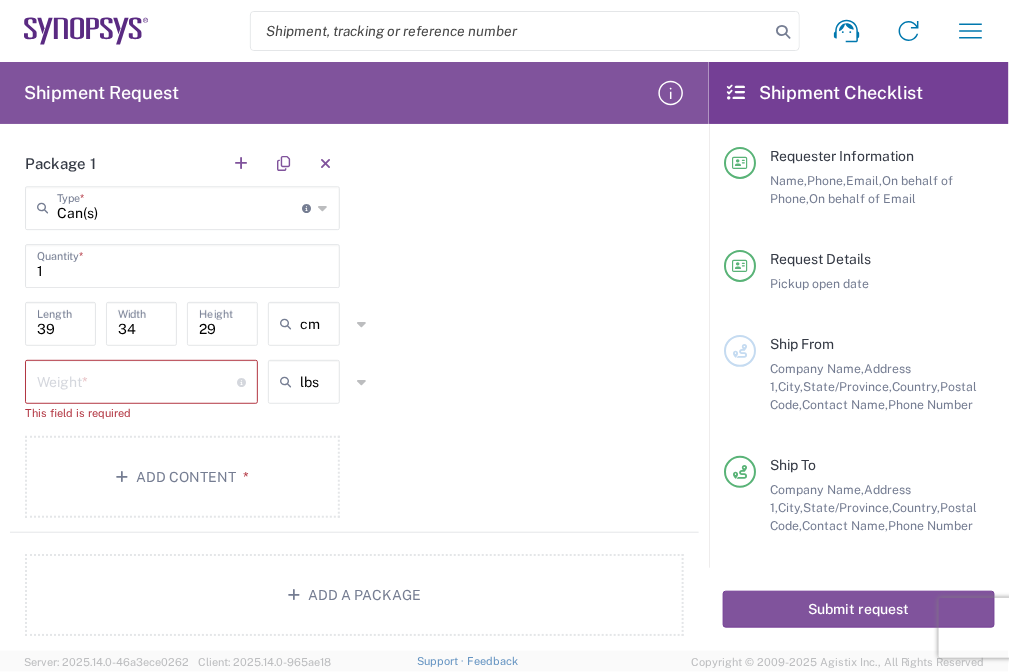 drag, startPoint x: 463, startPoint y: 393, endPoint x: 350, endPoint y: 421, distance: 116.41735 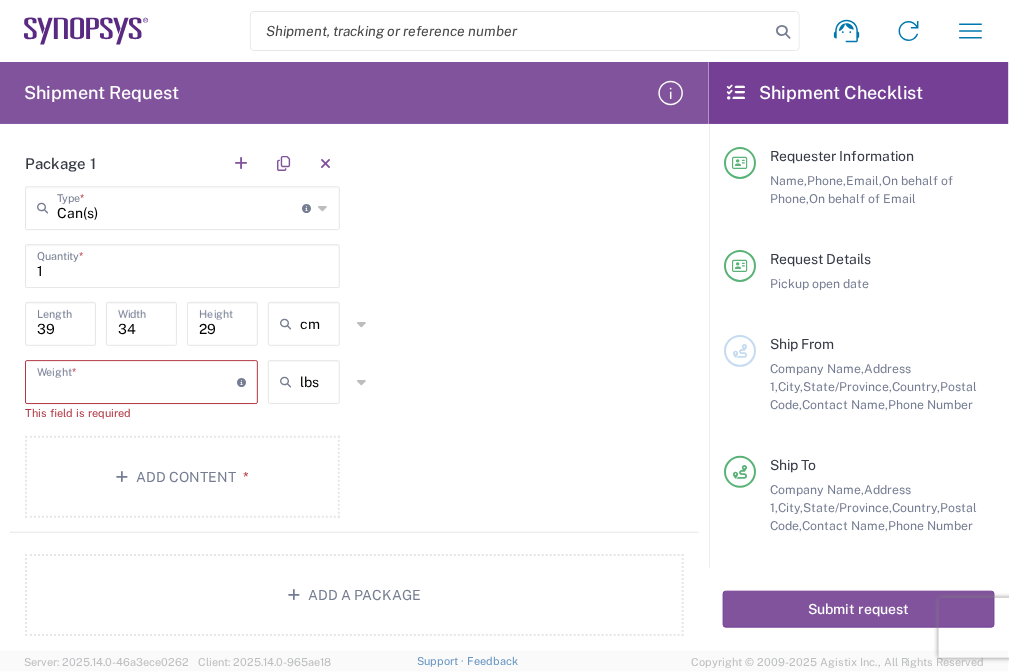 click at bounding box center [137, 380] 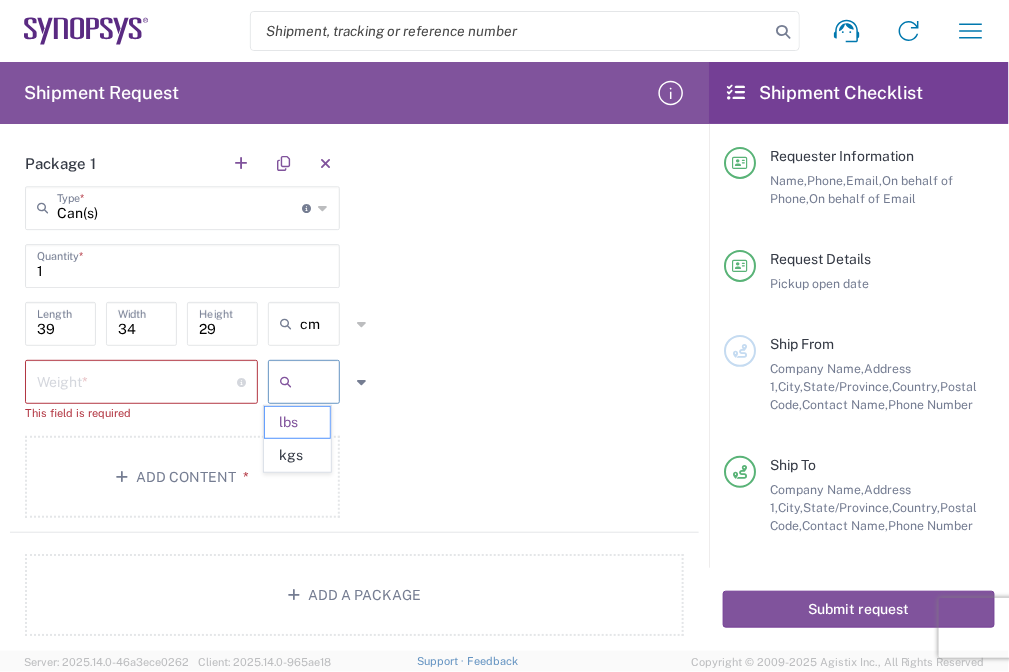 drag, startPoint x: 317, startPoint y: 374, endPoint x: 304, endPoint y: 386, distance: 17.691807 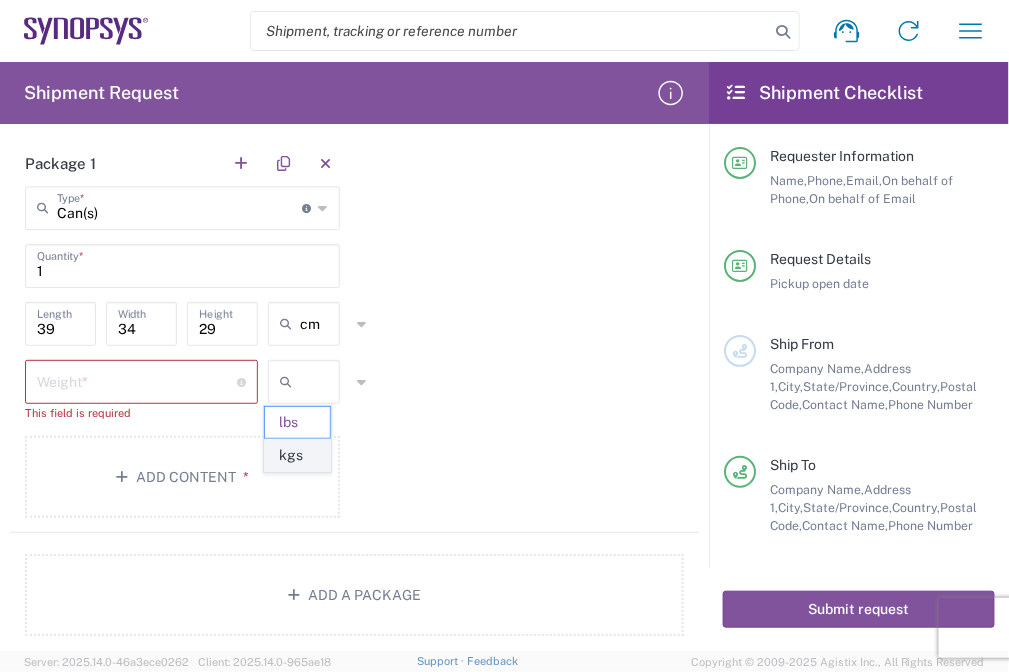 click on "kgs" 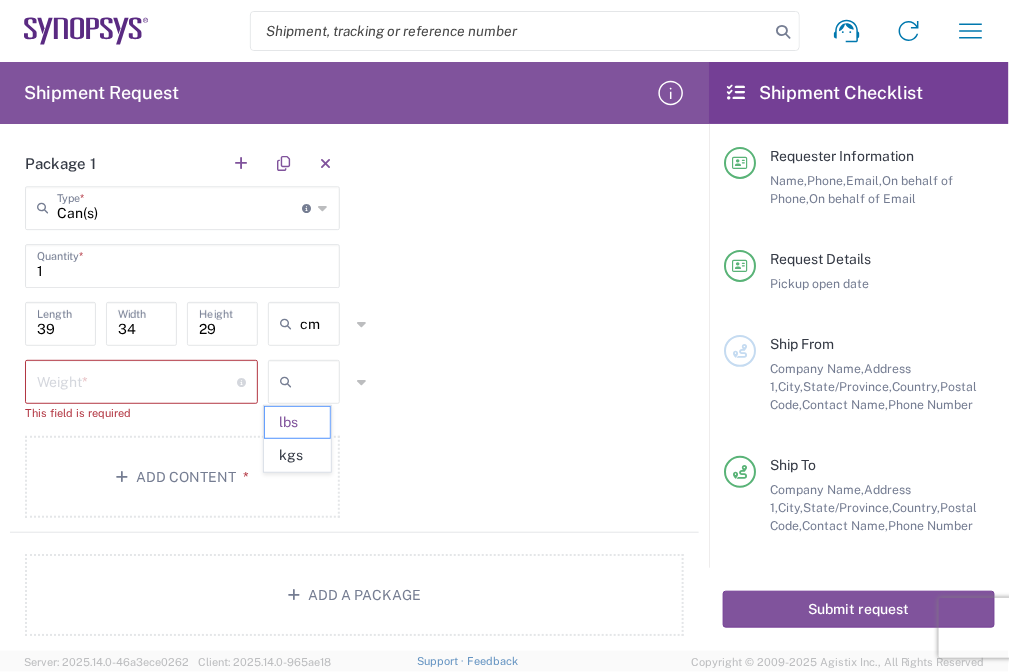 type on "kgs" 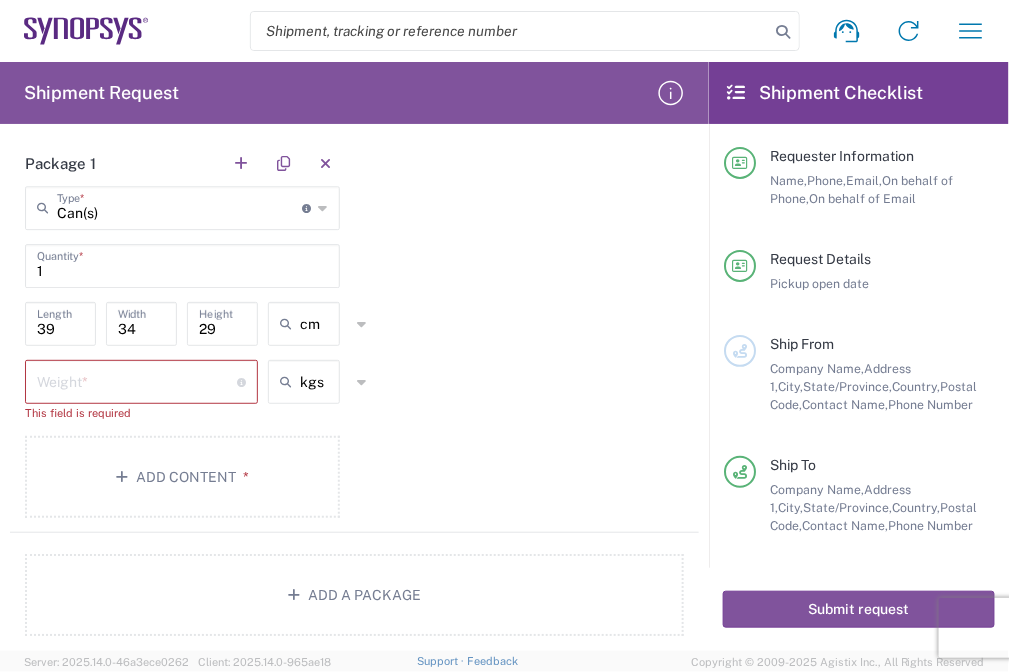 click at bounding box center (137, 380) 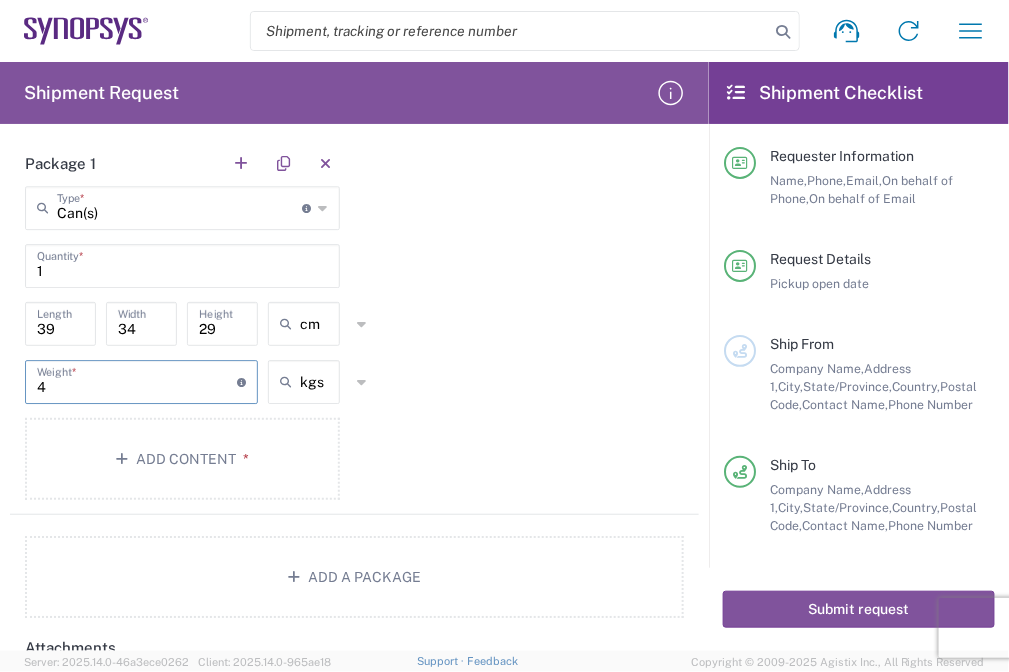 type on "4" 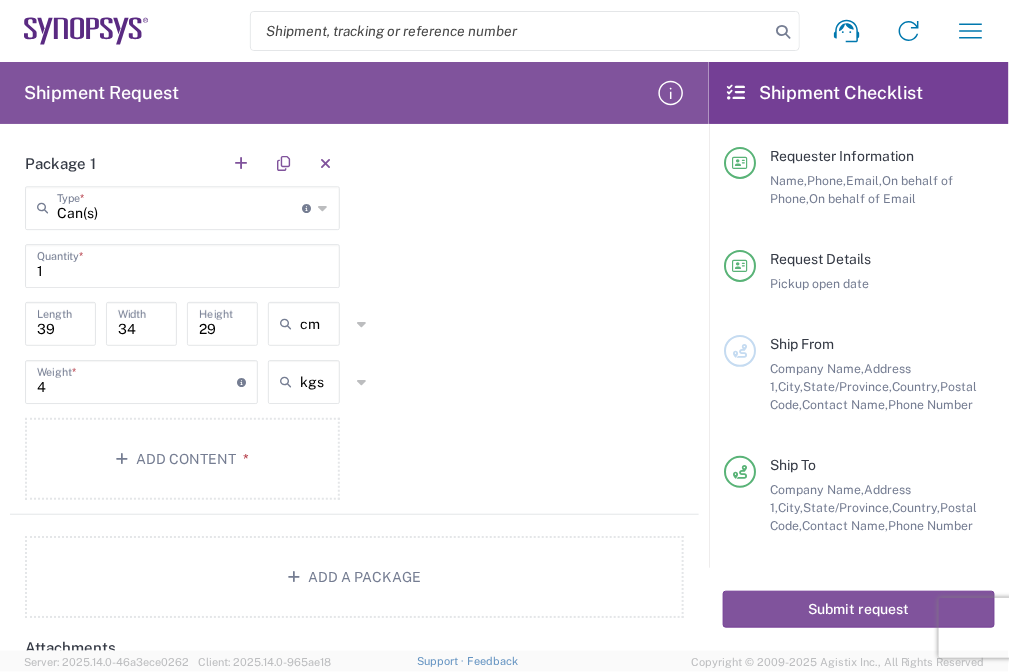click on "Package 1  Can(s)  Type  * Material used to package goods Bale(s) Basket(s) Bolt(s) Bottle(s) Buckets Bulk Bundle(s) Can(s) Cardboard Box(es) Carton(s) Case(s) Cask(s) Crate(s) Crating Bid Required Cylinder(s) Drum(s) (Fiberboard) Drum(s) (Metal) Drum(s) (Plastic) Envelope Large Box Loose Agricultrural Product Medium Box Naked Cargo (UnPackaged) Pail(s) PAK Pallet(s) Oversized (Not Stackable) Pallet(s) Oversized (Stackable) Pallet(s) Standard (Not Stackable) Pallet(s) Standard (Stackable) Rack Roll(s) Skid(s) Slipsheet Small Box Tube Vendor Packaging Xtreme Half Stack Your Packaging 1  Quantity  * 39  Length  34  Width  29  Height  cm in cm ft 4  Weight  * Total weight of package(s) in pounds or kilograms kgs lbs kgs Add Content *" 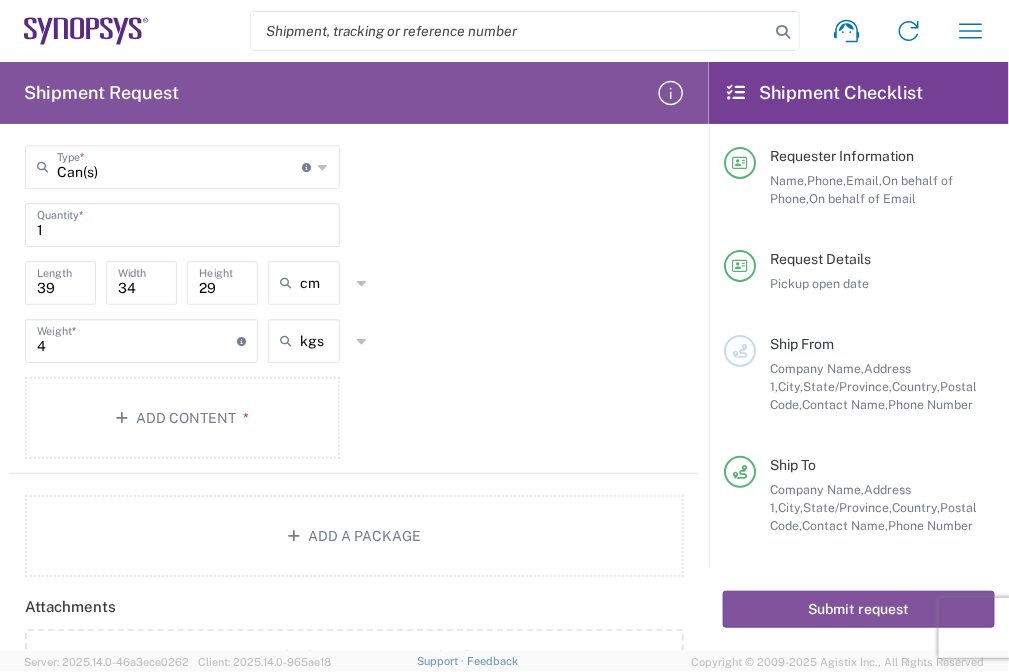 scroll, scrollTop: 1467, scrollLeft: 0, axis: vertical 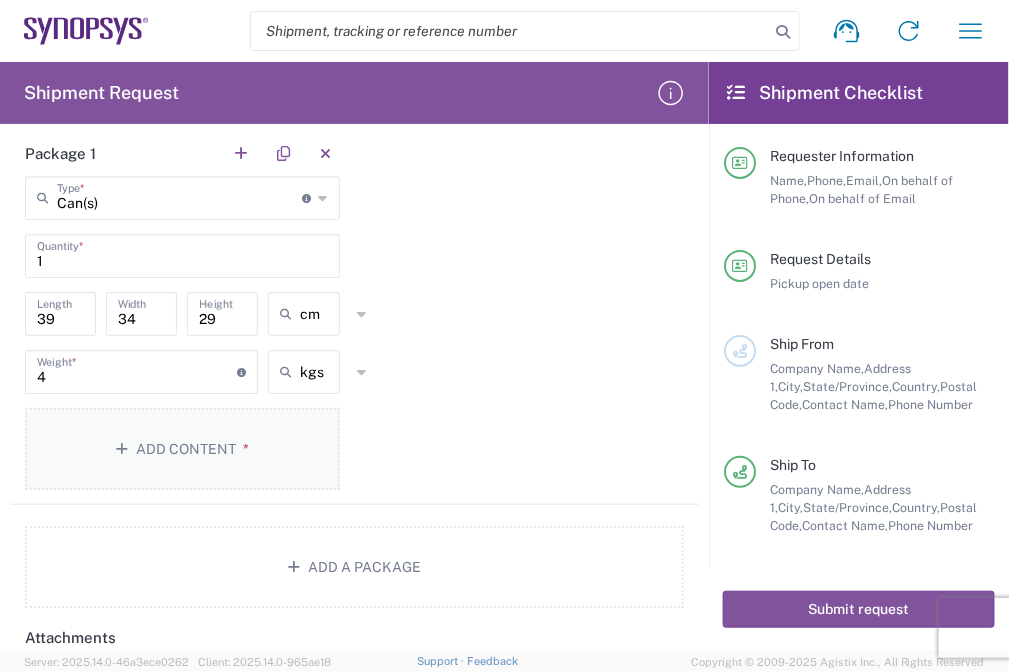 click on "Add Content *" 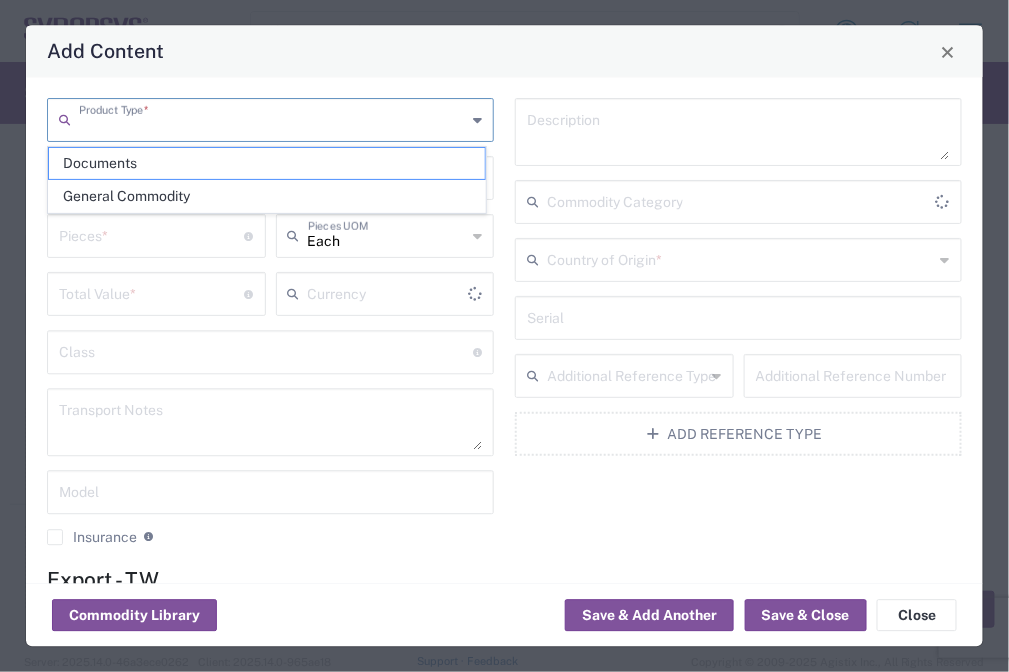 click at bounding box center (272, 119) 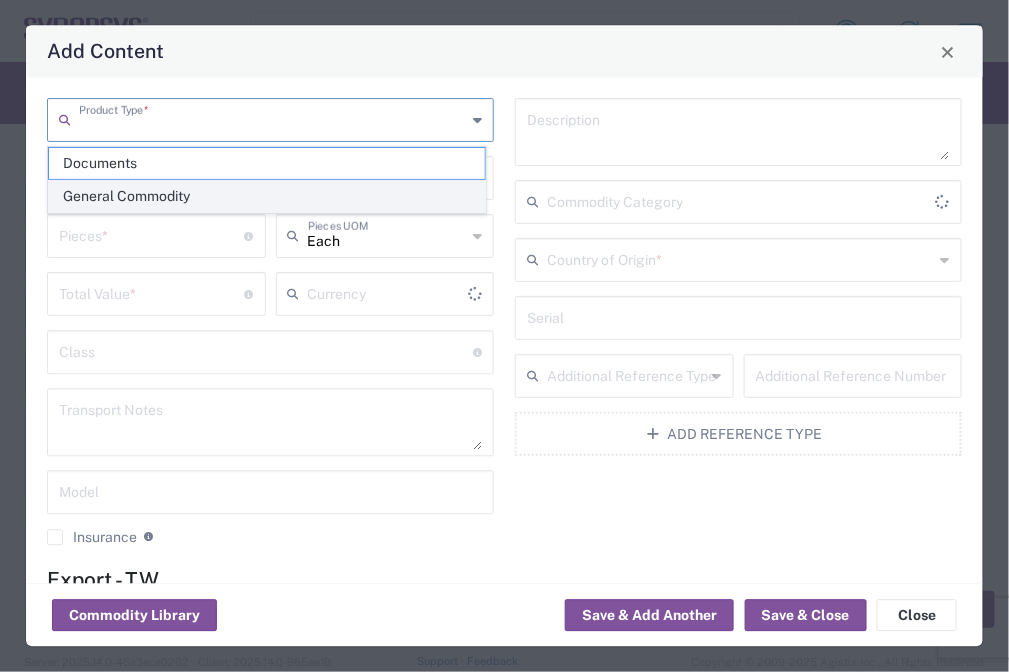 type on "US Dollar" 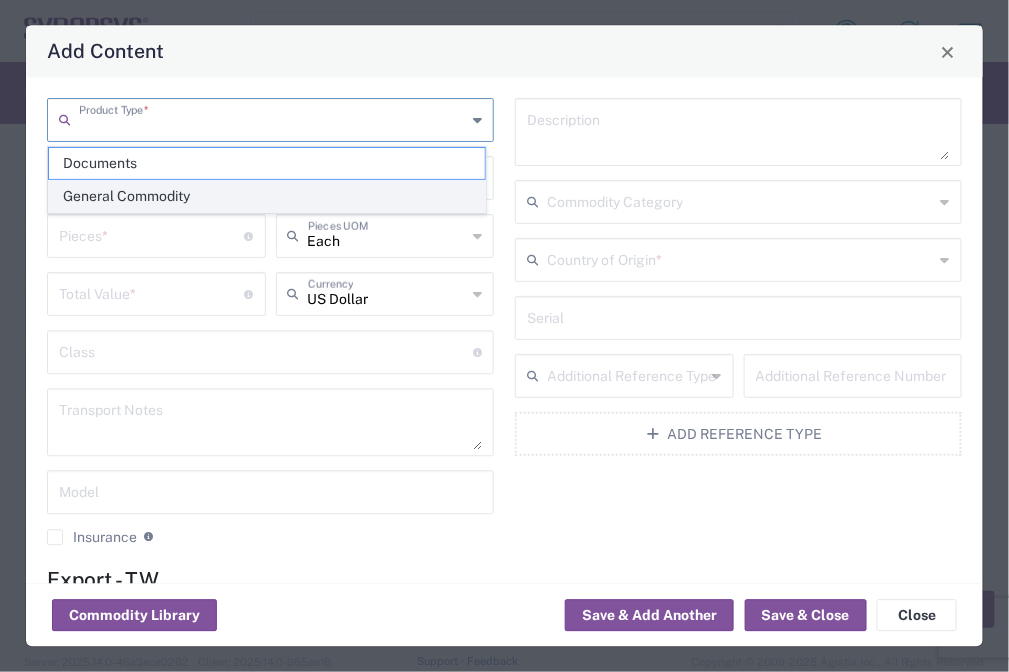 click on "General Commodity" 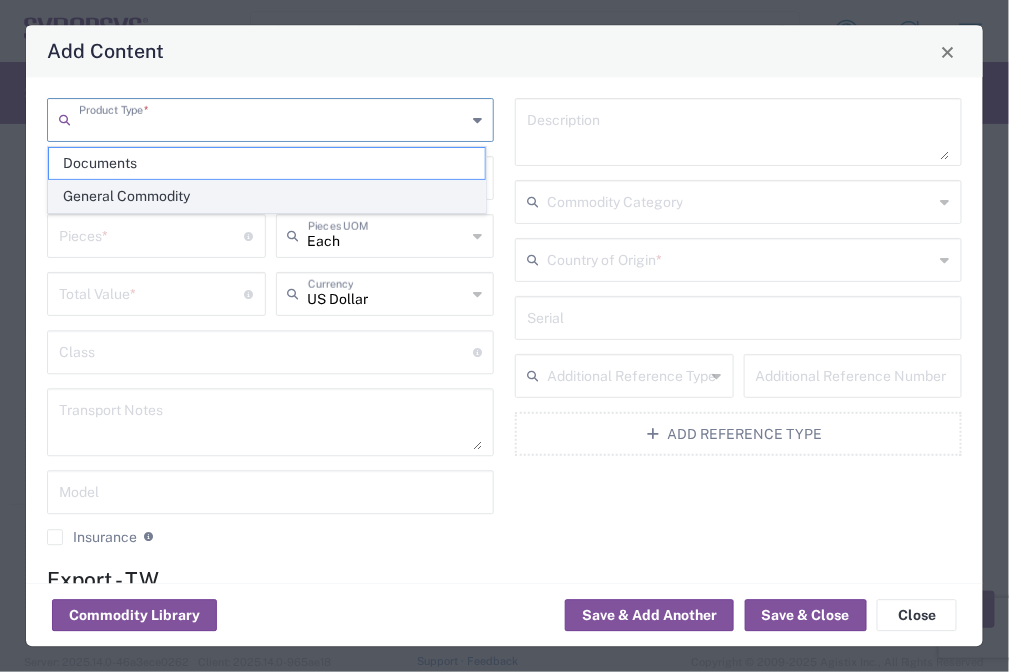 type on "General Commodity" 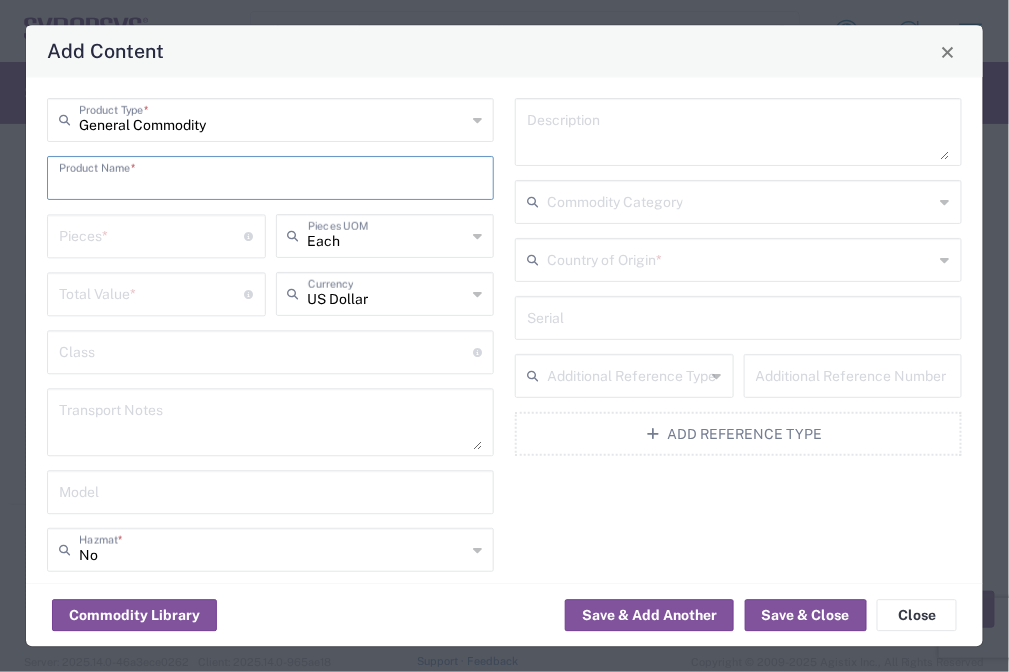 click at bounding box center [270, 177] 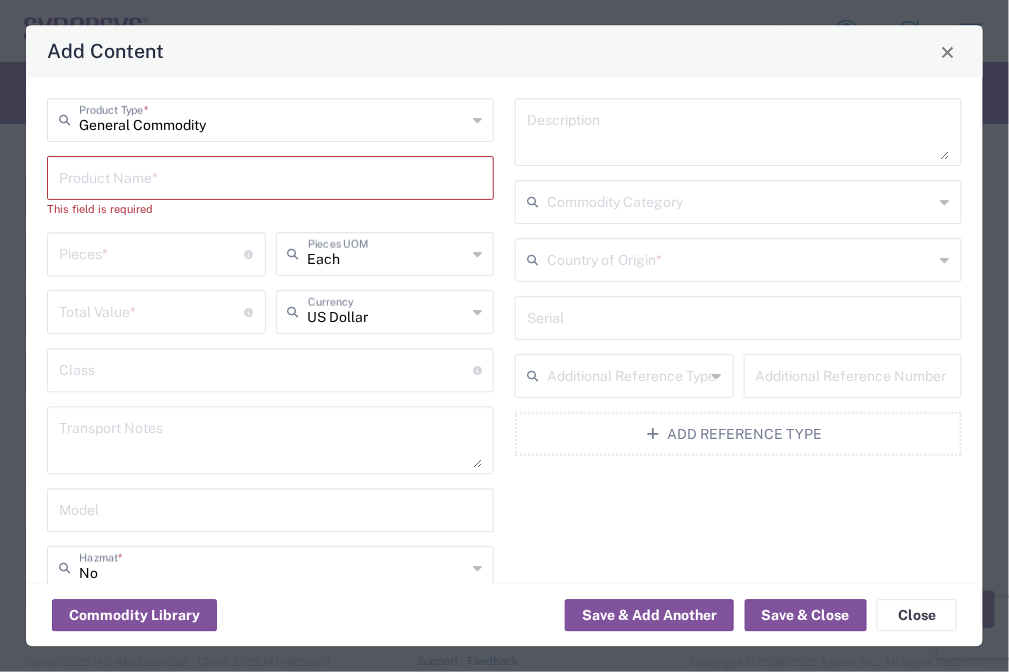 click at bounding box center [270, 177] 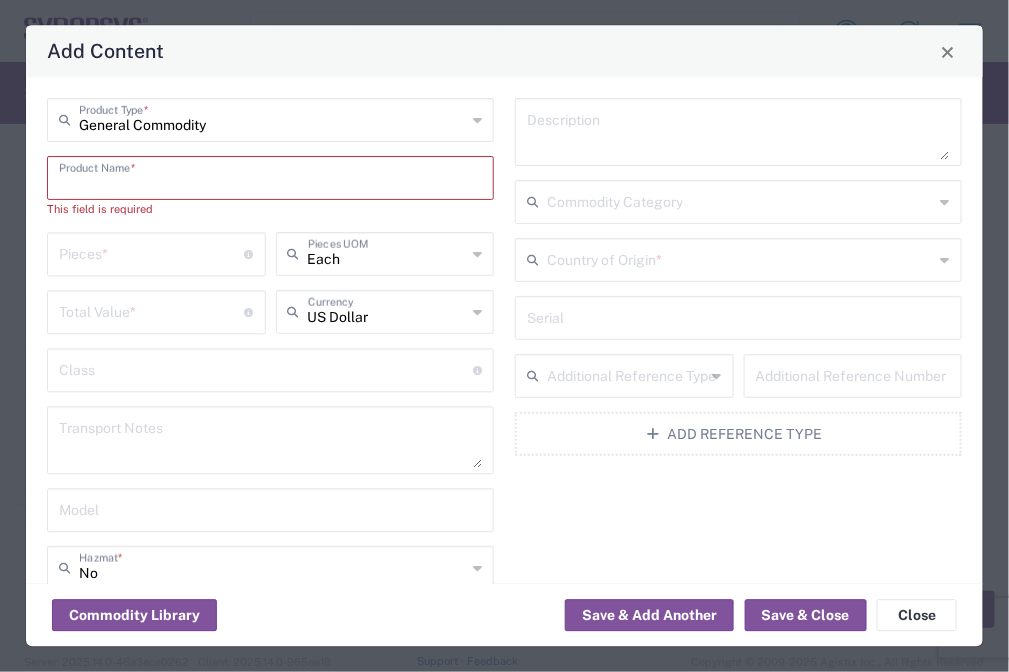 paste on "FMCPLUS_MGB2_HT3 adapter board" 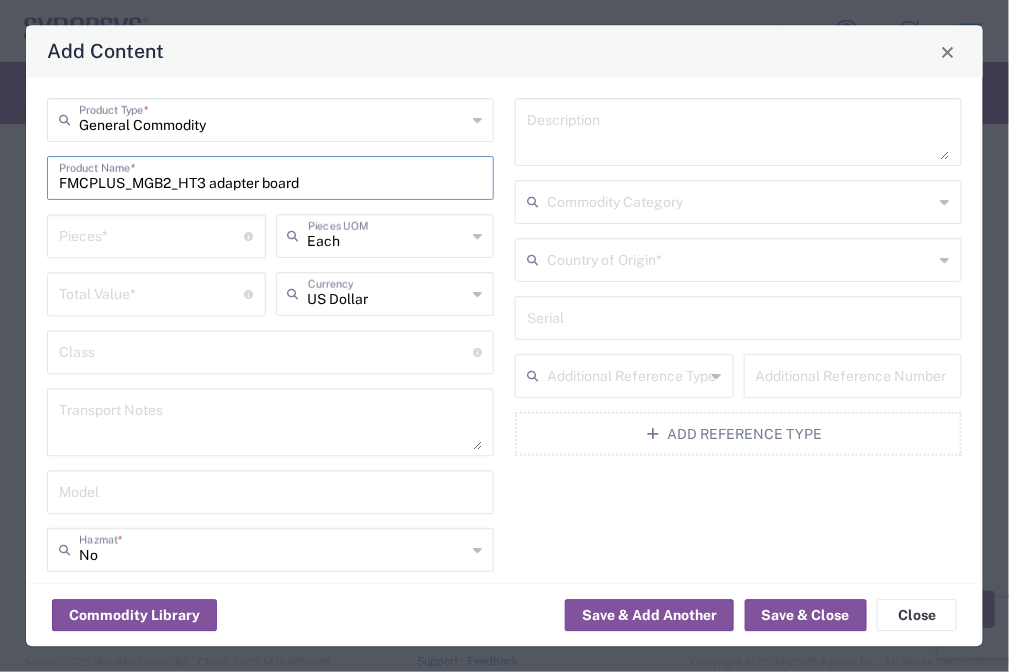 type on "FMCPLUS_MGB2_HT3 adapter board" 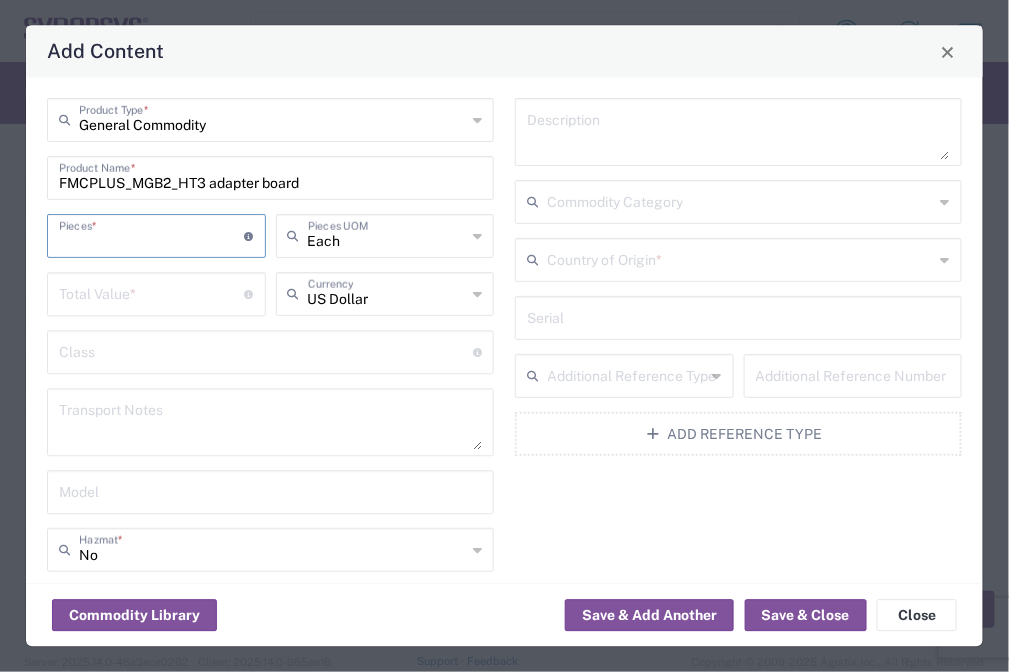 click at bounding box center (152, 235) 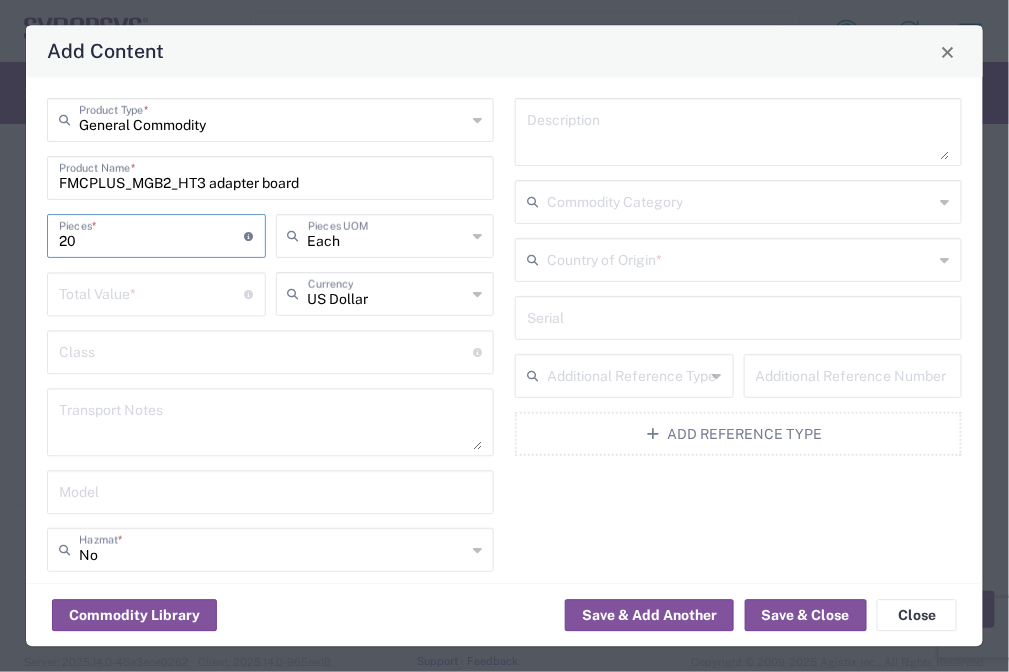 type on "20" 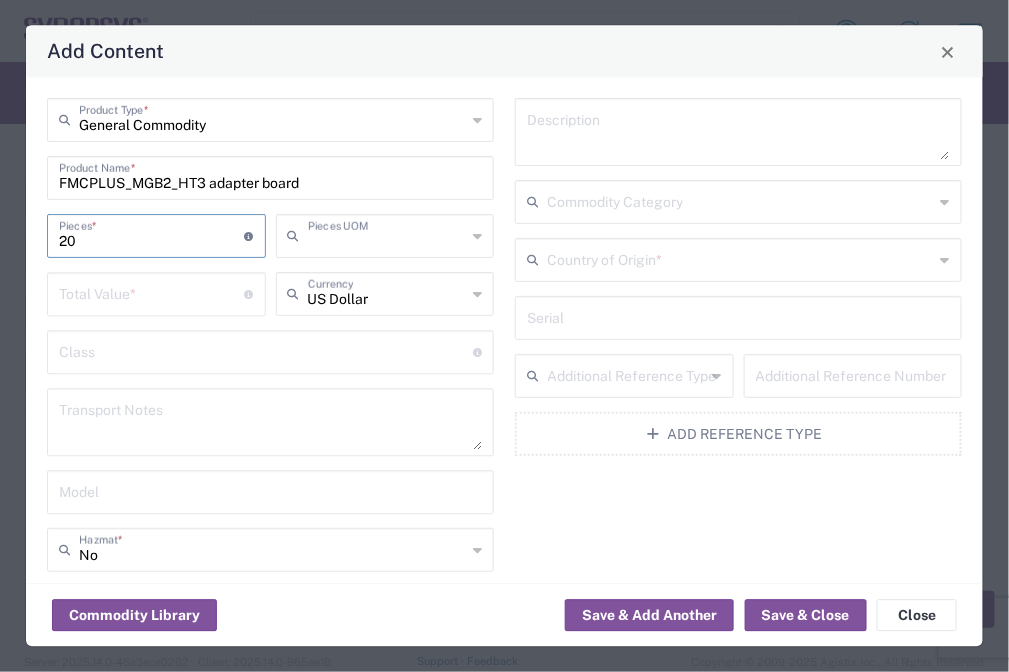 click at bounding box center (387, 235) 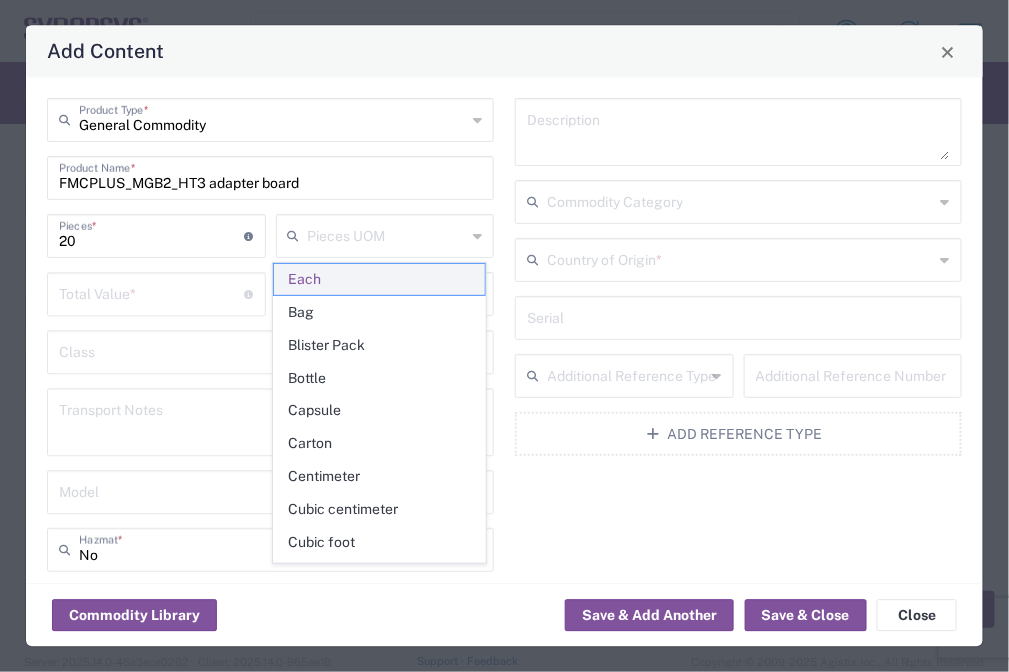 click on "Each" 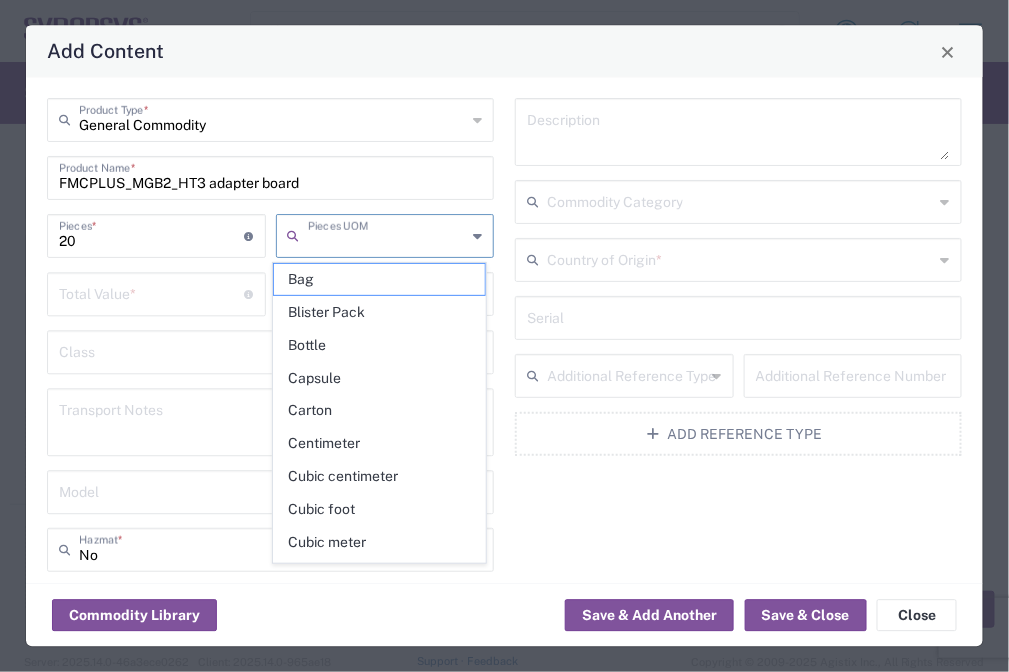 click at bounding box center [387, 235] 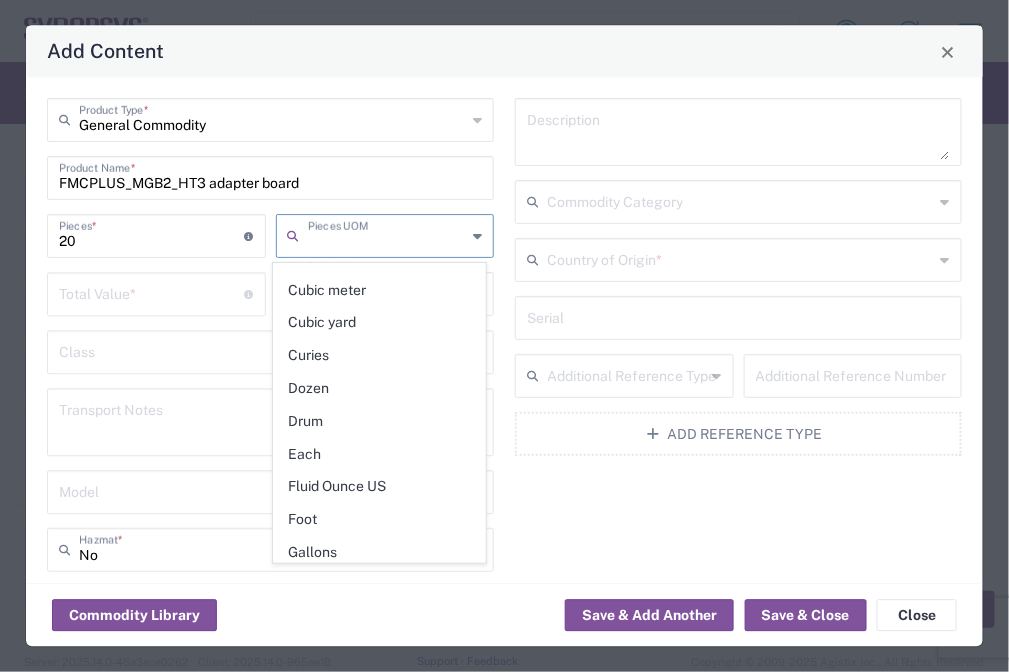 scroll, scrollTop: 161, scrollLeft: 0, axis: vertical 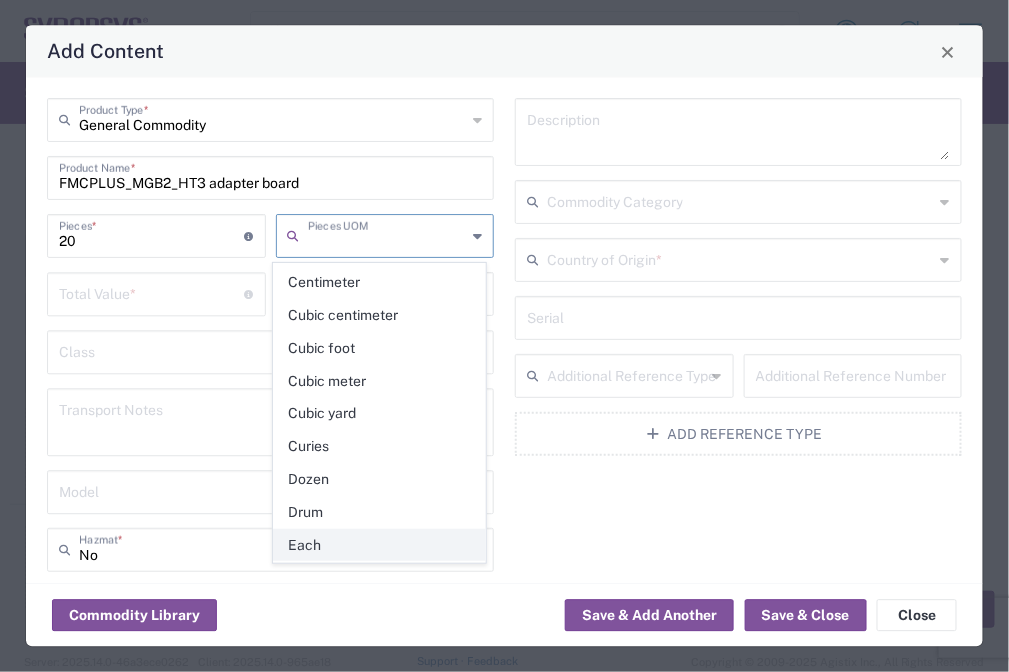 click on "Each" 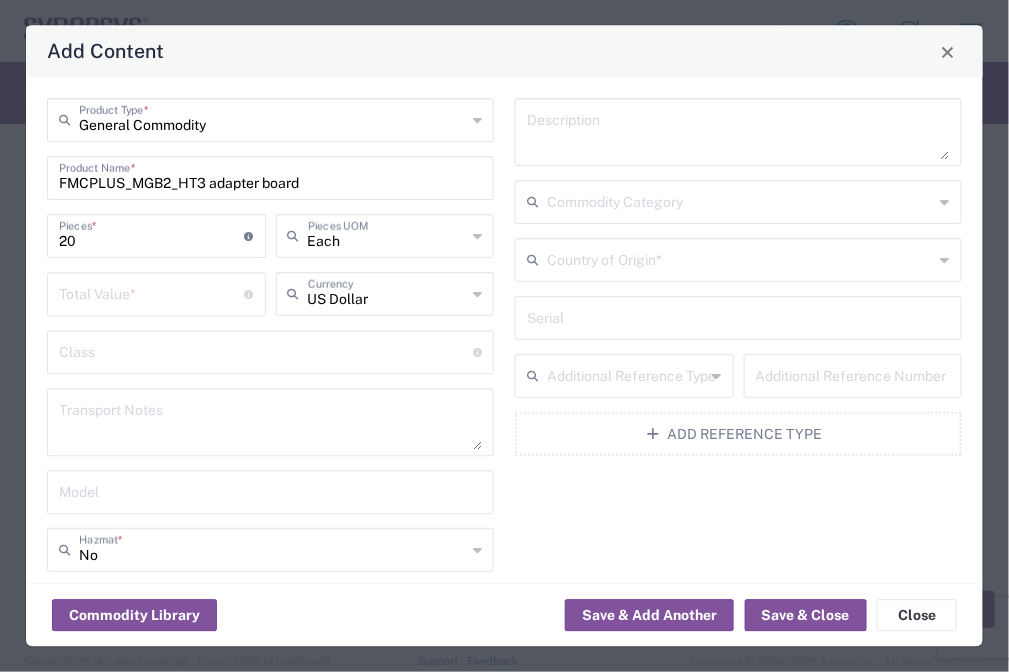 click at bounding box center (152, 293) 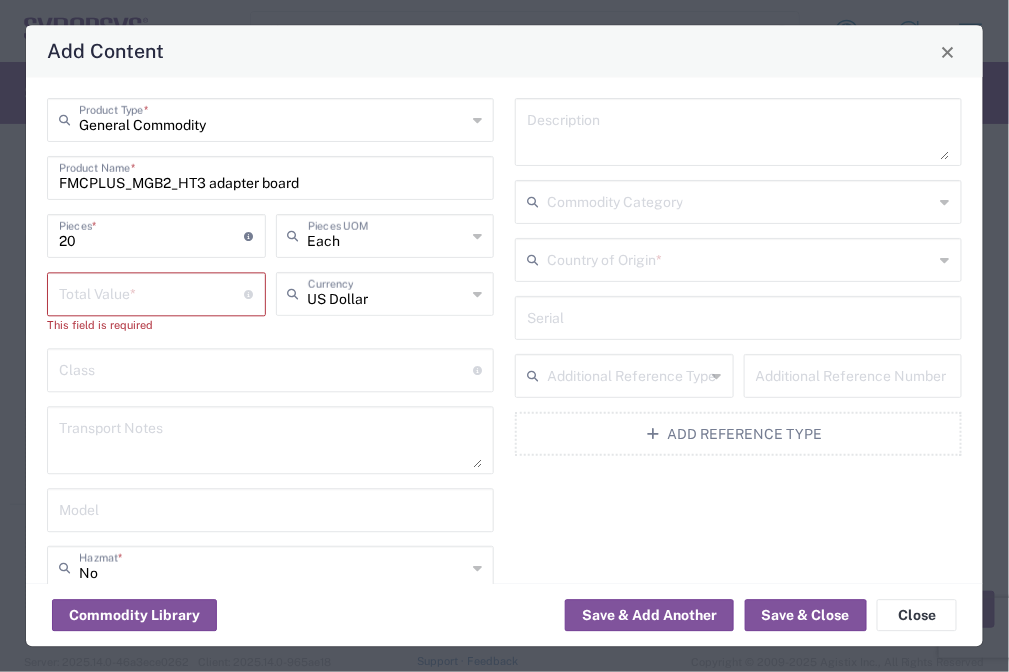 drag, startPoint x: 541, startPoint y: 536, endPoint x: 373, endPoint y: 418, distance: 205.29977 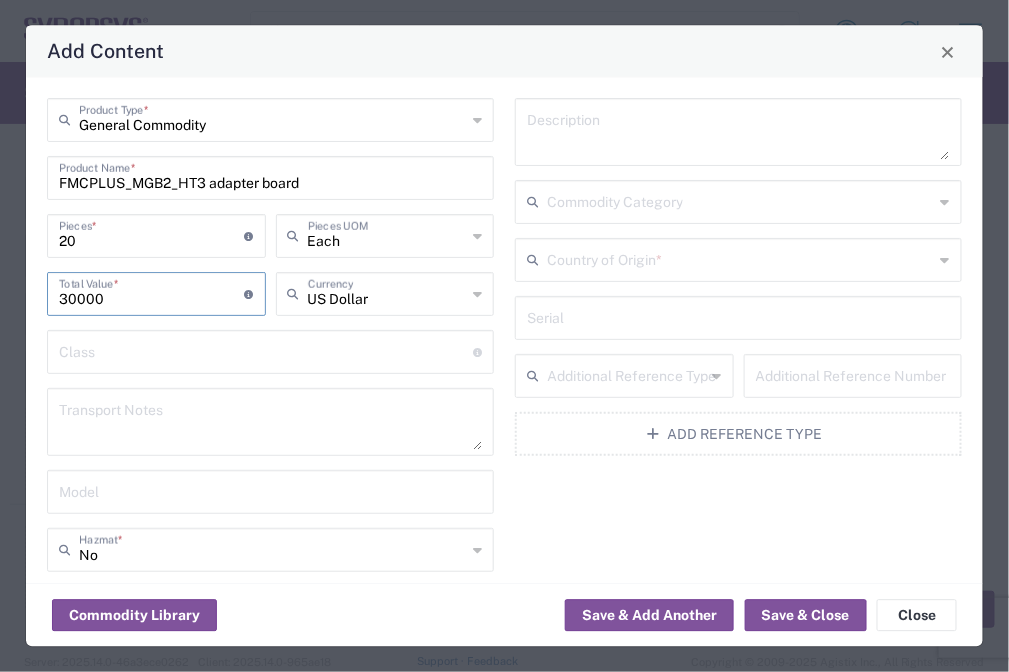 type on "30000" 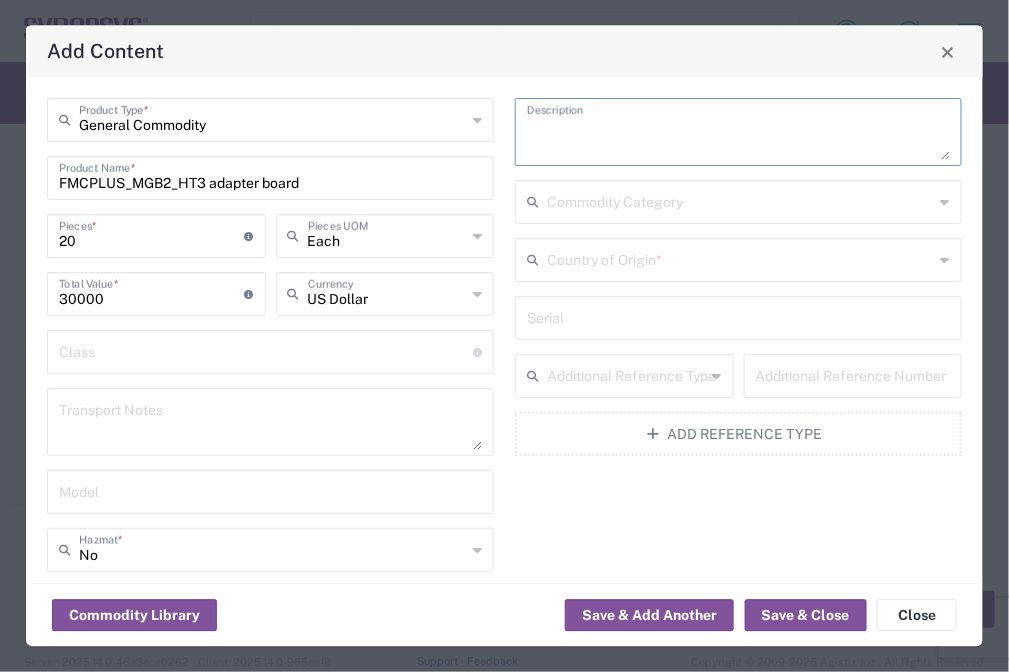 click at bounding box center (738, 133) 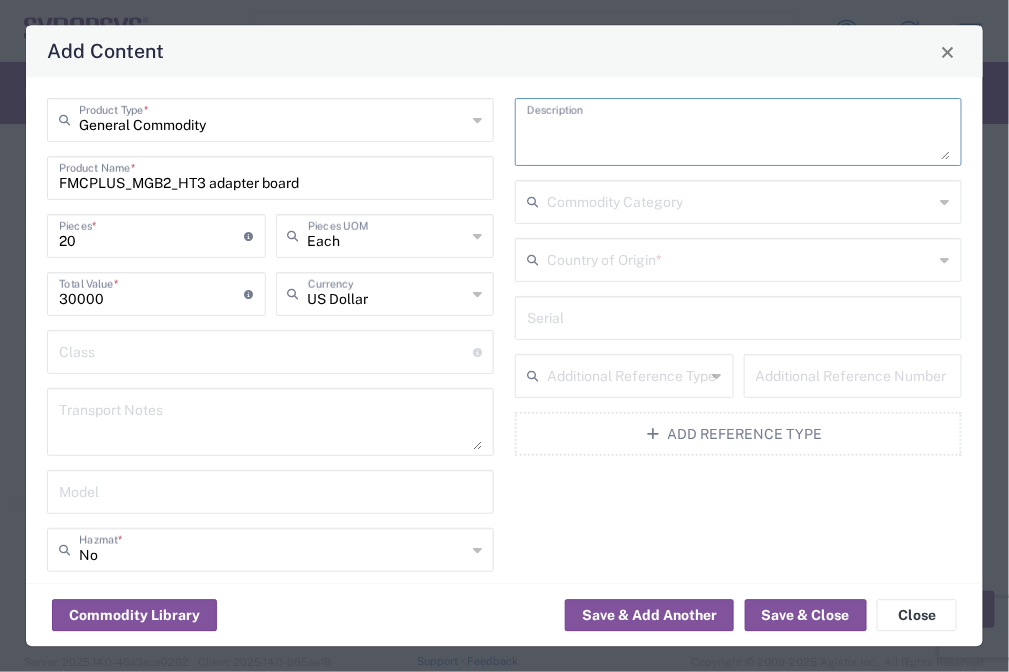 click at bounding box center [738, 133] 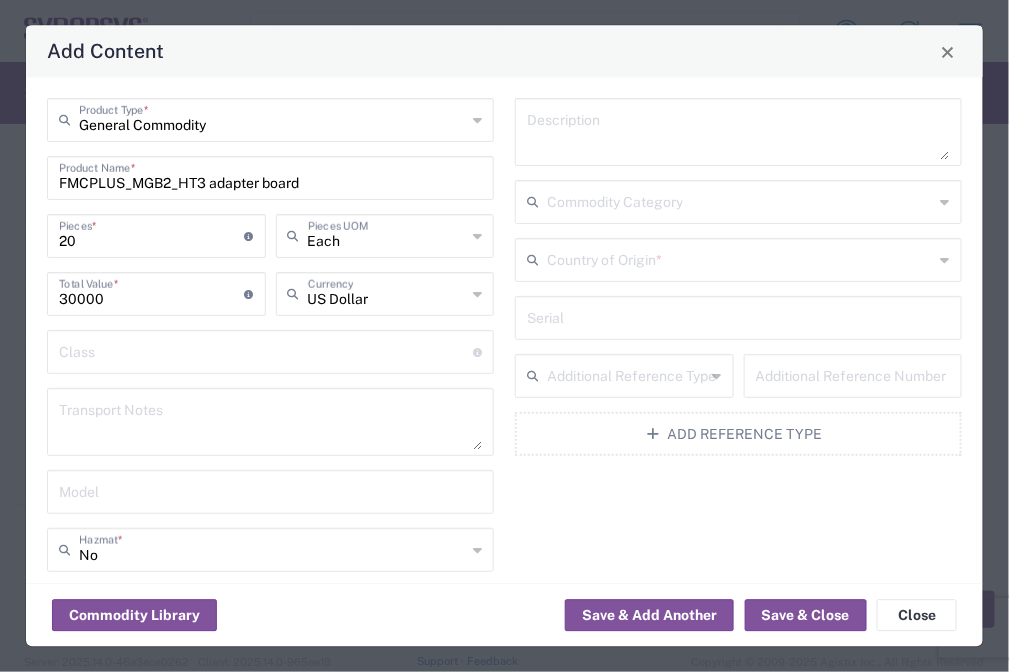 click at bounding box center (738, 133) 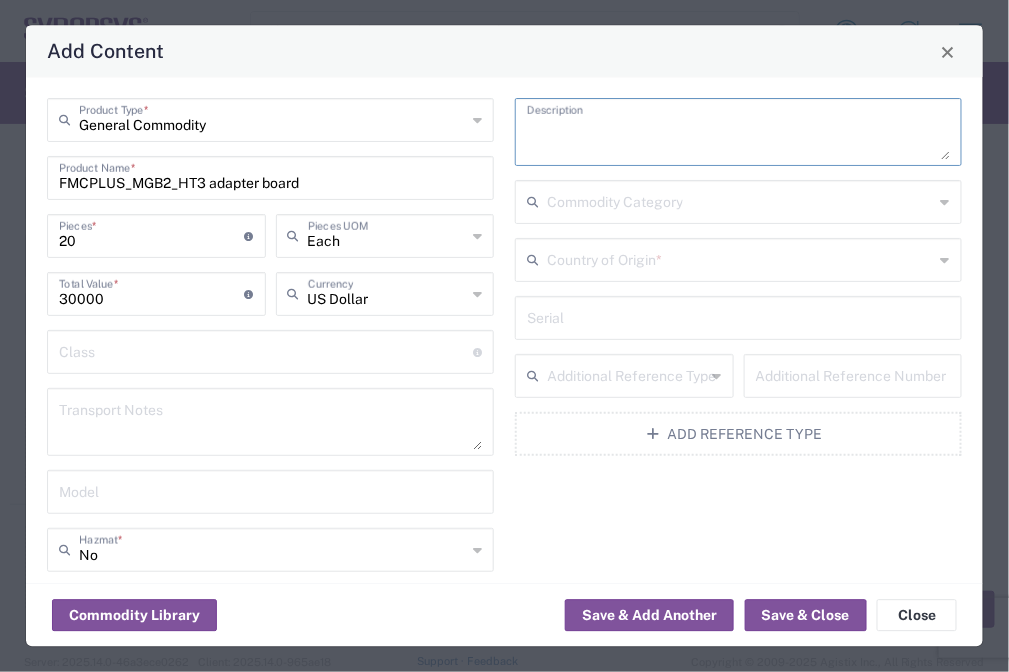 paste on "The shipment is transported by KWE using air freight." 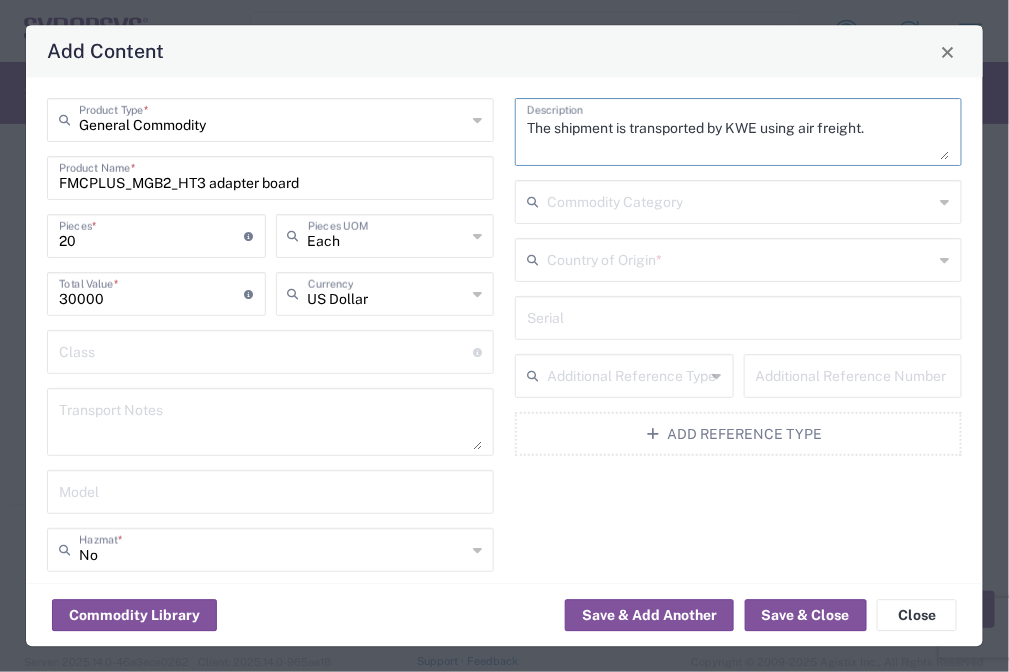 type on "The shipment is transported by KWE using air freight." 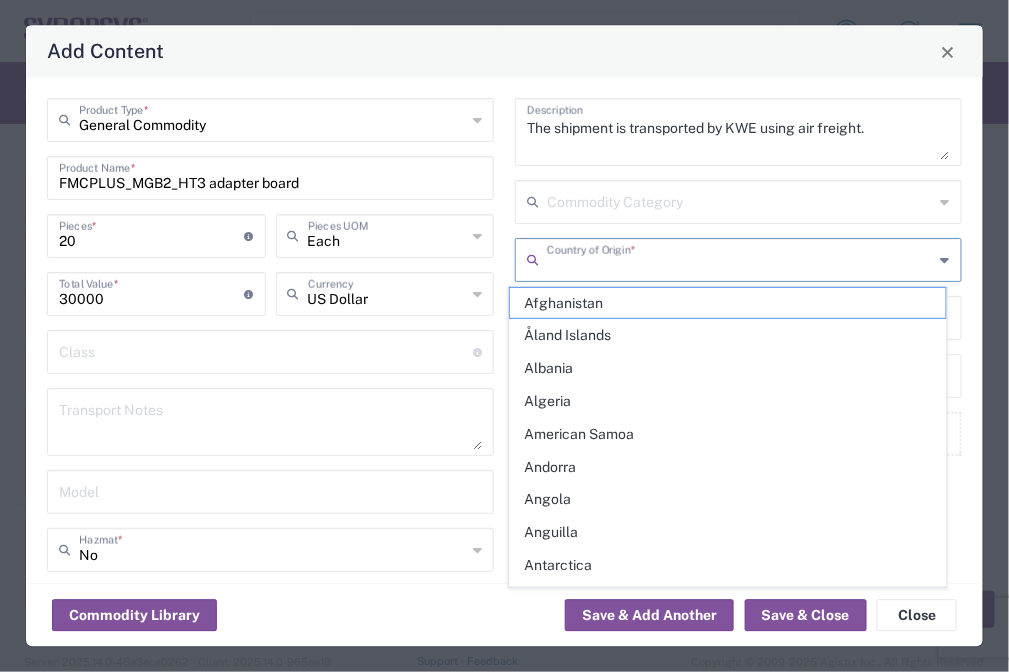 click at bounding box center [740, 259] 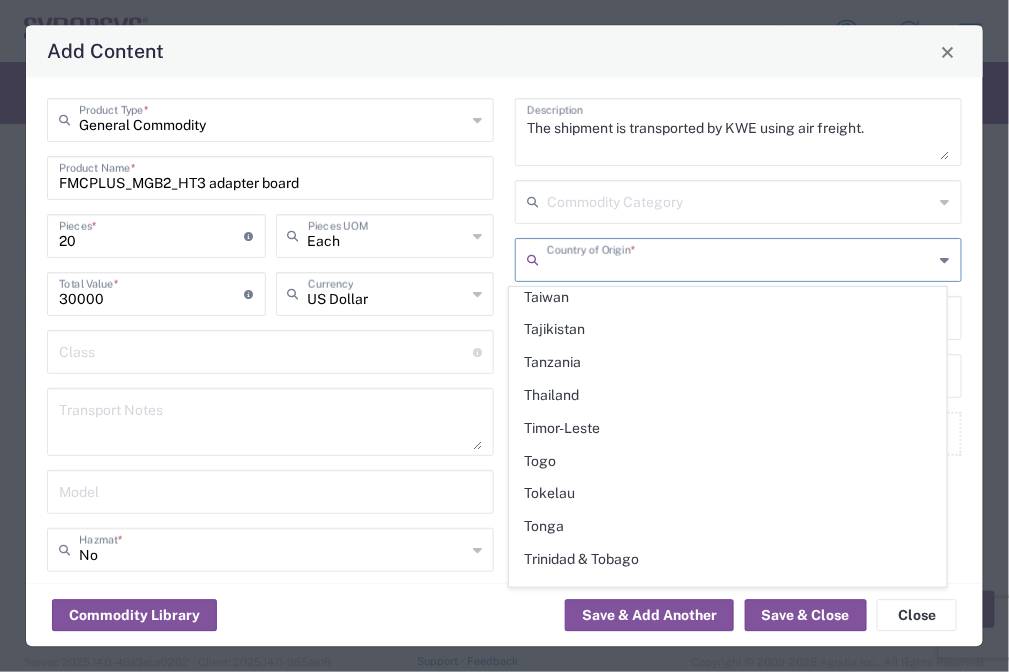 scroll, scrollTop: 6916, scrollLeft: 0, axis: vertical 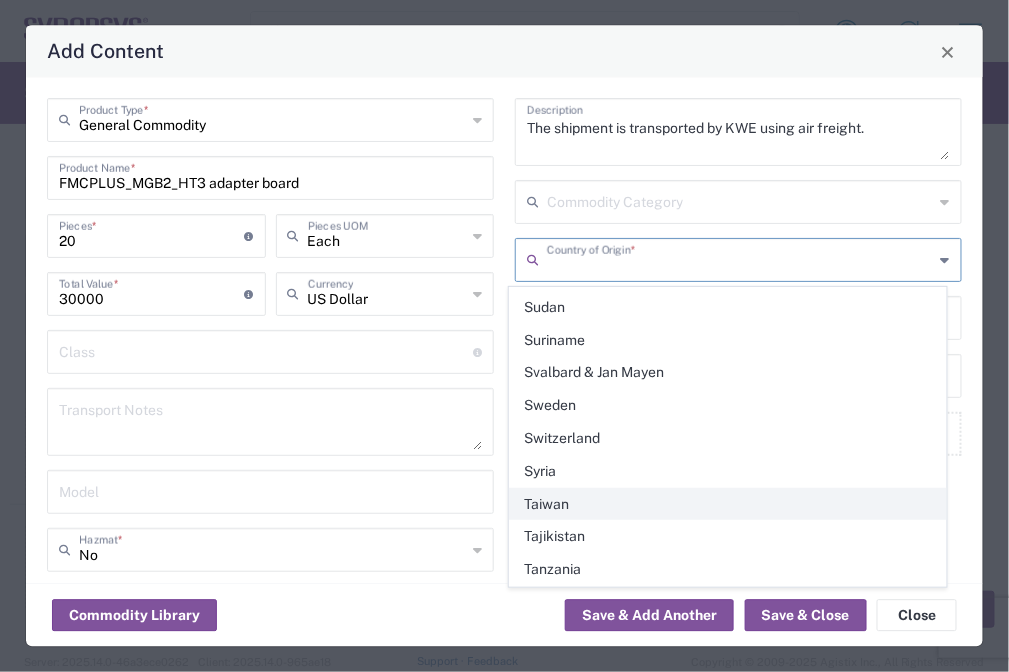 click on "Taiwan" 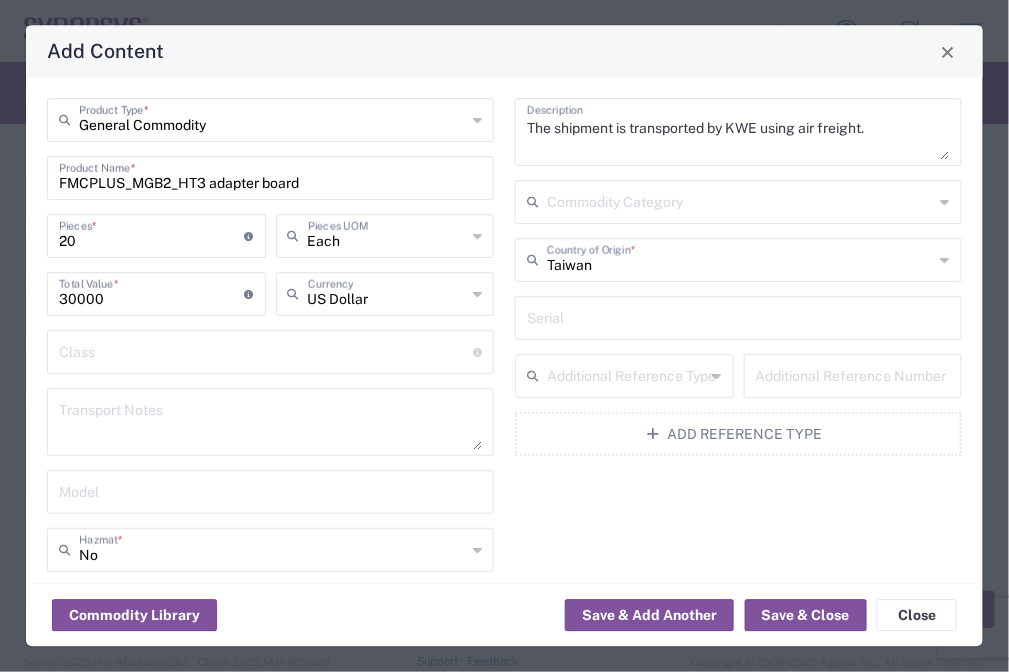 click on "The shipment is transported by KWE using air freight.  Description   Commodity Category  Taiwan  Country of Origin  *  Serial   Additional Reference Type   Additional Reference Number  Add Reference Type" 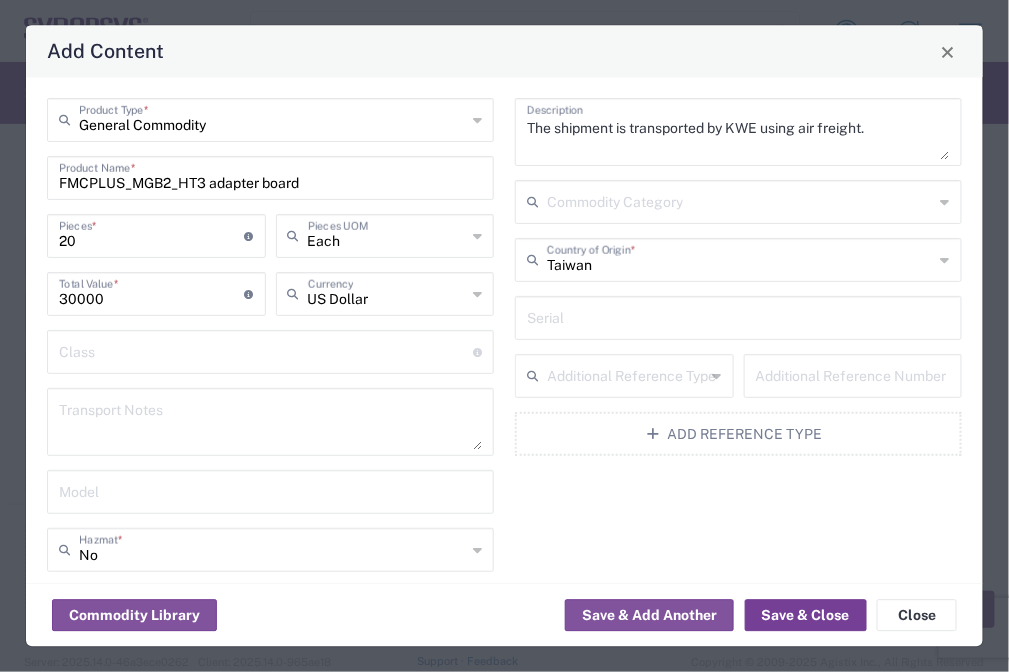 click on "Save & Close" 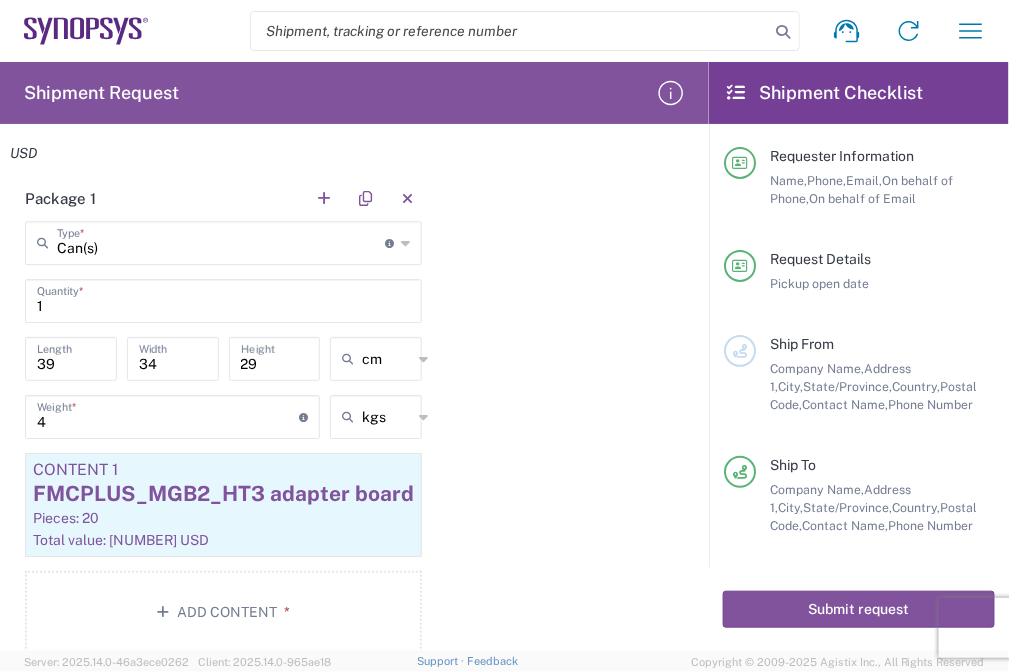 scroll, scrollTop: 1512, scrollLeft: 0, axis: vertical 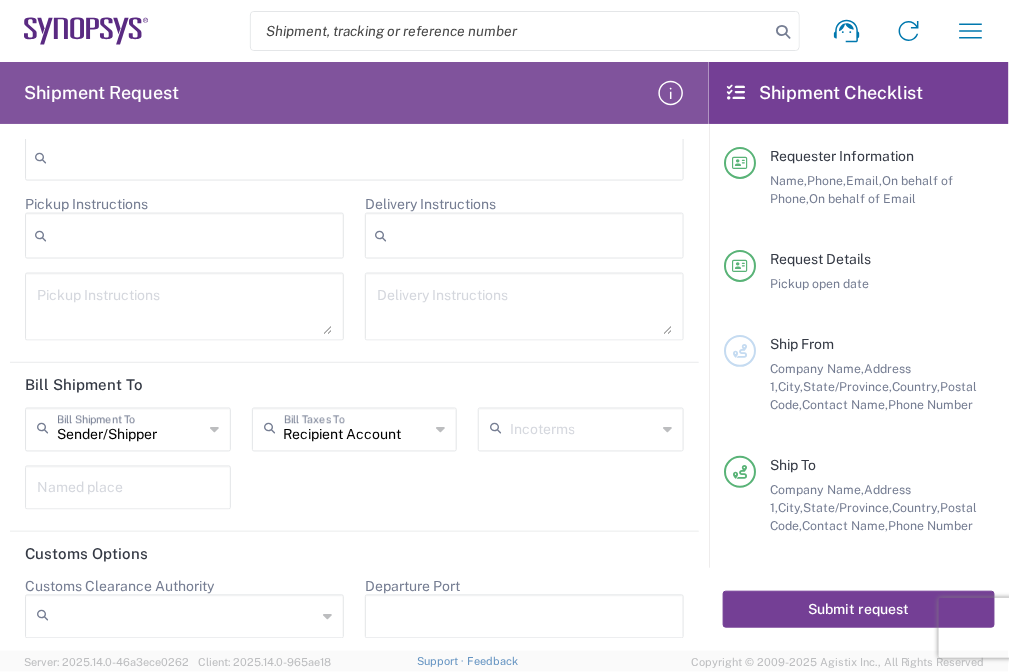click on "Submit request" 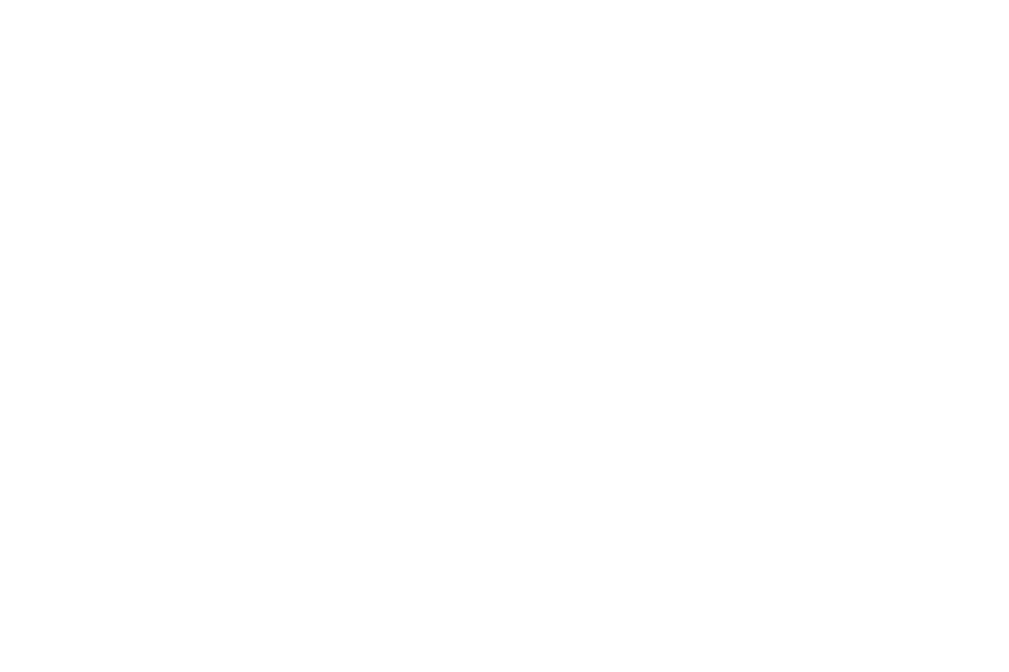 scroll, scrollTop: 0, scrollLeft: 0, axis: both 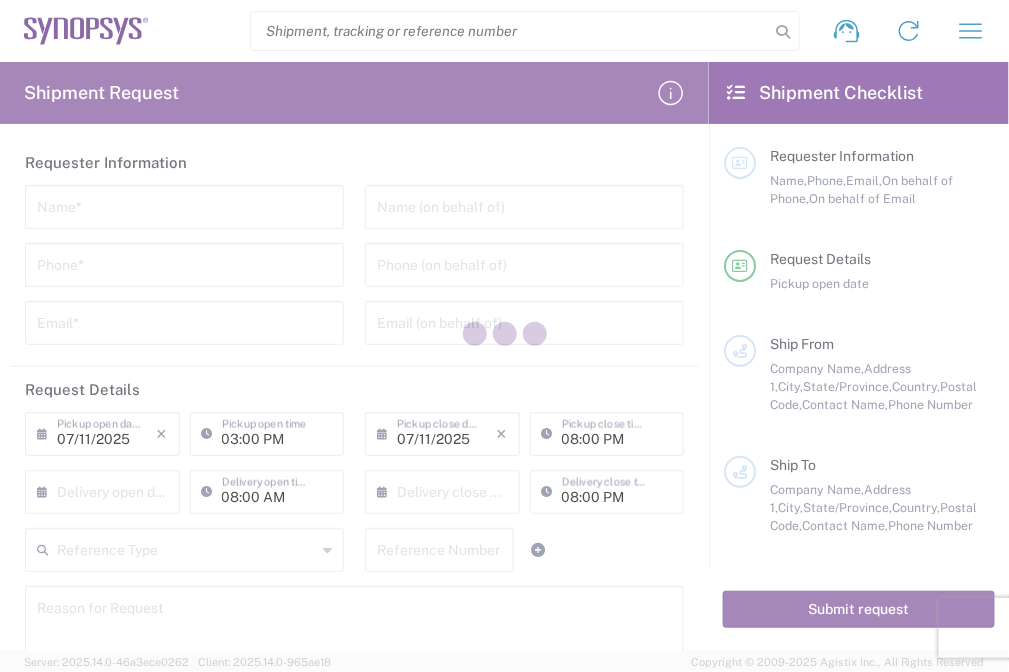 type on "United States" 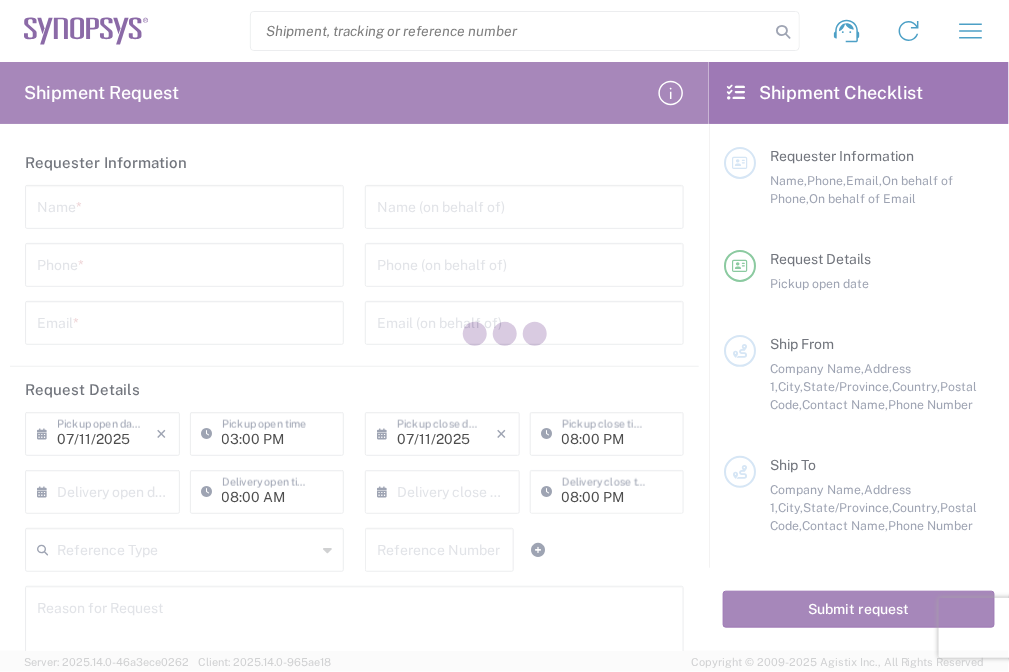 type on "United States" 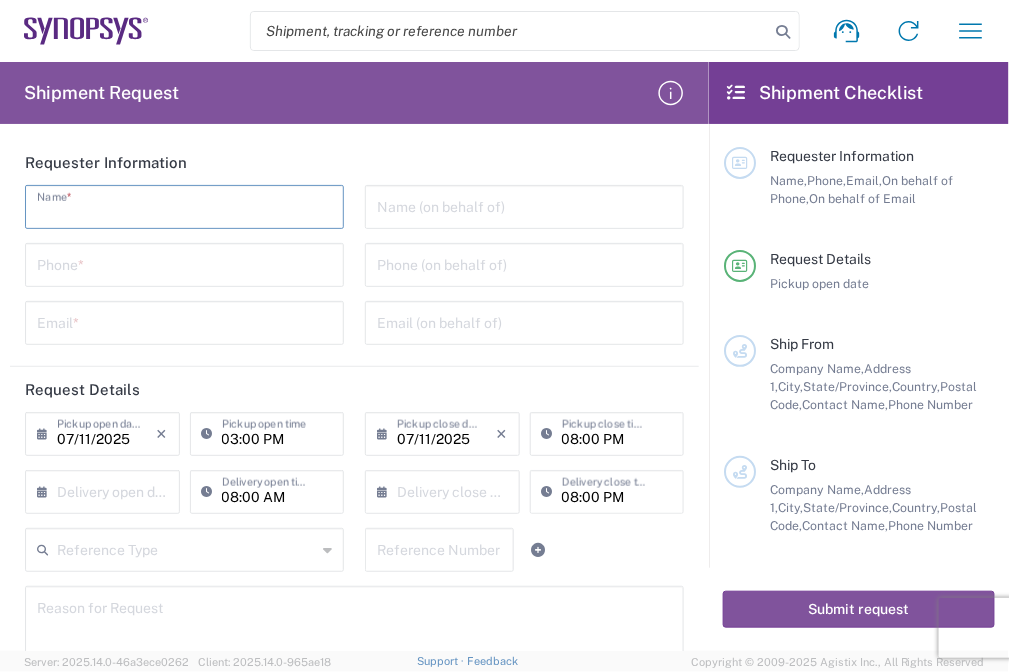 click at bounding box center [184, 205] 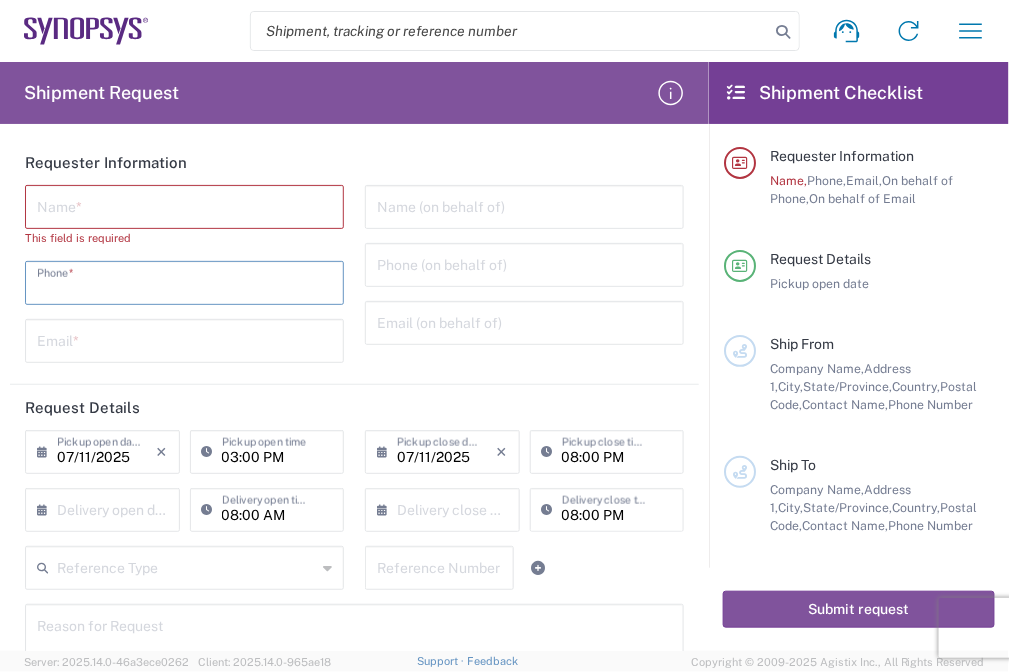 click at bounding box center (184, 281) 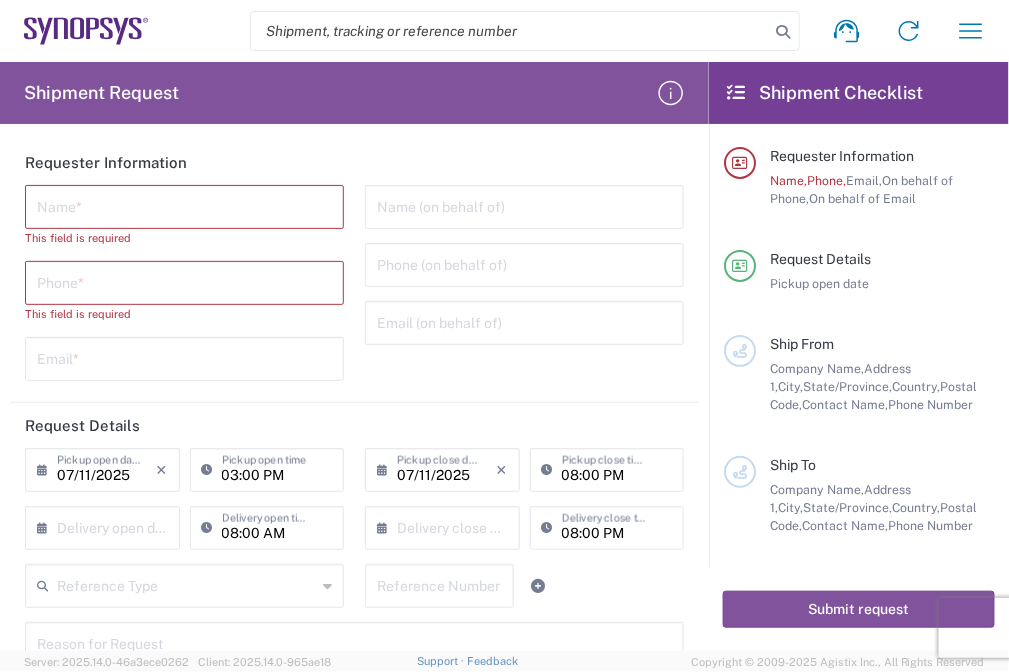 click at bounding box center (184, 205) 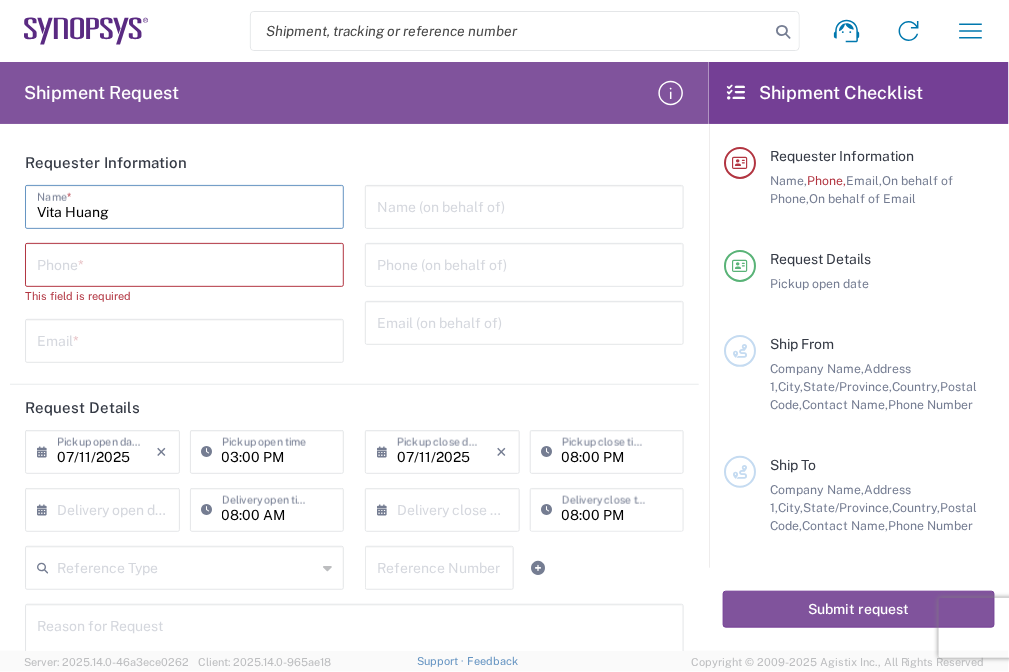 type on "Vita Huang" 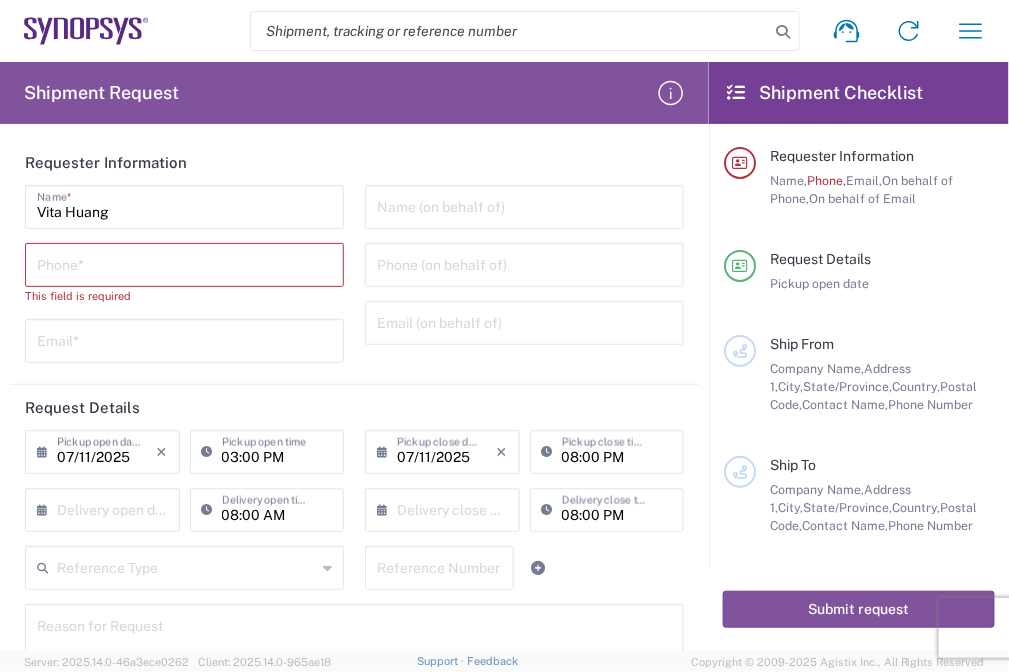 click at bounding box center [184, 263] 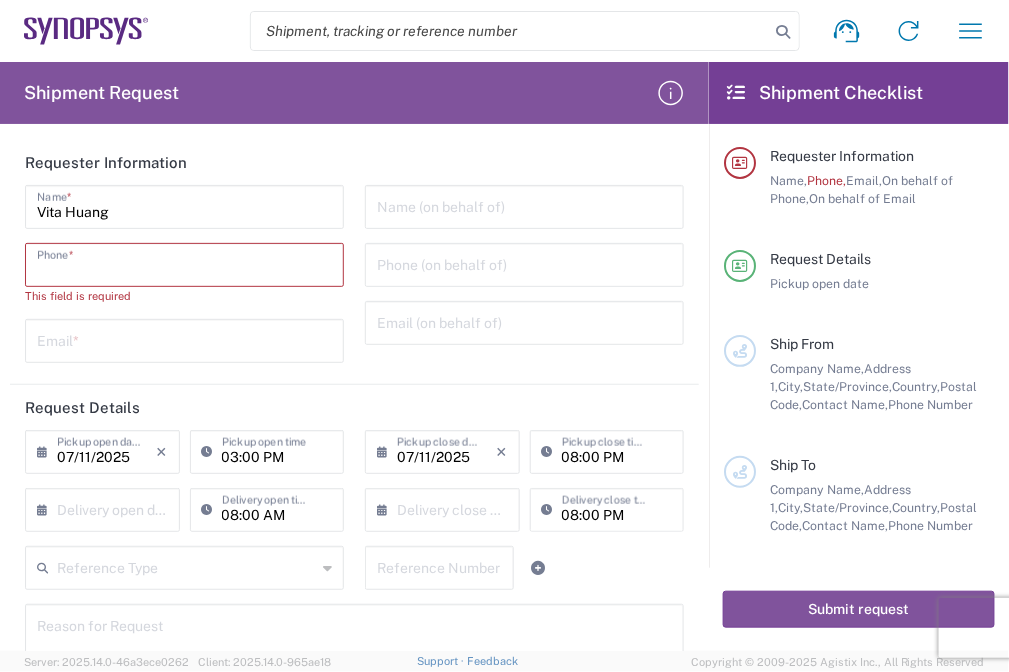 paste on "+[PHONE]" 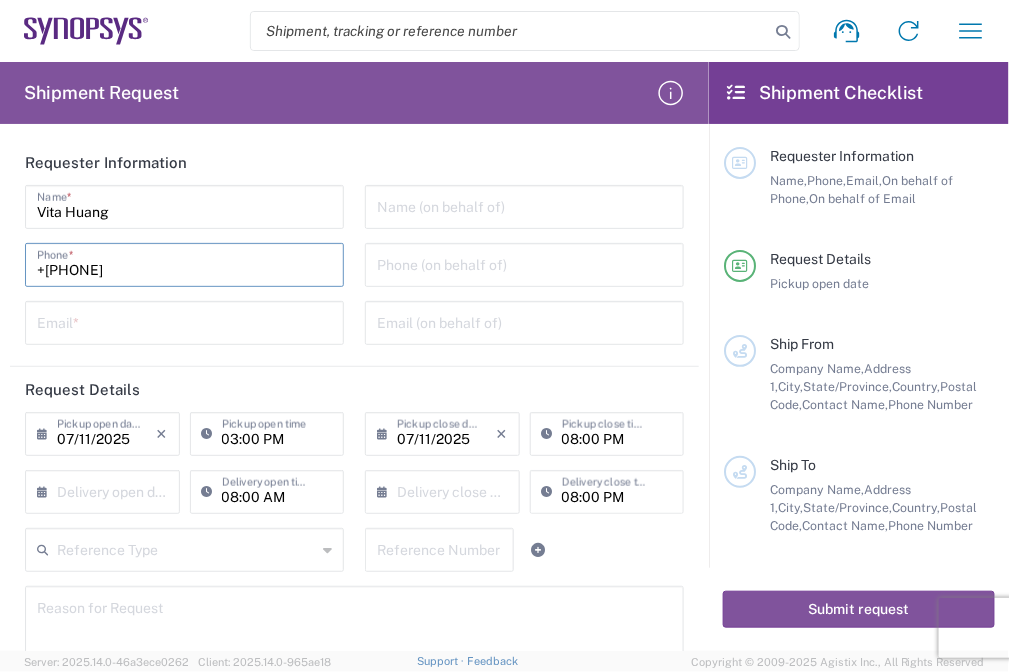 type on "+[PHONE]" 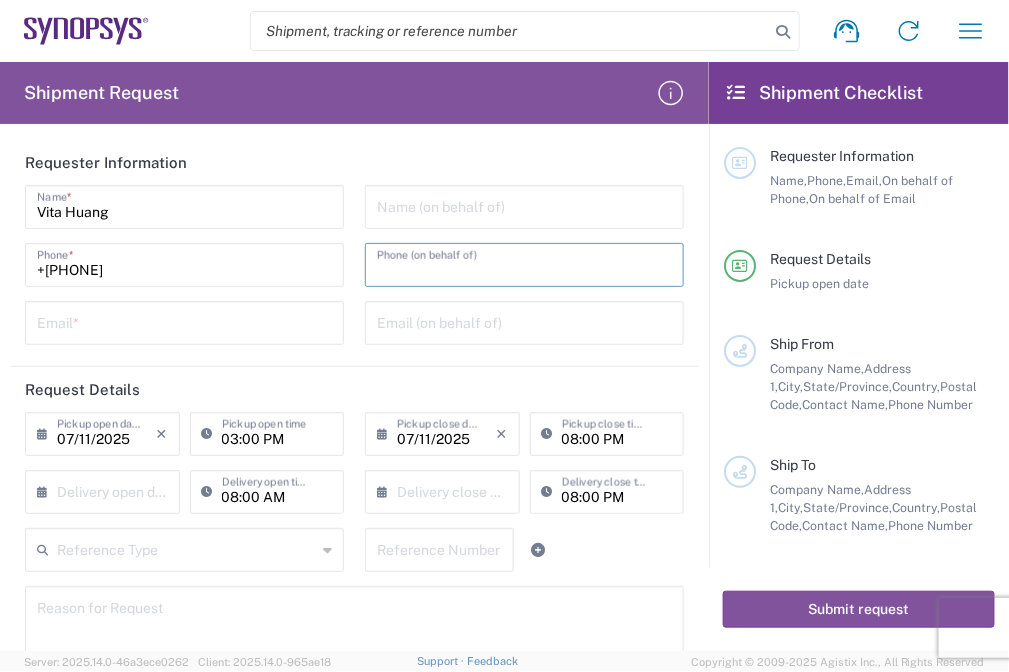 click at bounding box center (524, 263) 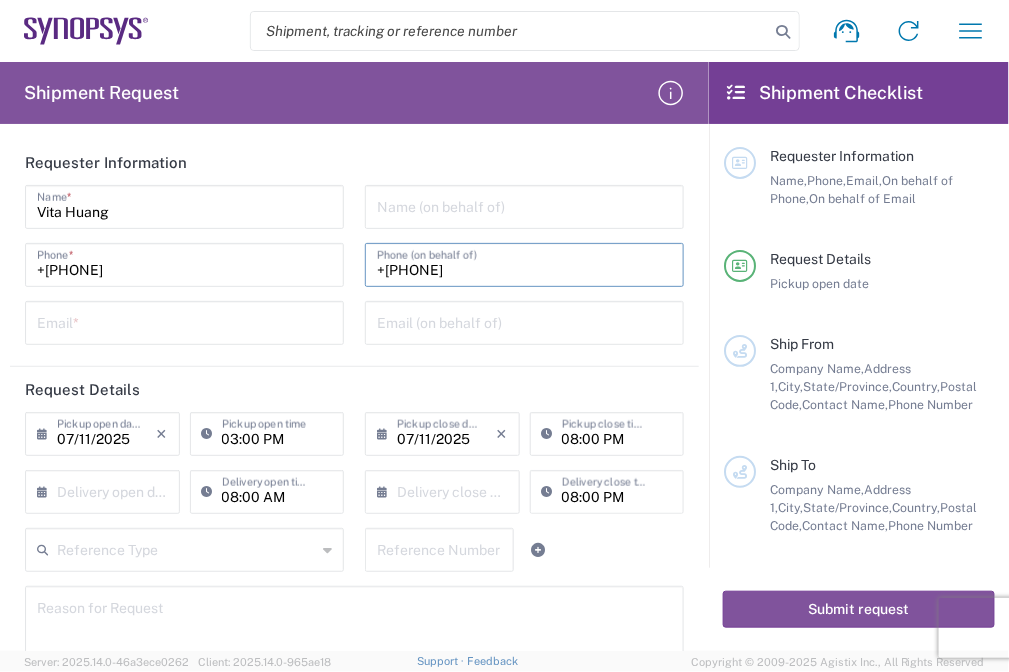 type on "+[PHONE]" 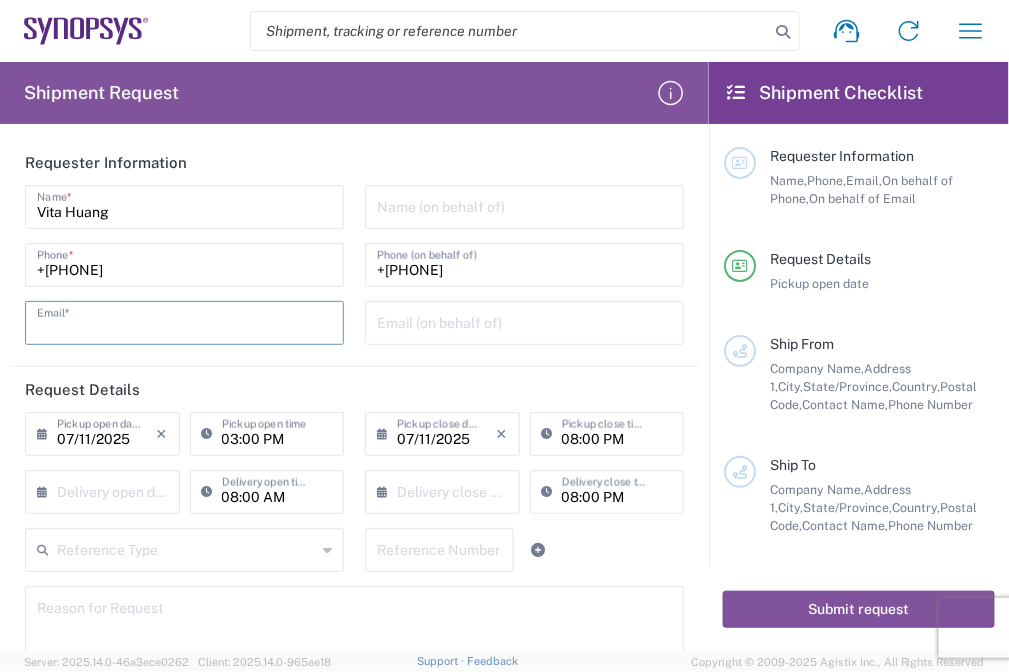 click at bounding box center (184, 321) 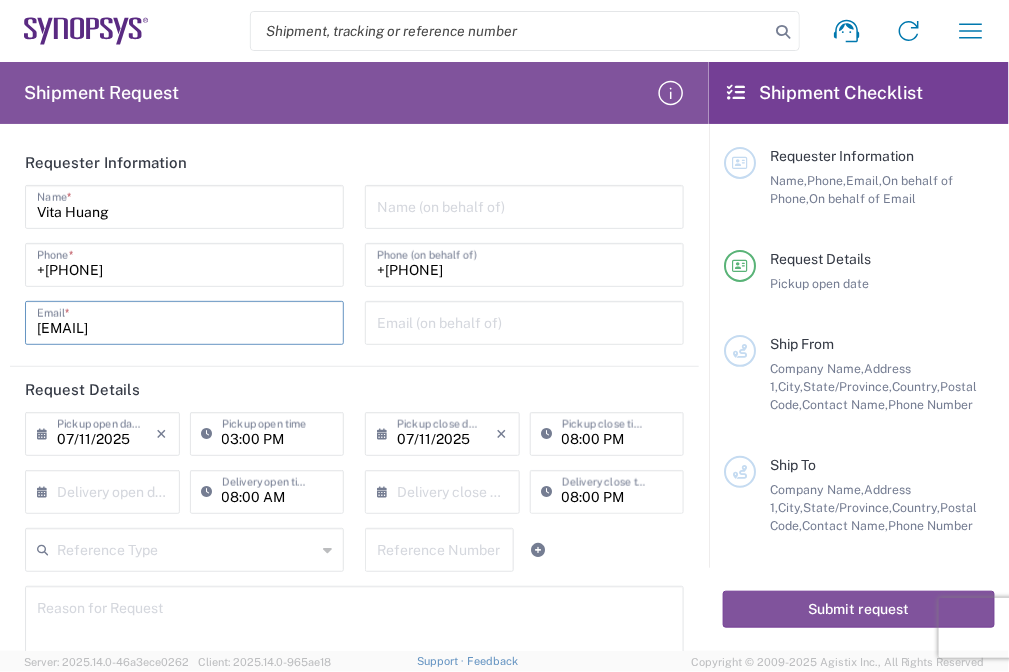 type on "[EMAIL]" 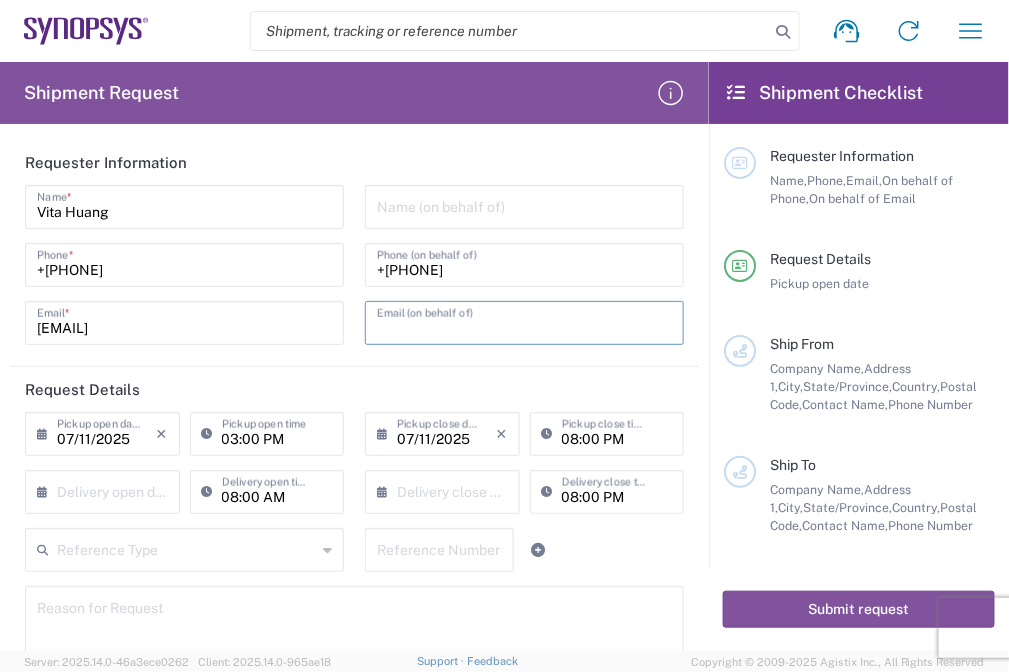 paste on "[EMAIL]" 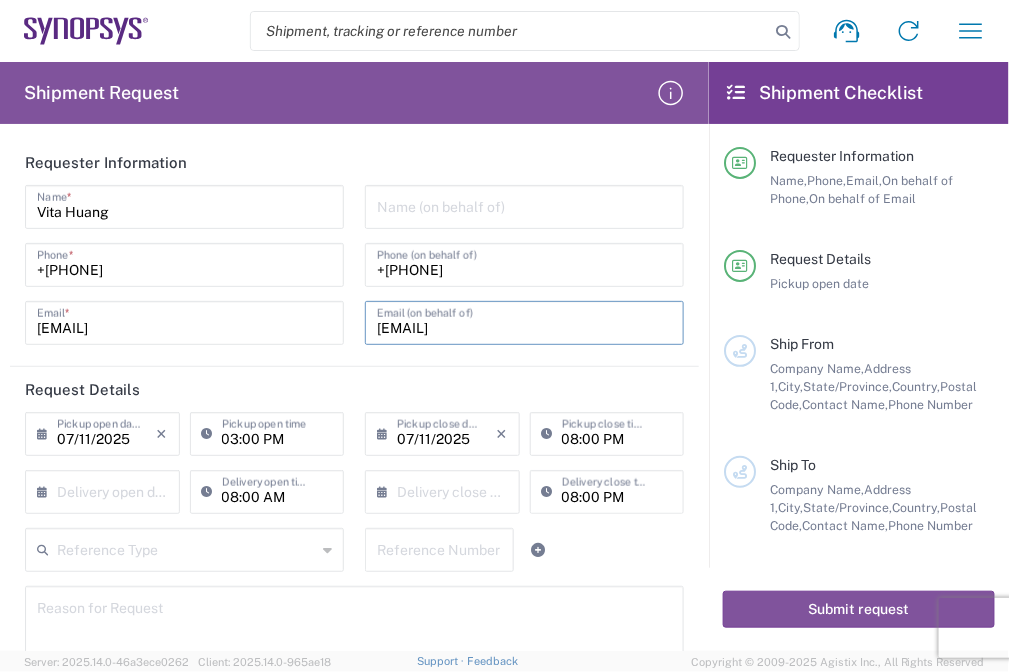type on "[EMAIL]" 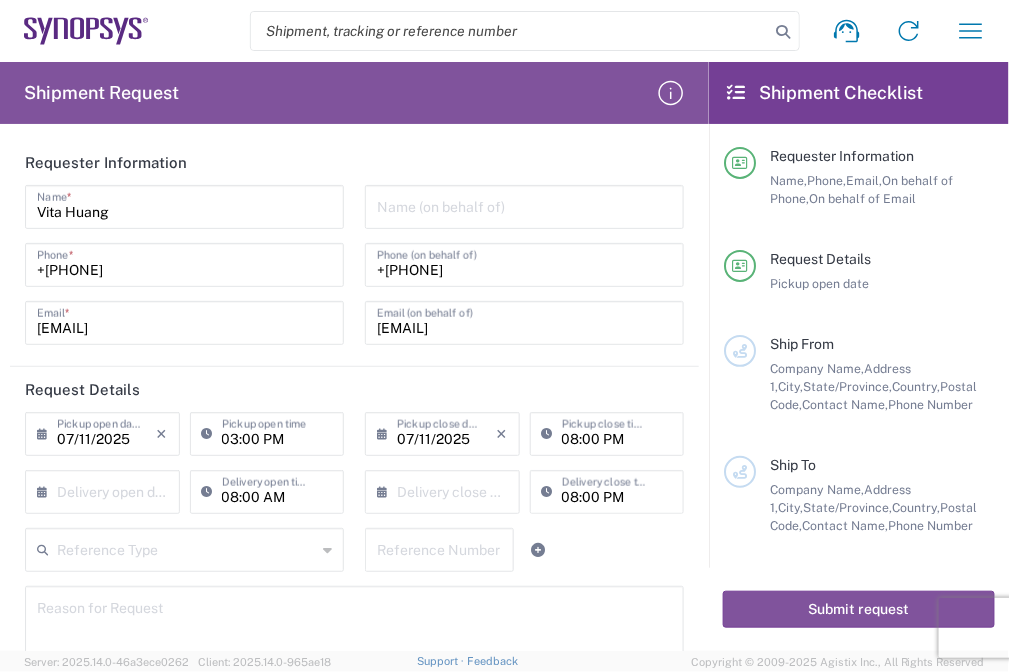 click at bounding box center [524, 205] 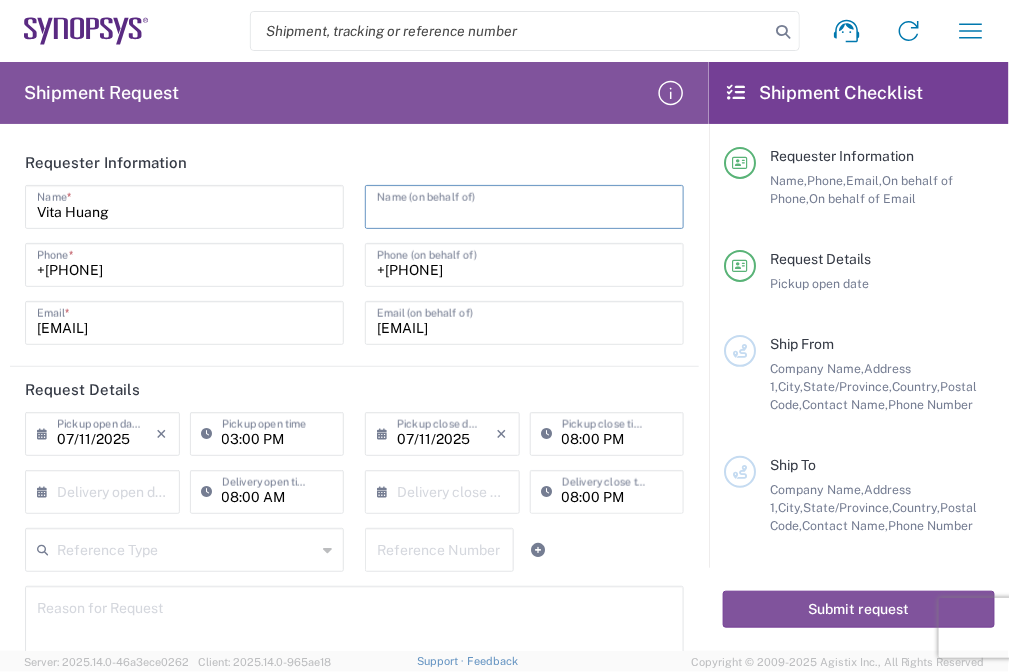 paste on "E-Elements Technology Co., Ltd" 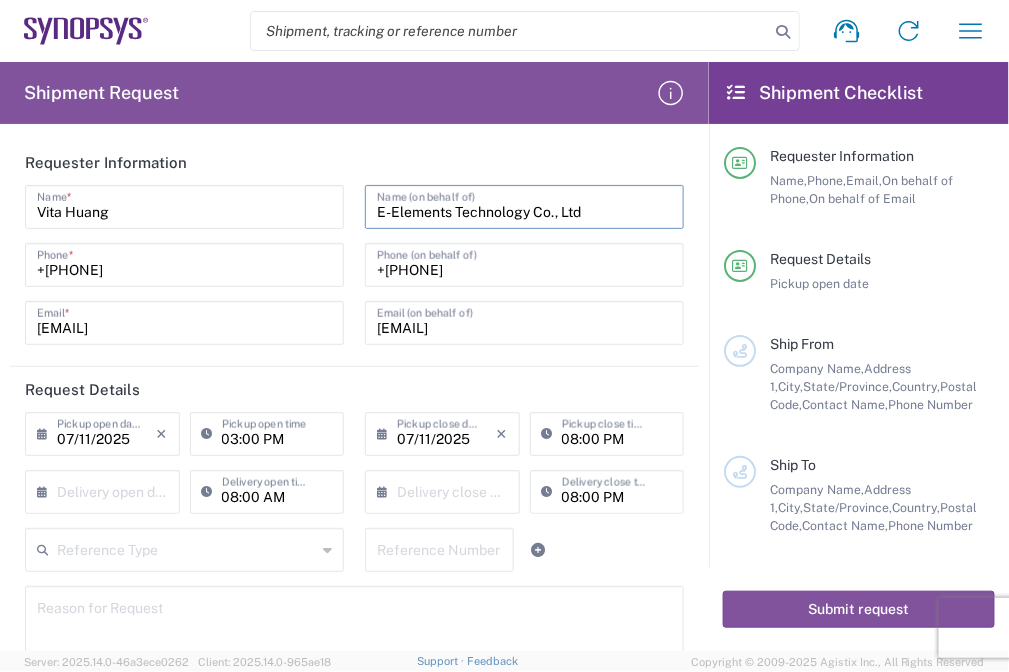 type on "E-Elements Technology Co., Ltd" 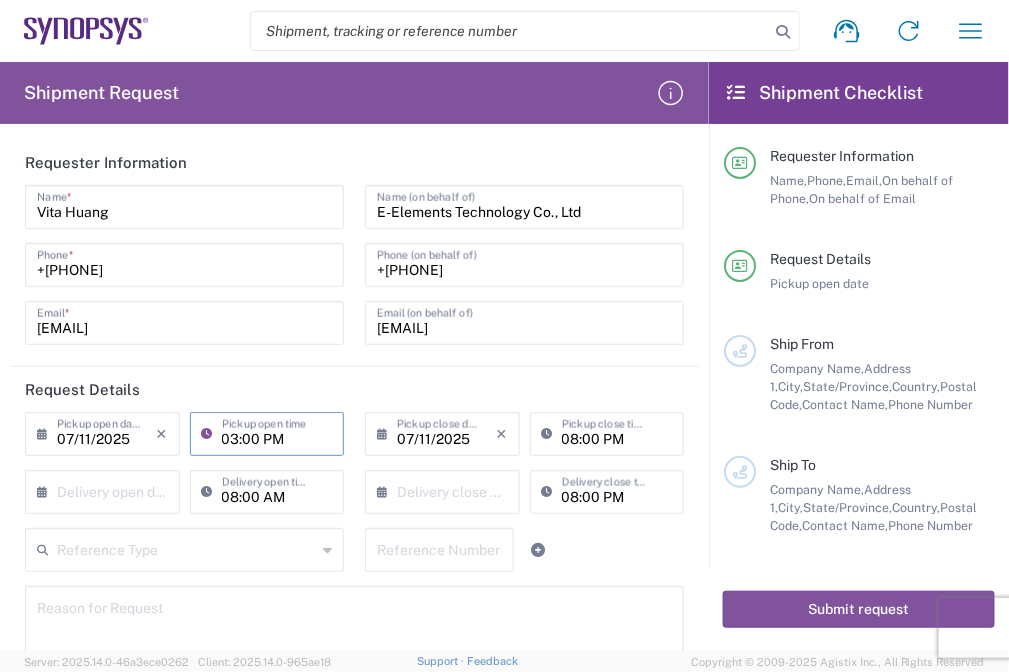 click on "03:00 PM" at bounding box center (277, 432) 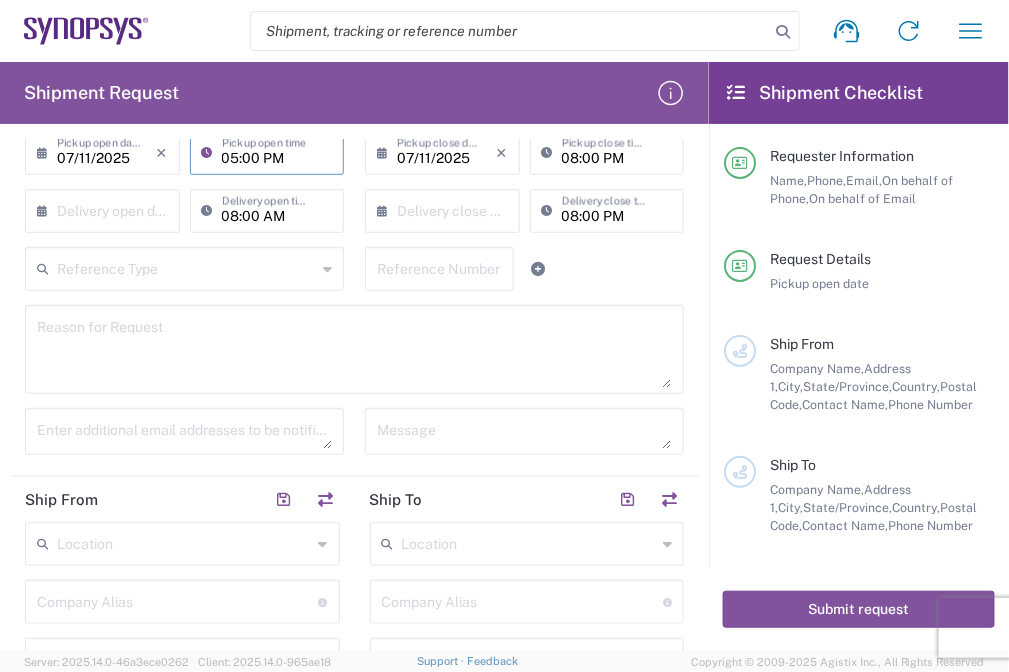 scroll, scrollTop: 311, scrollLeft: 0, axis: vertical 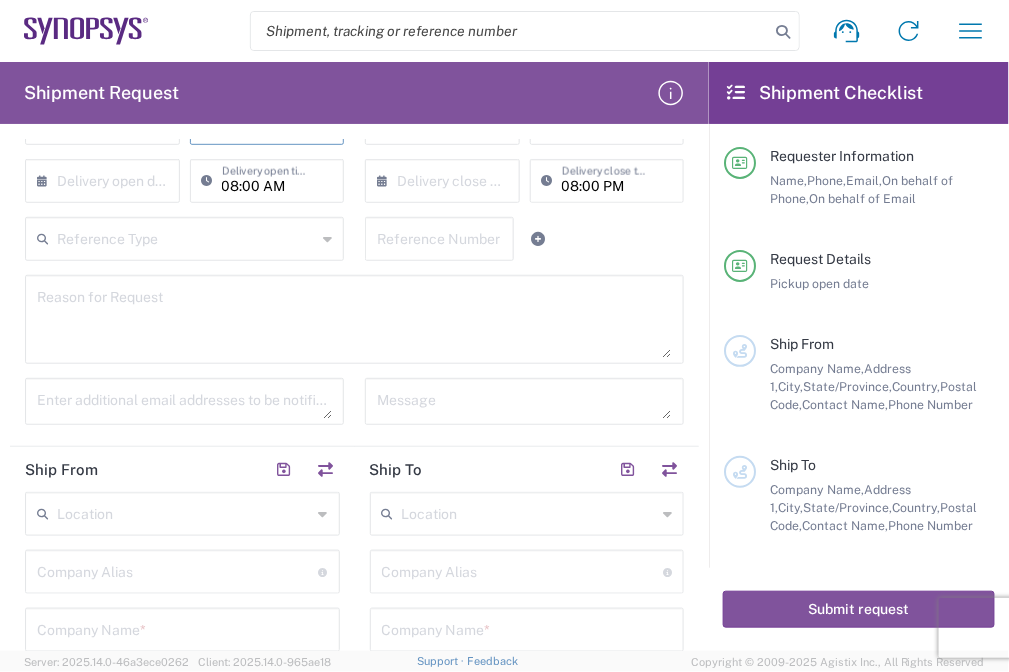 type on "05:00 PM" 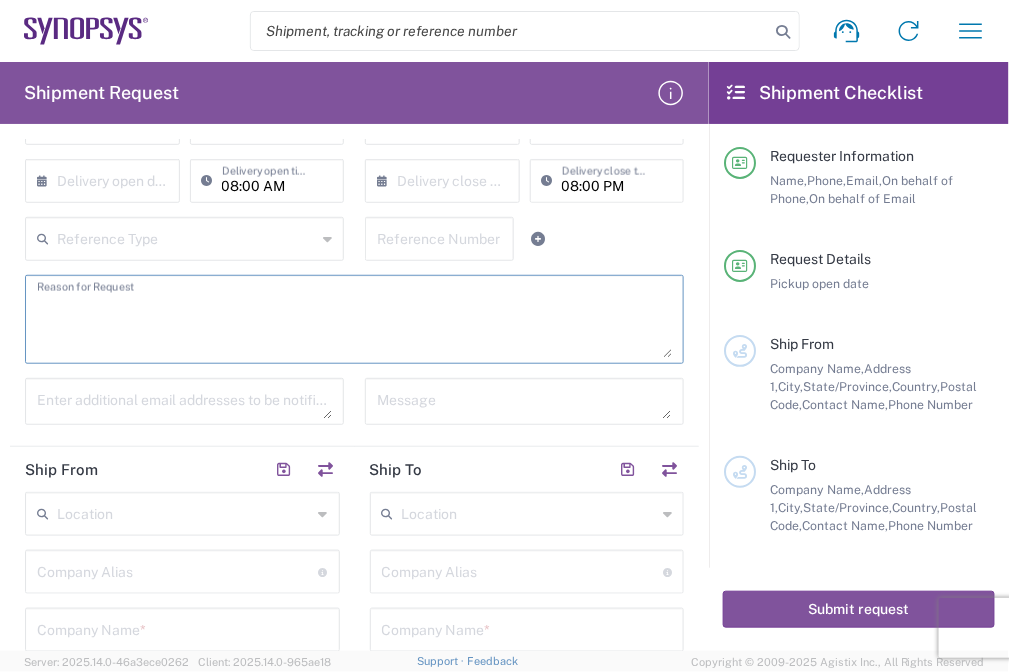 click at bounding box center (354, 319) 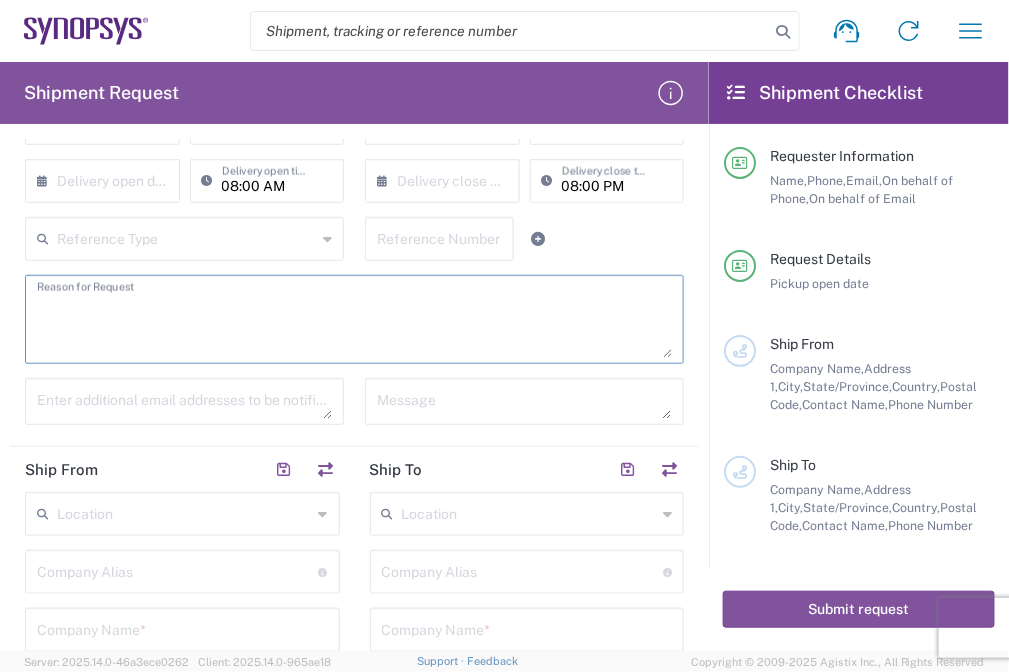 click at bounding box center (354, 319) 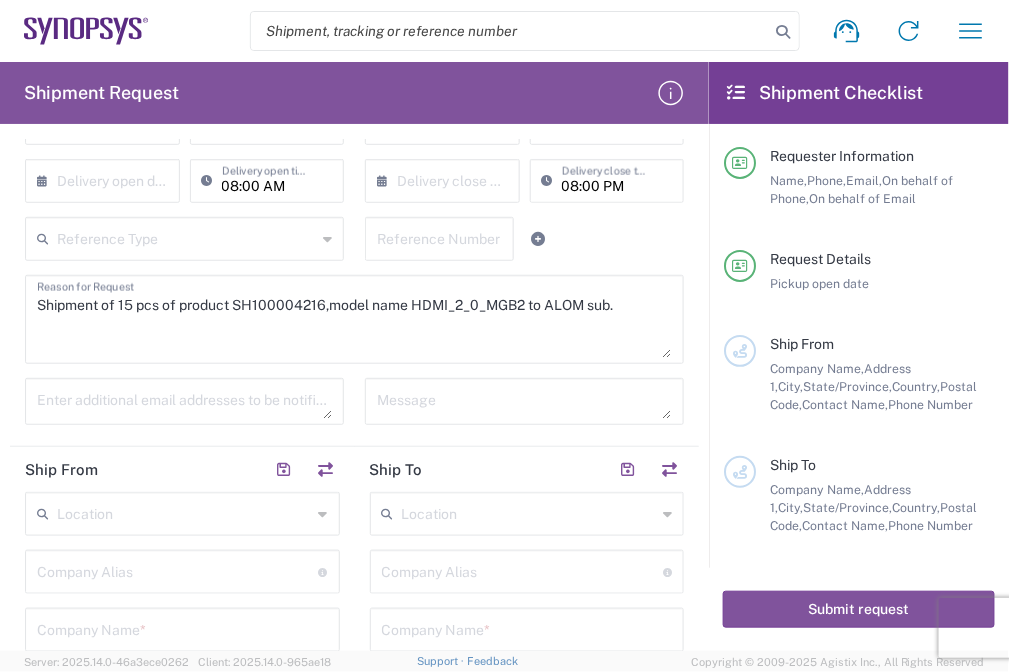 click on "Request Details  [DATE] ×  Pickup open date  * Cancel Apply [TIME]  Pickup open time  [DATE] ×  Pickup close date  Cancel Apply [TIME]  Pickup close time  ×  Delivery open date  Cancel Apply [TIME]  Delivery open time  ×  Delivery close date  Cancel Apply [TIME]  Delivery close time   Reference Type  Customer Ref Department Invoice Number Purchase Order RMA  Reference Number  Shipment of 15 pcs of product SH100004216,model name HDMI_2_0_MGB2 to ALOM sub.  Reason for Request   Enter additional email addresses to be notified of shipment   Message" 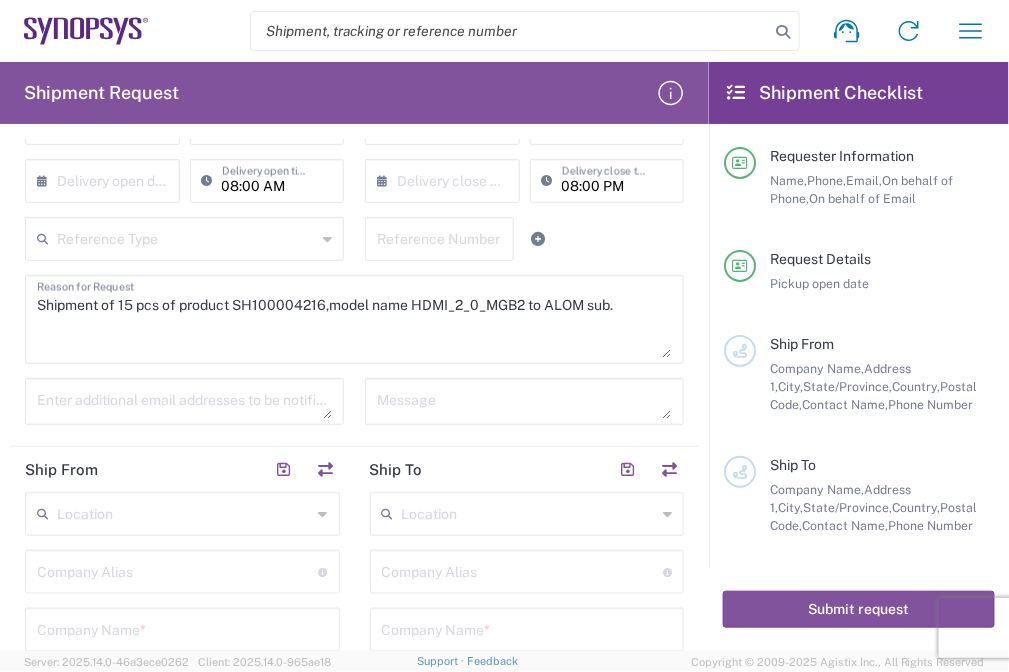 click on "Shipment of 15 pcs of product SH100004216,model name HDMI_2_0_MGB2 to ALOM sub." at bounding box center (354, 319) 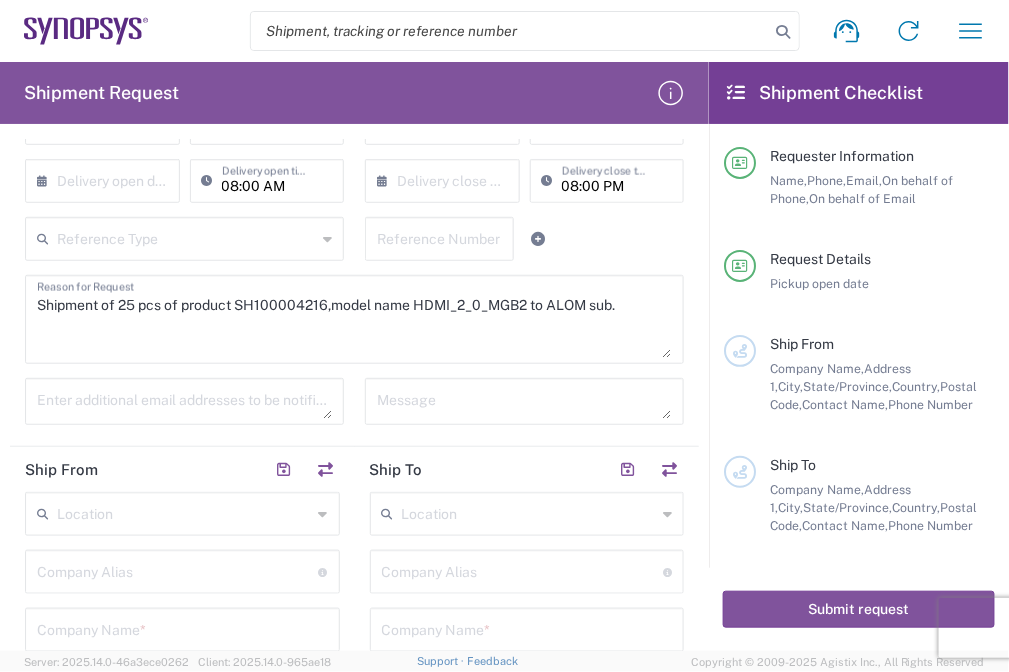 click on "Ship To" 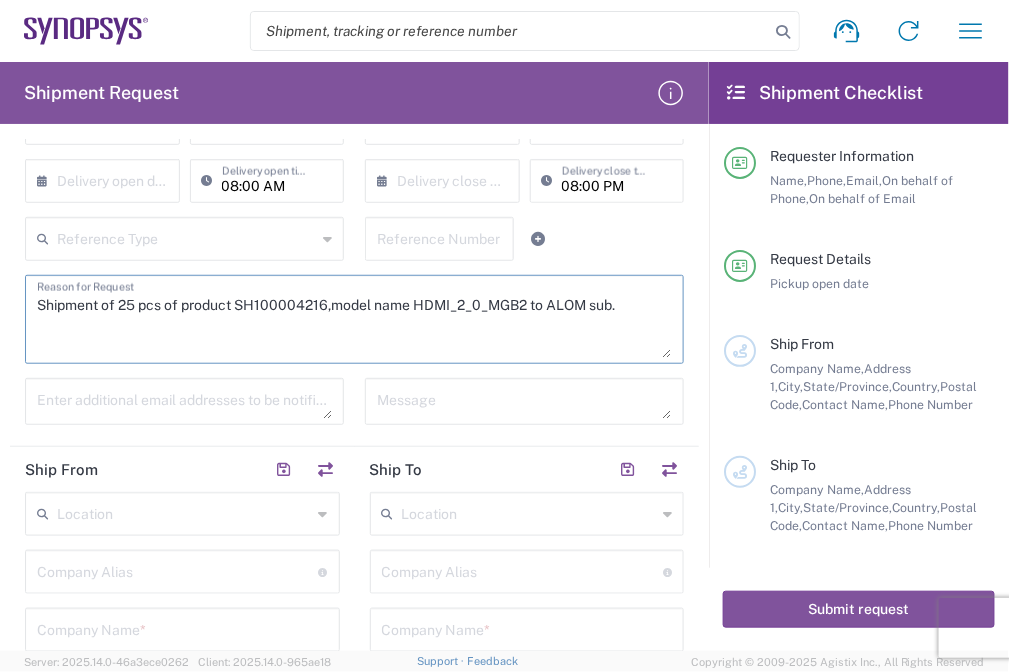 drag, startPoint x: 236, startPoint y: 309, endPoint x: 324, endPoint y: 304, distance: 88.14193 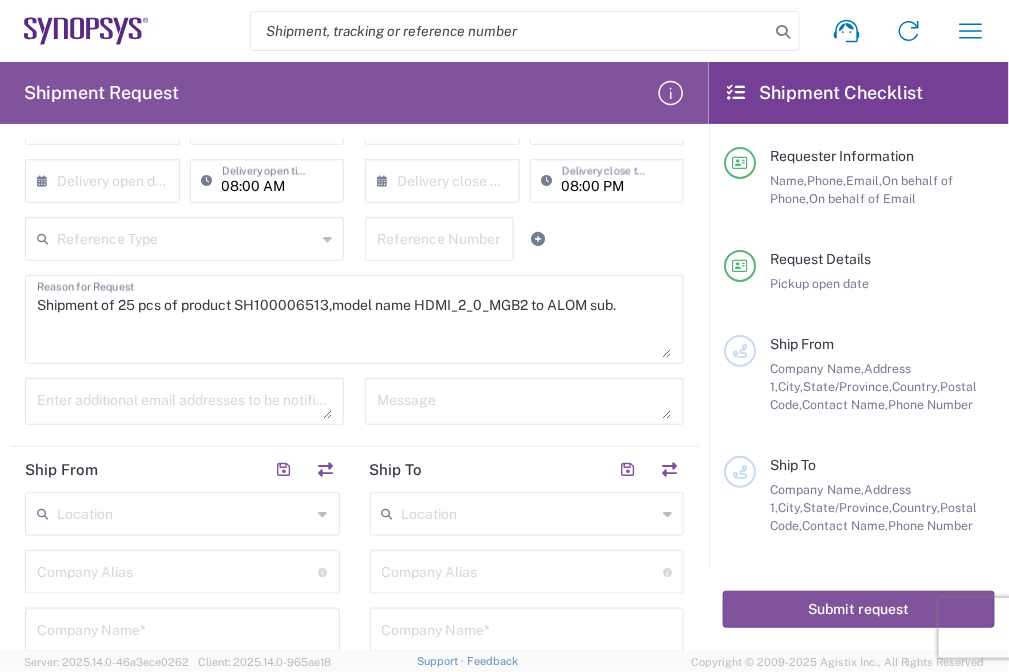 click on "Shipment of 25 pcs of product SH100006513,model name HDMI_2_0_MGB2 to ALOM sub." at bounding box center (354, 319) 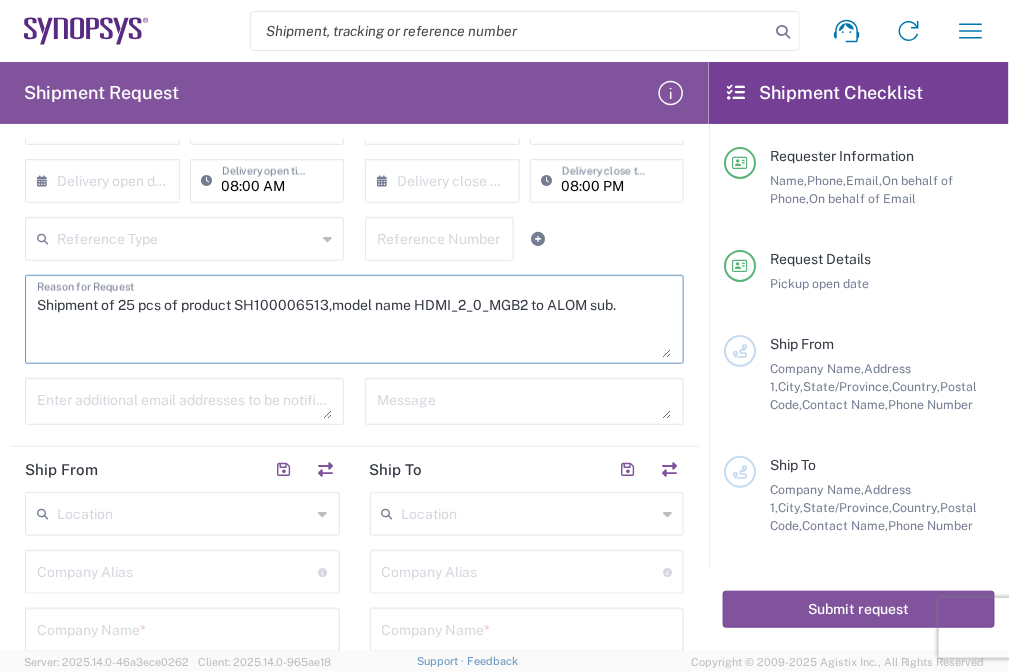 drag, startPoint x: 415, startPoint y: 307, endPoint x: 531, endPoint y: 295, distance: 116.61904 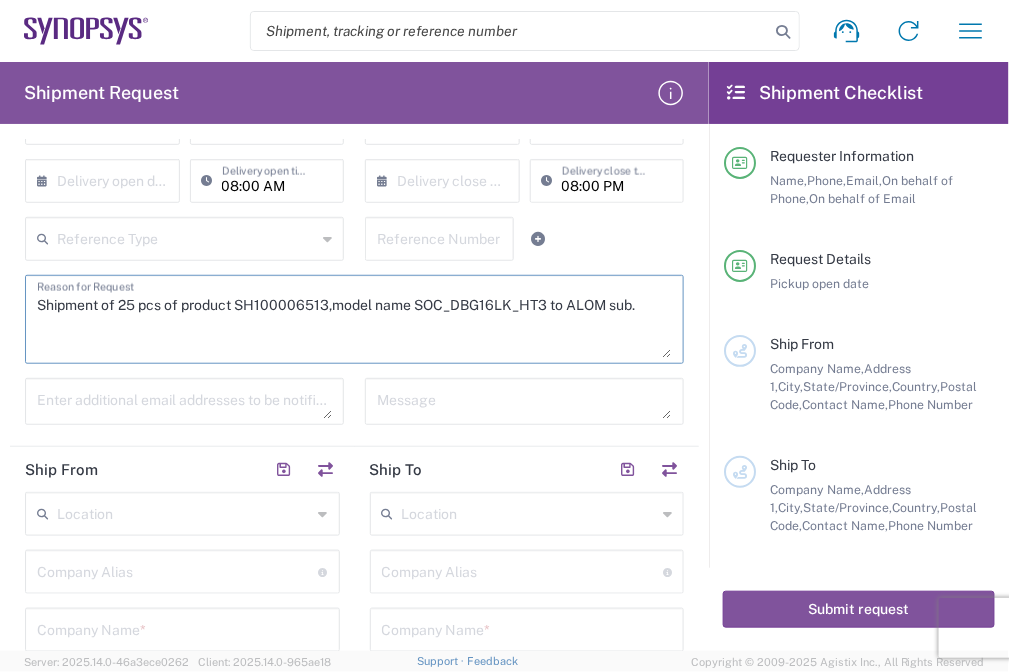 click on "Shipment of 25 pcs of product SH100006513,model name SOC_DBG16LK_HT3 to ALOM sub." at bounding box center [354, 319] 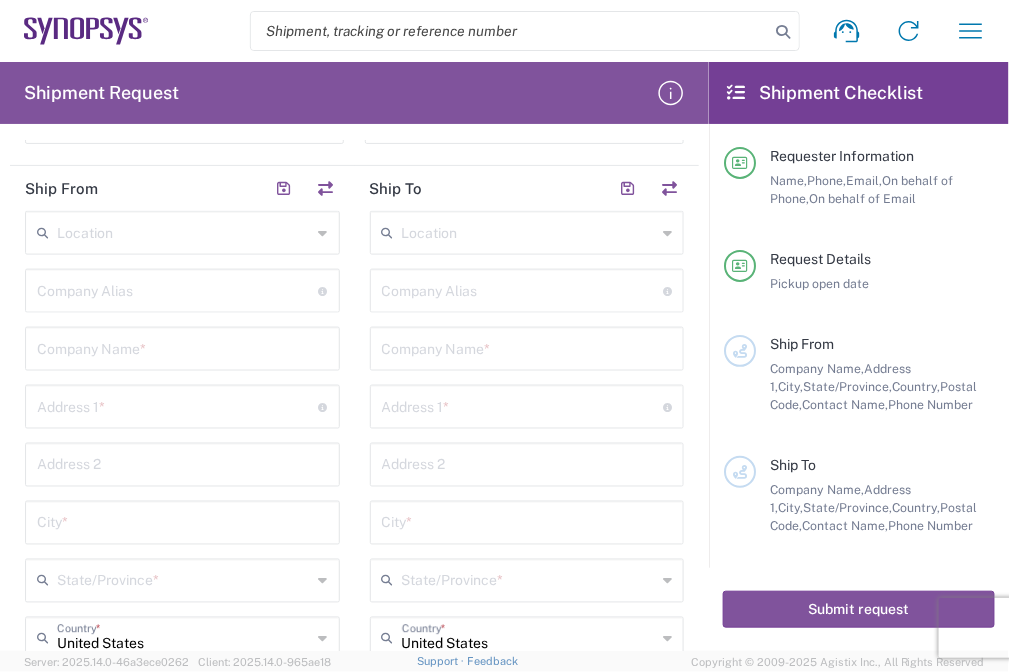 scroll, scrollTop: 596, scrollLeft: 0, axis: vertical 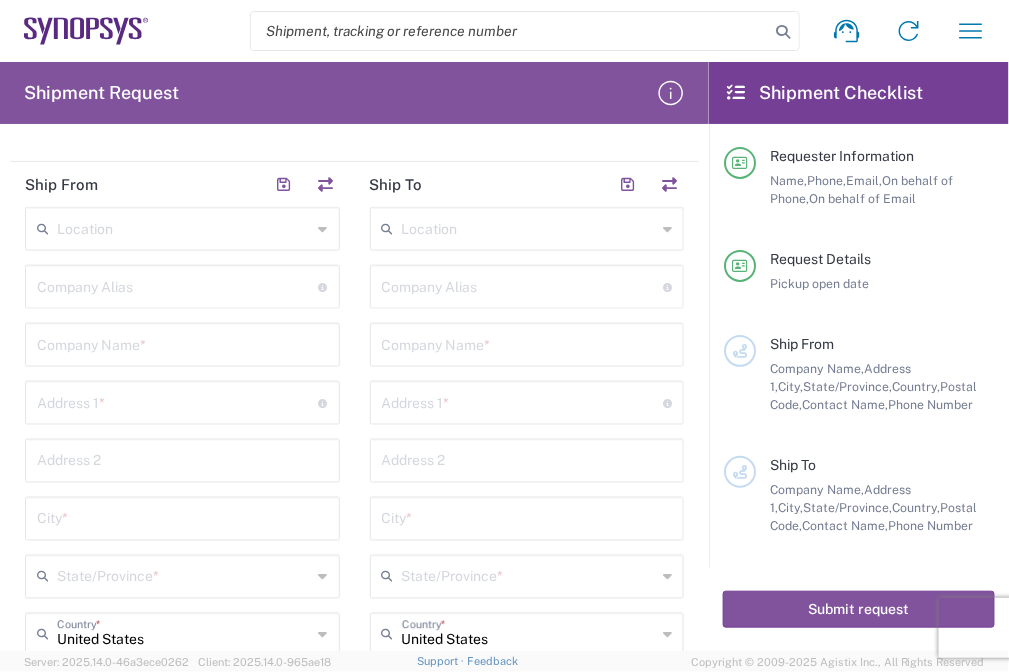 type on "Shipment of 25 pcs of product SH100006513,model name SOC_DBG16LK_HT3 to ALOM sub." 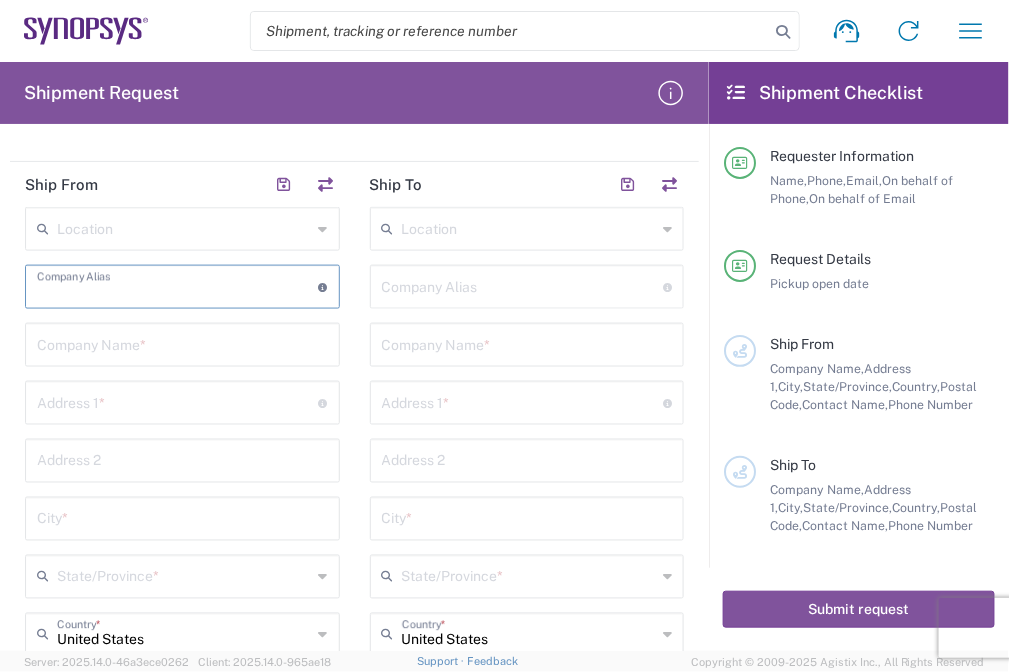 click at bounding box center [178, 285] 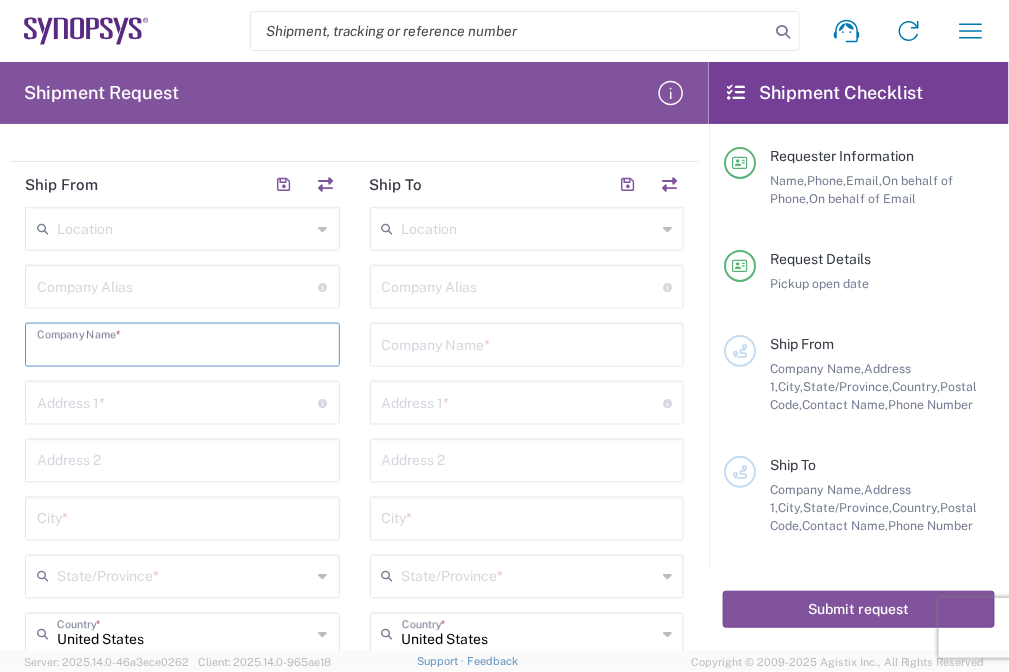 click at bounding box center [182, 343] 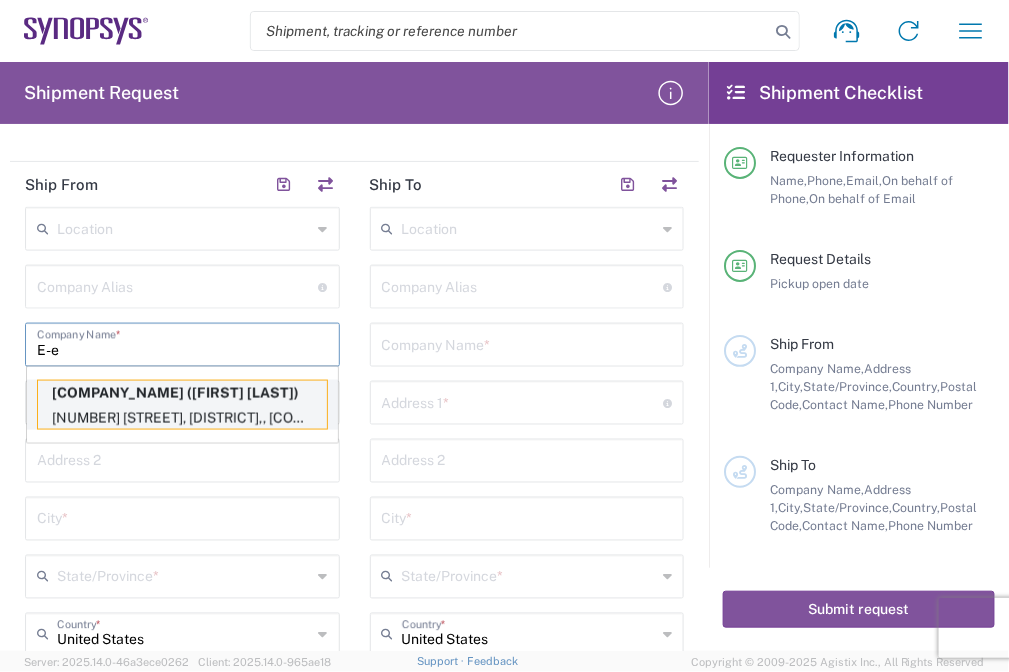 click on "[NUMBER] [STREET], [DISTRICT],, [COUNTRY] [REGION], [CITY], [POSTAL_CODE], [COUNTRY]" at bounding box center [182, 418] 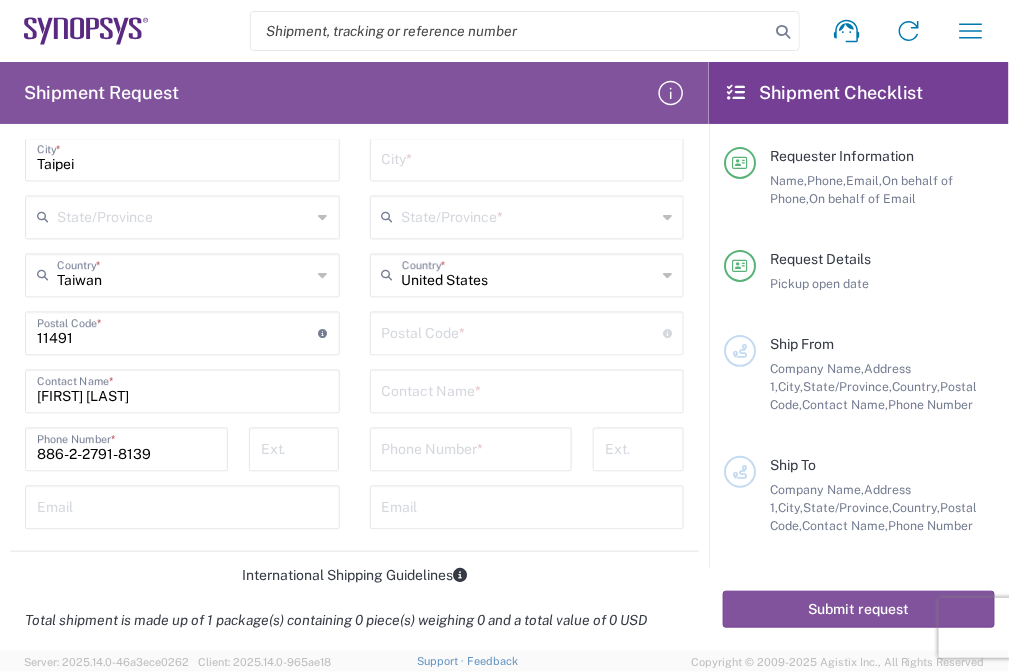 scroll, scrollTop: 973, scrollLeft: 0, axis: vertical 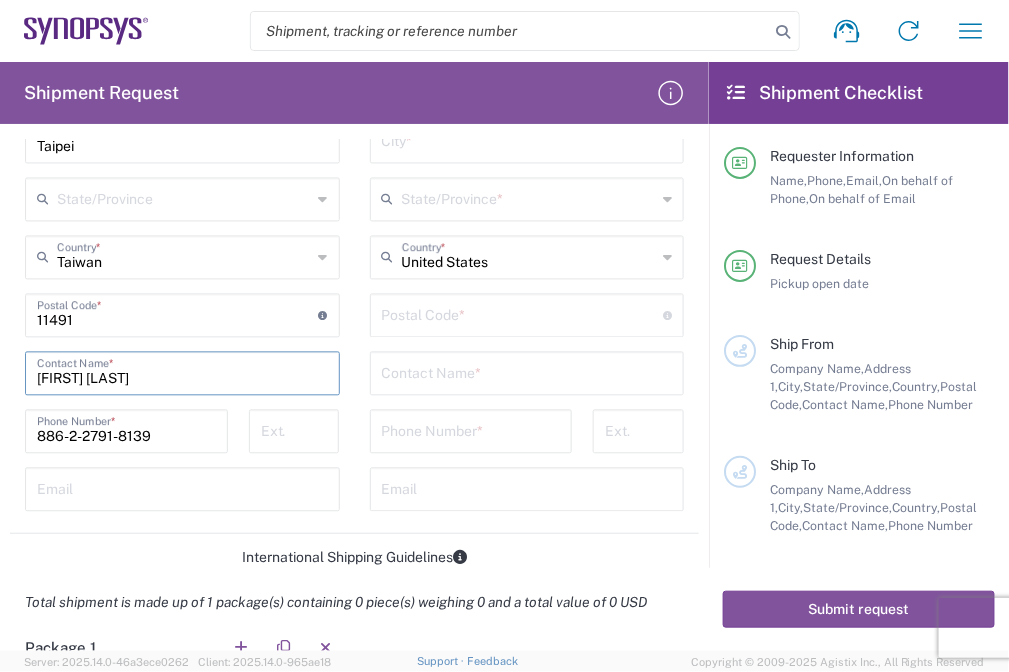 drag, startPoint x: 116, startPoint y: 381, endPoint x: 11, endPoint y: 379, distance: 105.01904 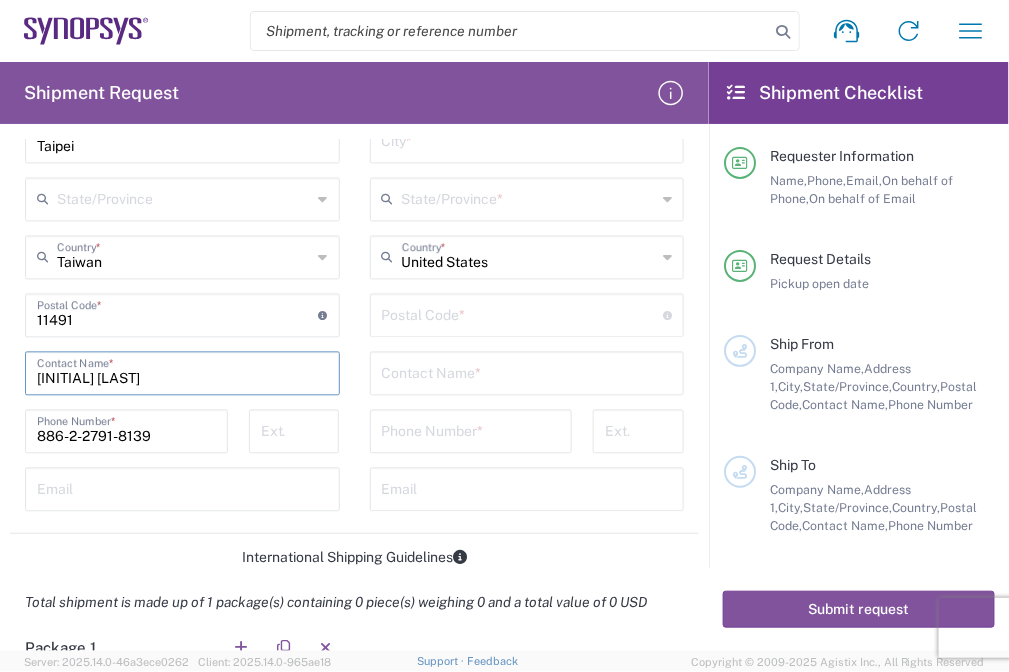 scroll, scrollTop: 736, scrollLeft: 0, axis: vertical 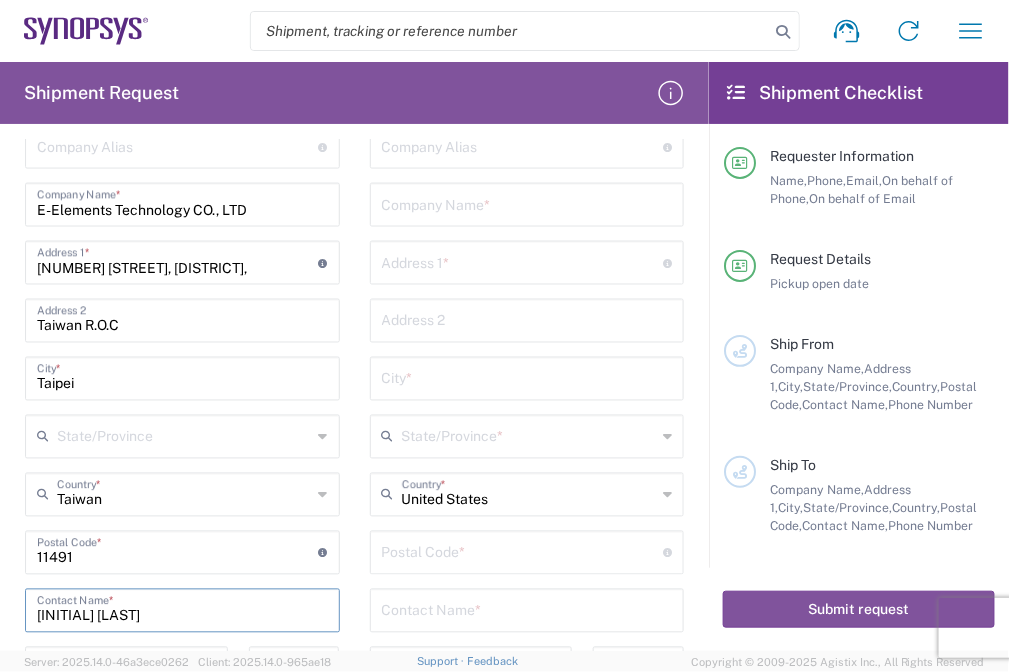 type on "[INITIAL] [LAST]" 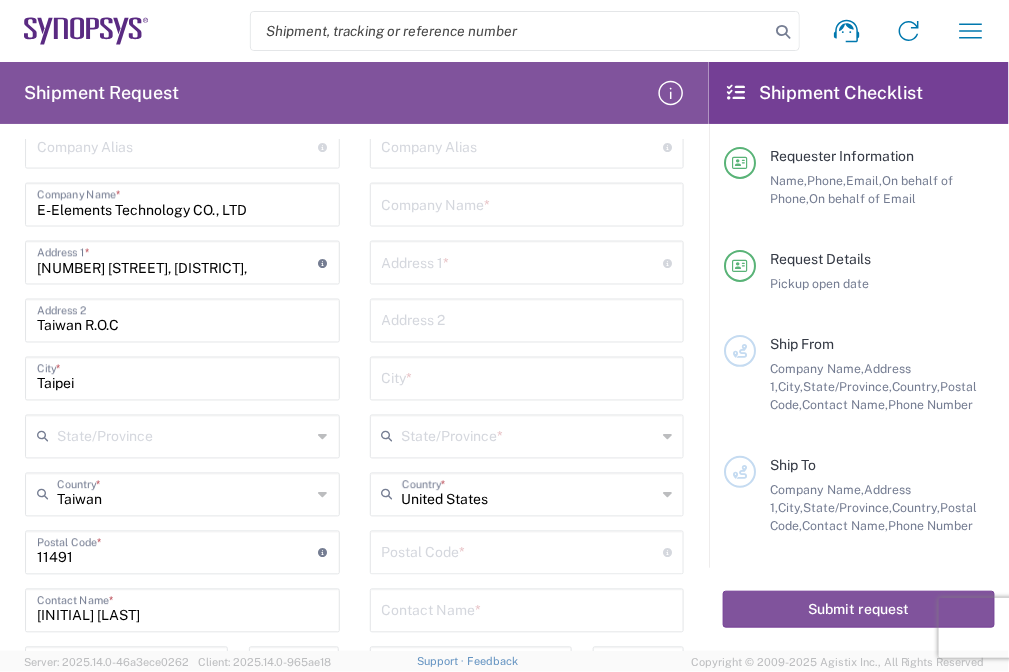click at bounding box center [523, 261] 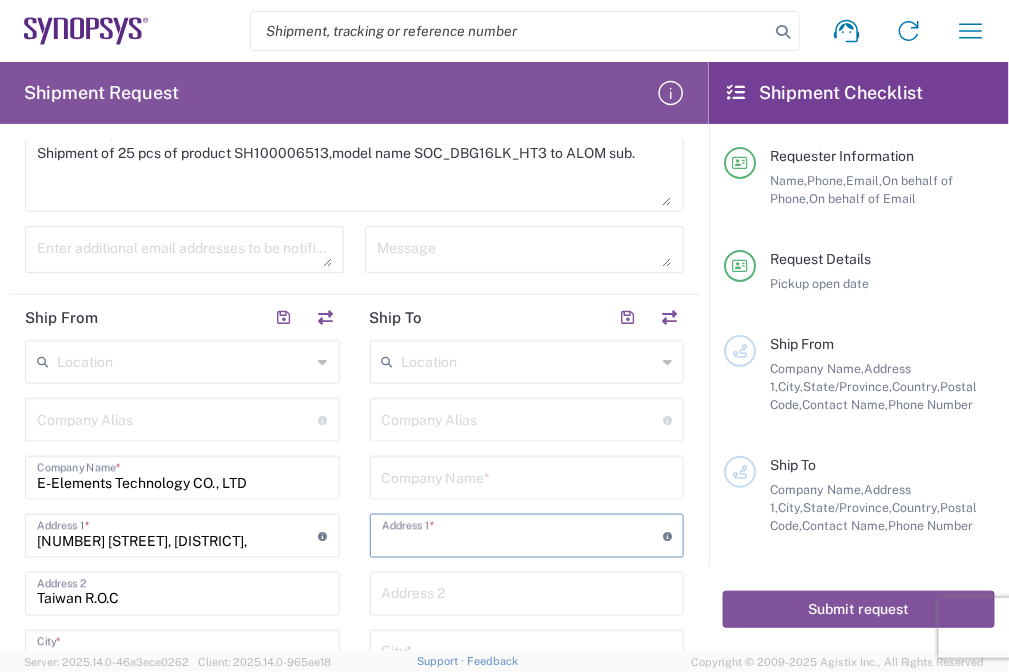 scroll, scrollTop: 419, scrollLeft: 0, axis: vertical 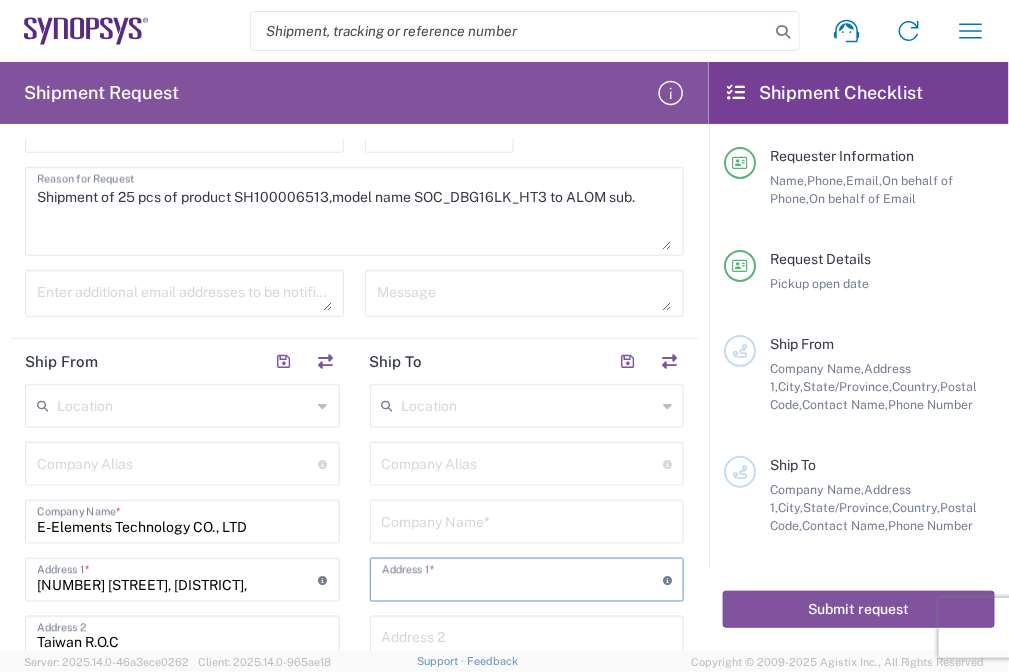 click on "Location" 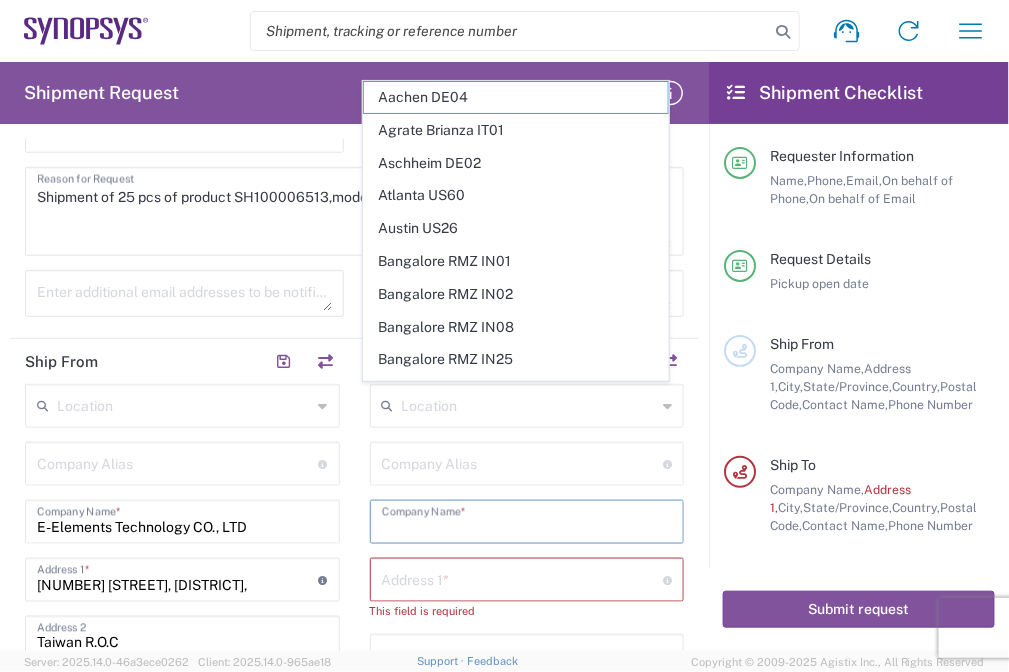 click at bounding box center [527, 520] 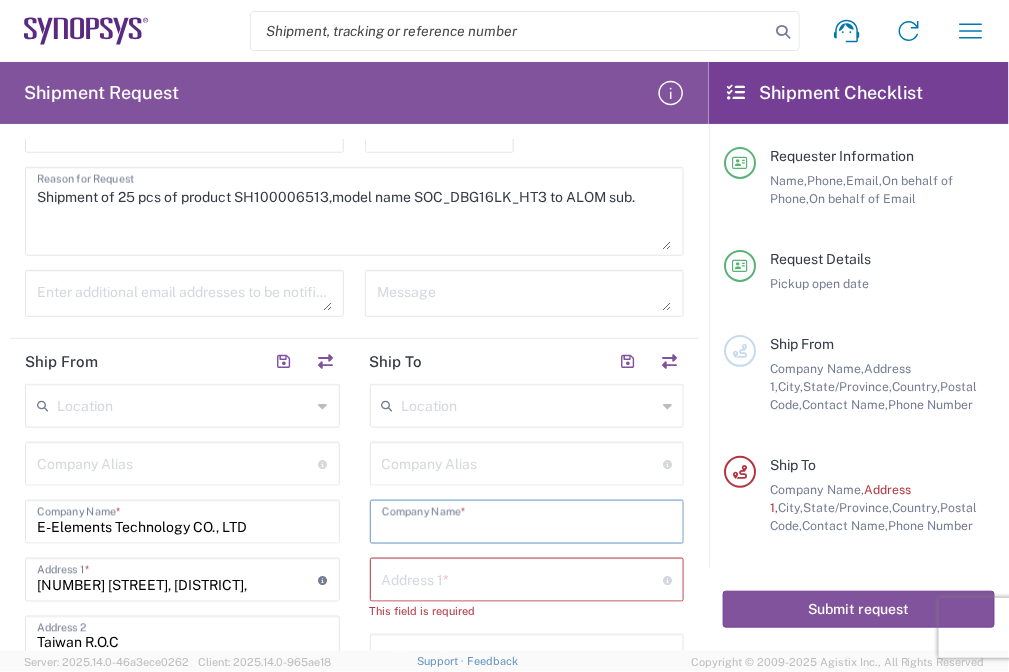 paste on "US01 ALOM" 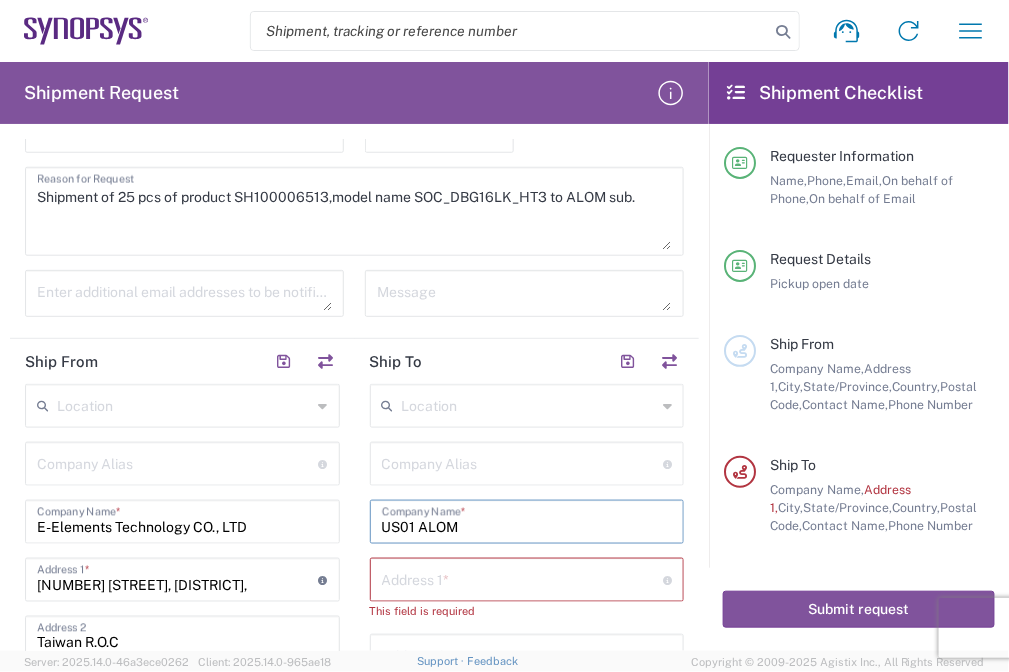 type on "US01 ALOM" 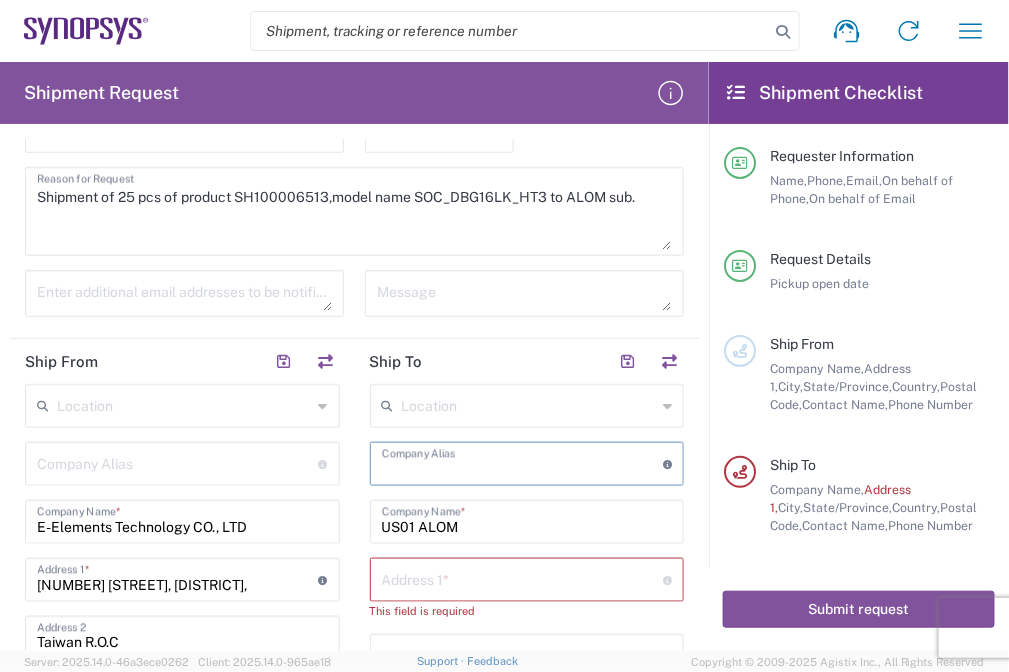 click at bounding box center (523, 462) 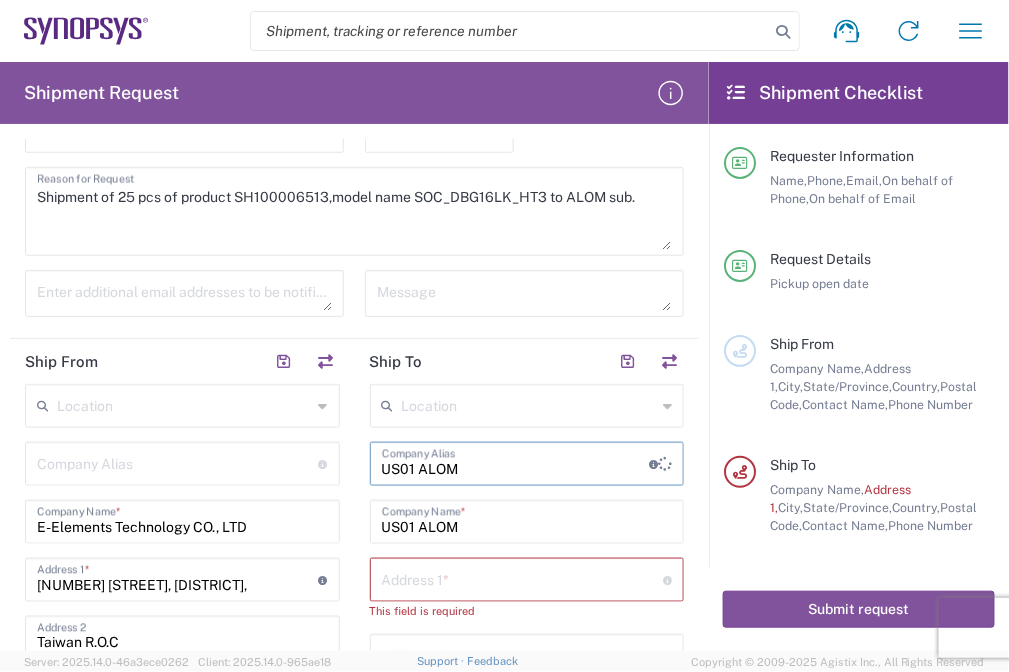 type on "US01 ALOM" 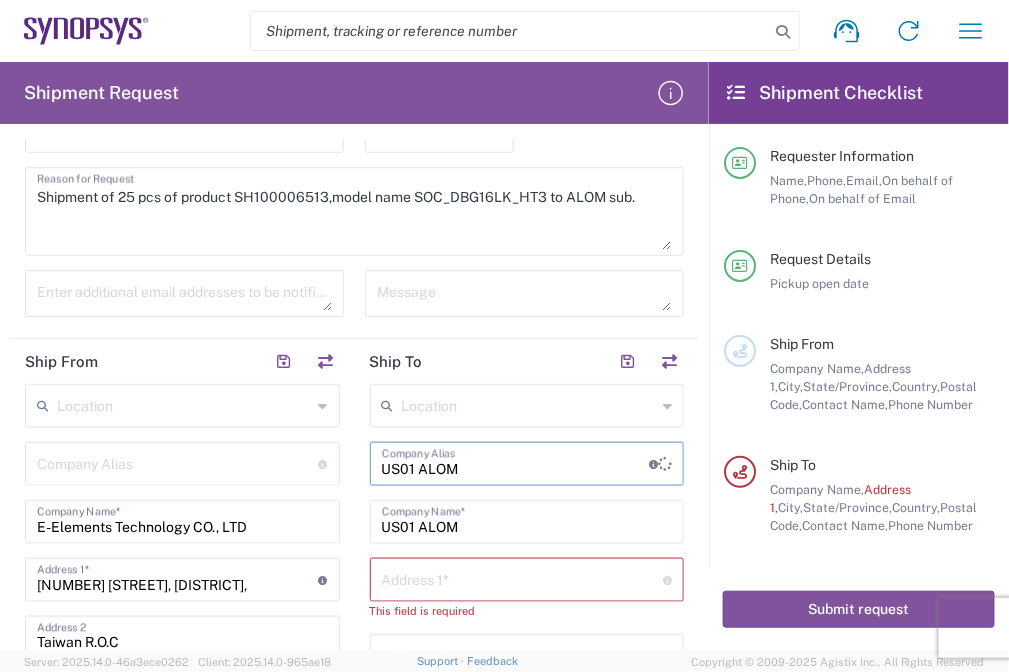 click on "Location" 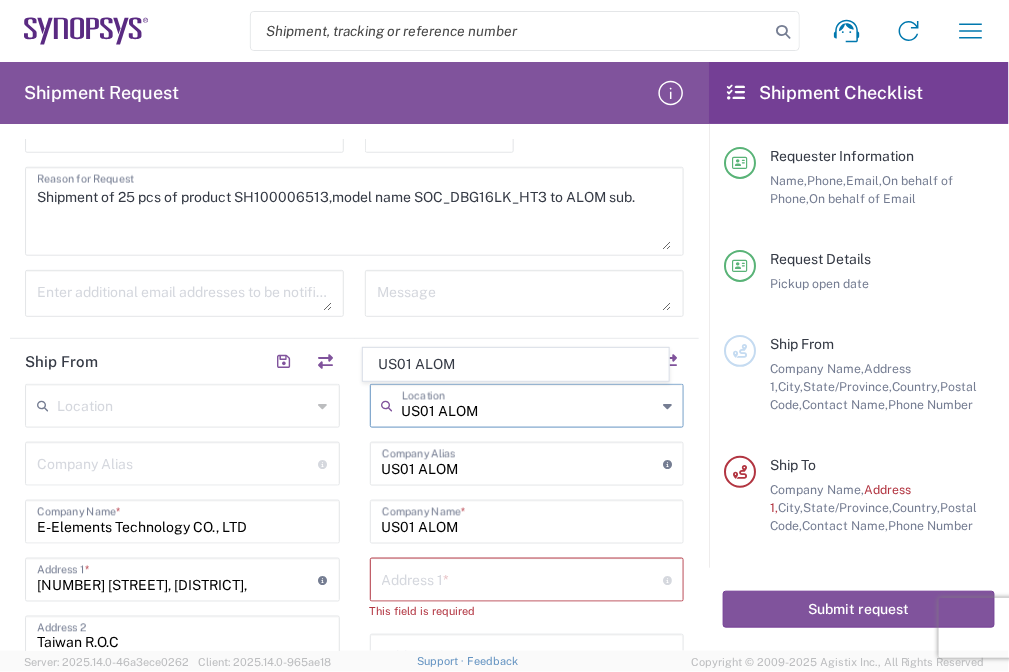 click on "US01 ALOM" at bounding box center [529, 404] 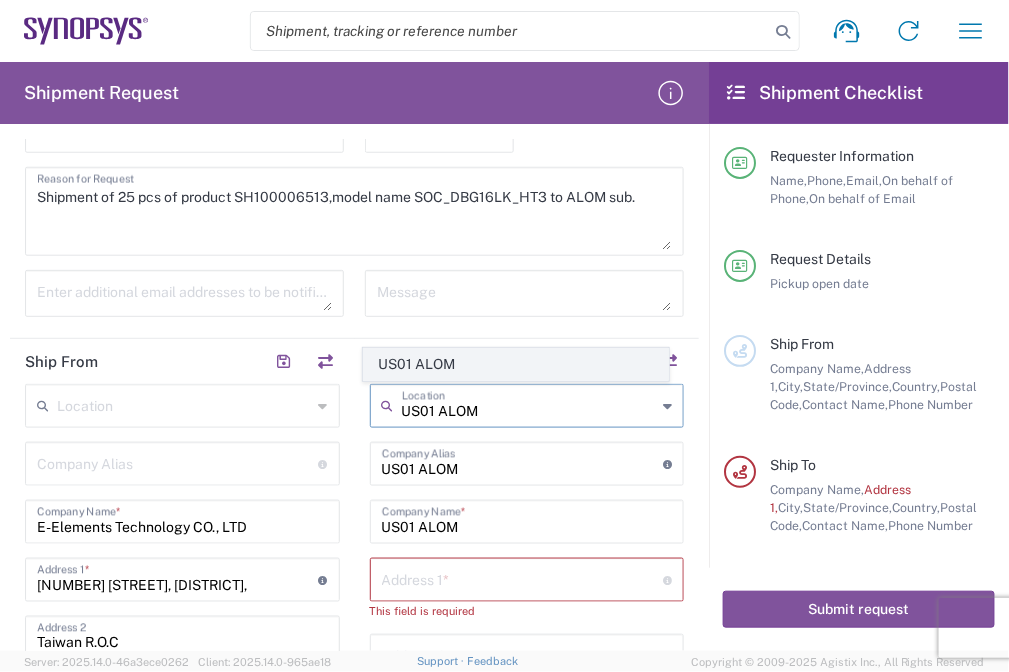 click on "US01 ALOM" 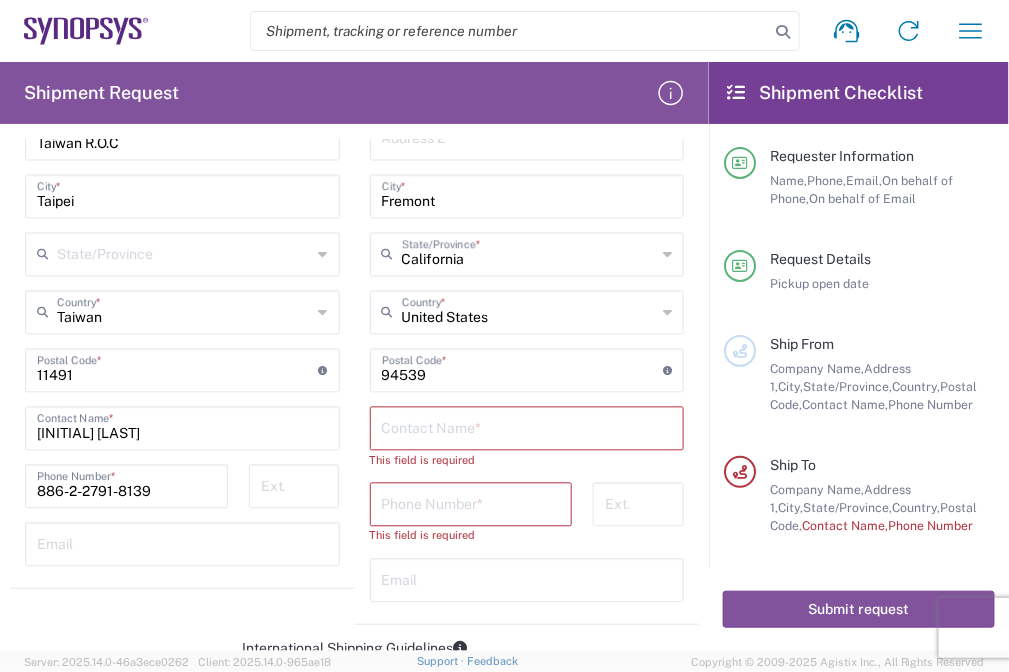 scroll, scrollTop: 922, scrollLeft: 0, axis: vertical 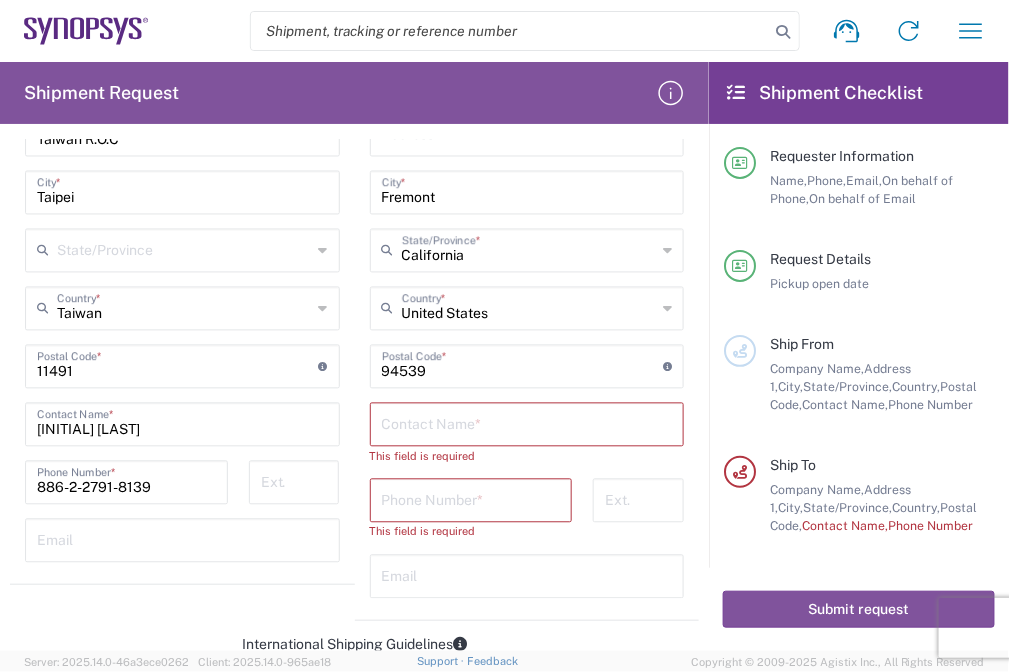 drag, startPoint x: 410, startPoint y: 495, endPoint x: 416, endPoint y: 465, distance: 30.594116 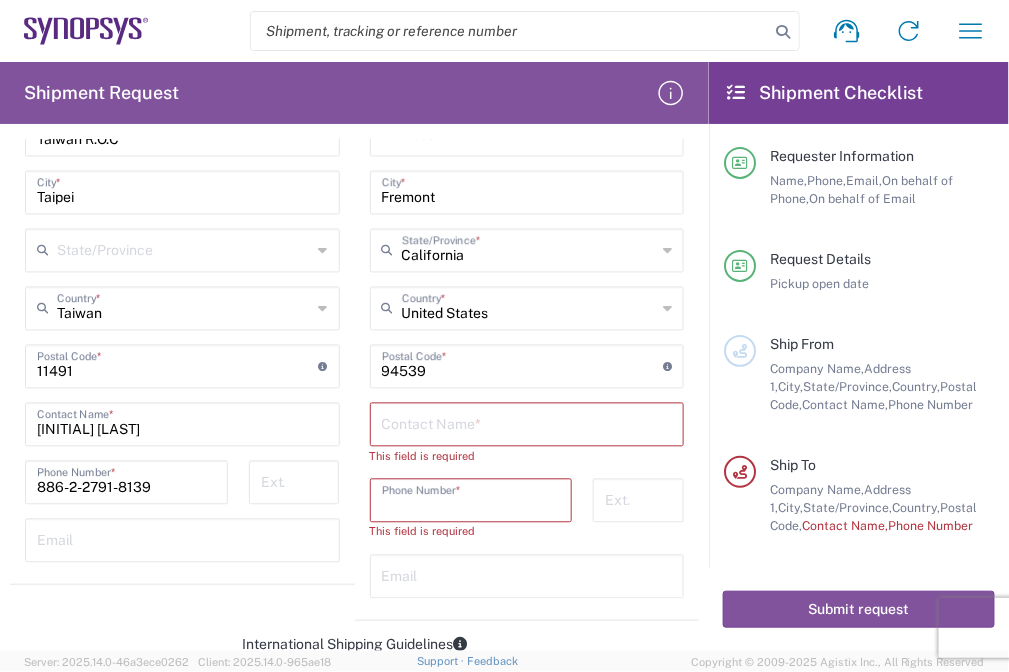 click at bounding box center [527, 423] 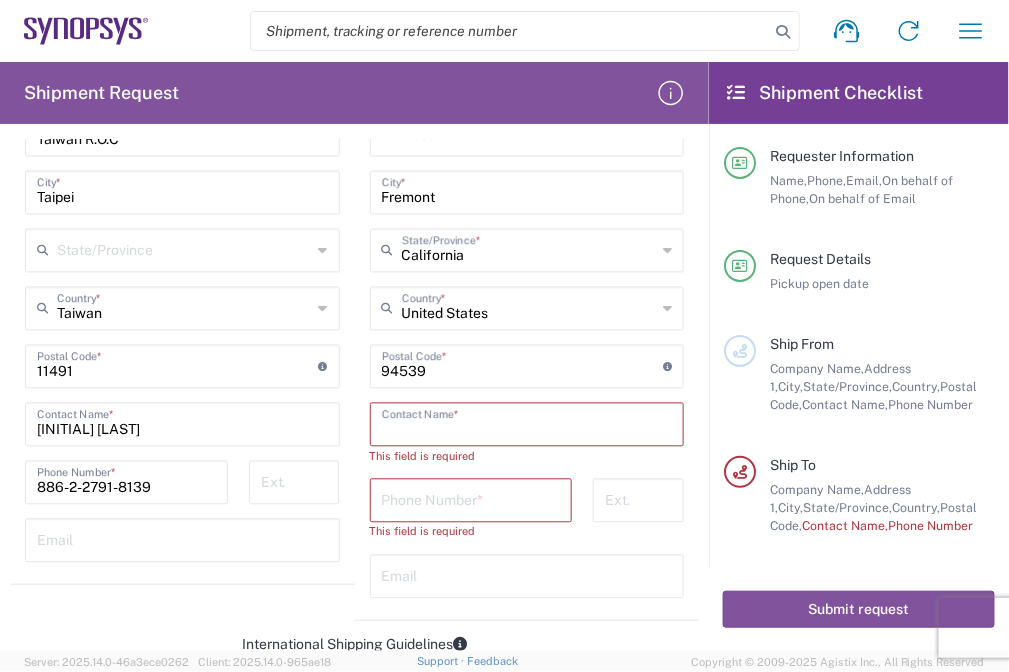 paste on "[LAST], [FIRST] [MIDDLE]" 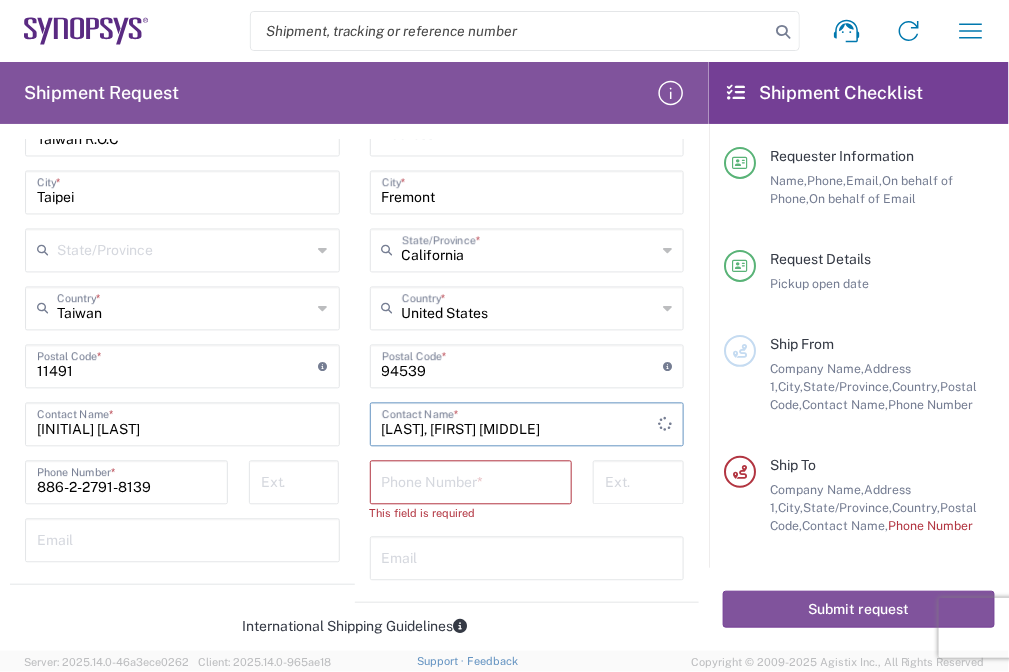 type on "[LAST], [FIRST] [MIDDLE]" 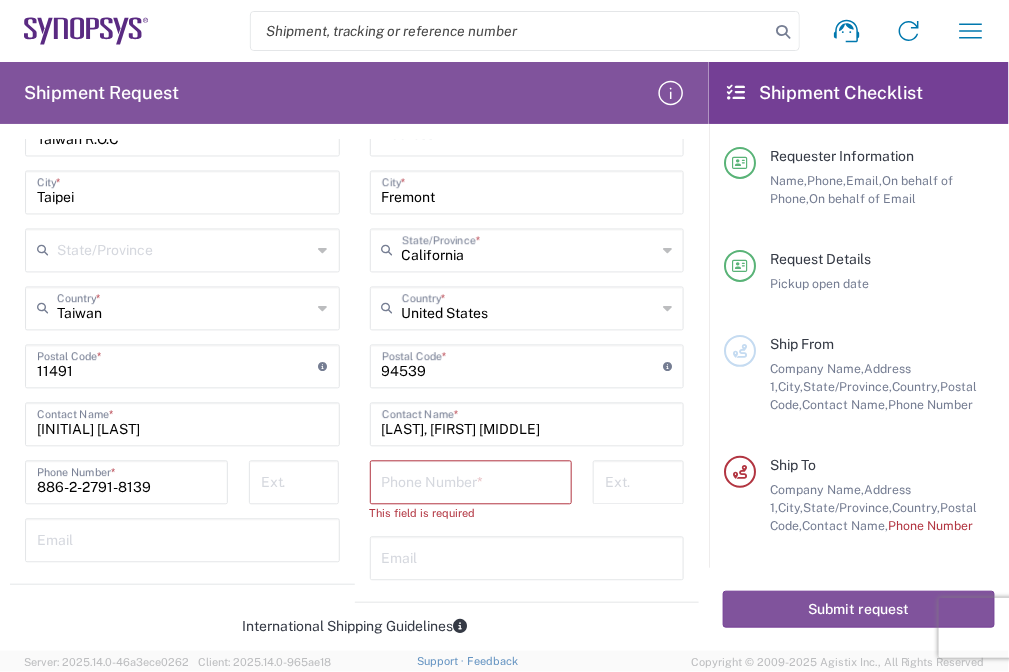 click at bounding box center (471, 481) 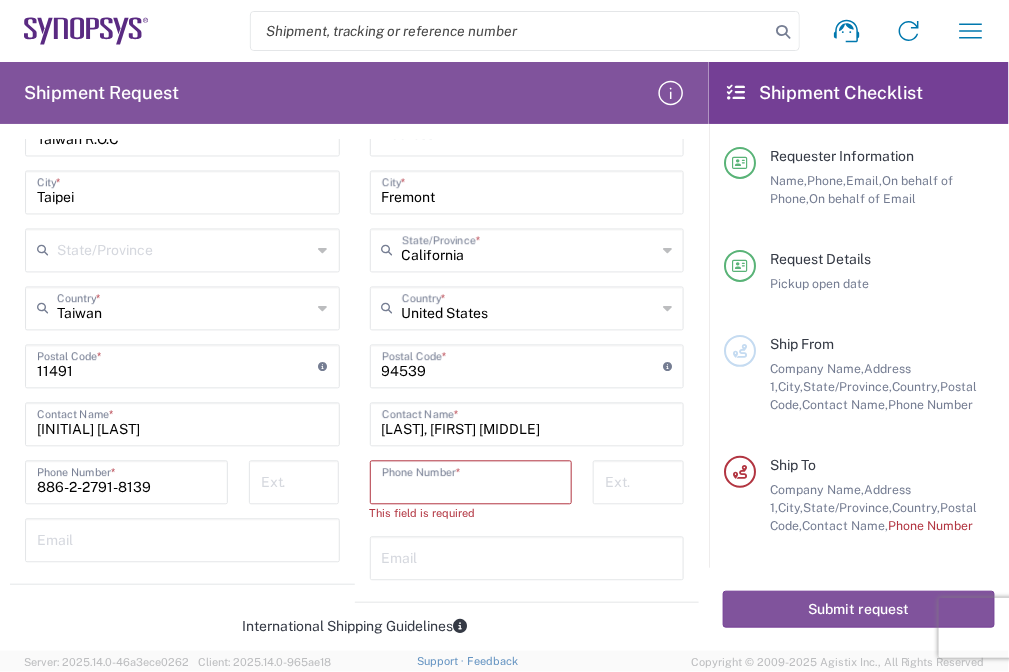 paste on "[PHONE]" 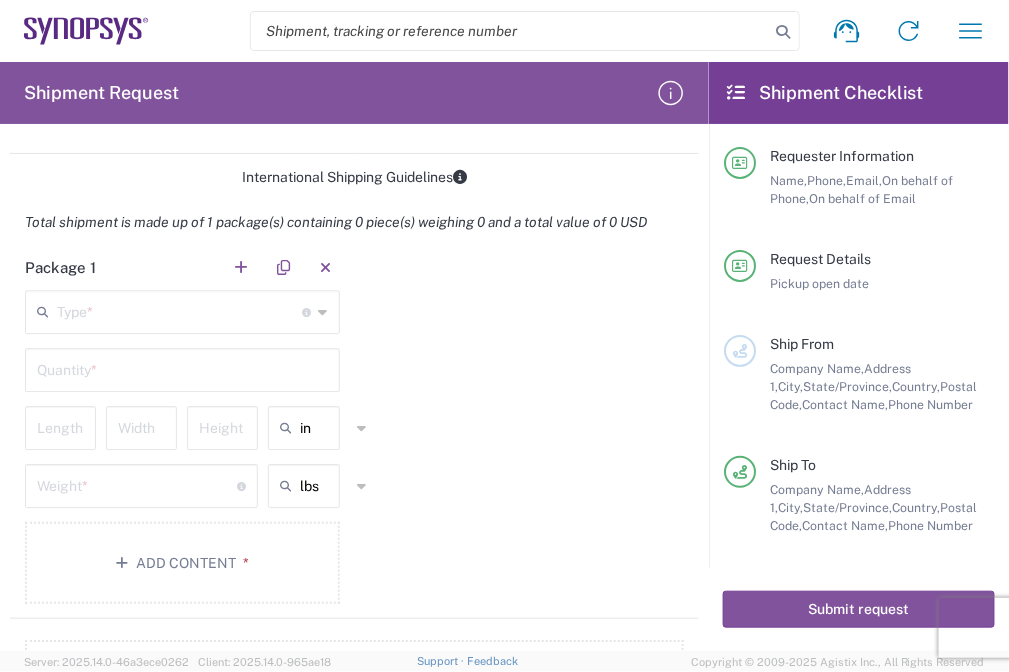 scroll, scrollTop: 1393, scrollLeft: 0, axis: vertical 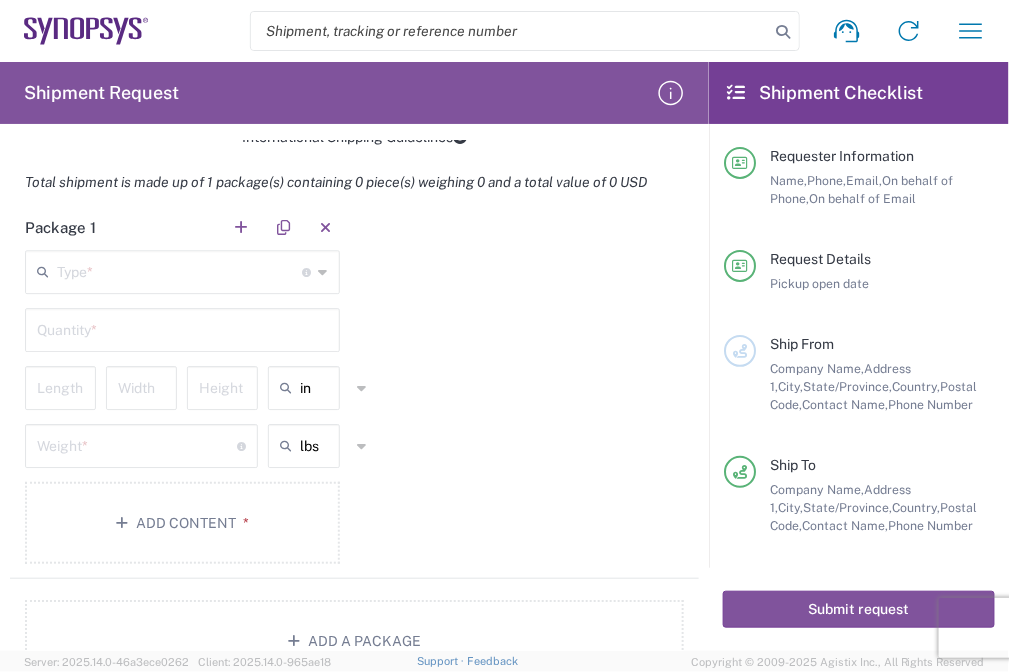 type on "[PHONE]" 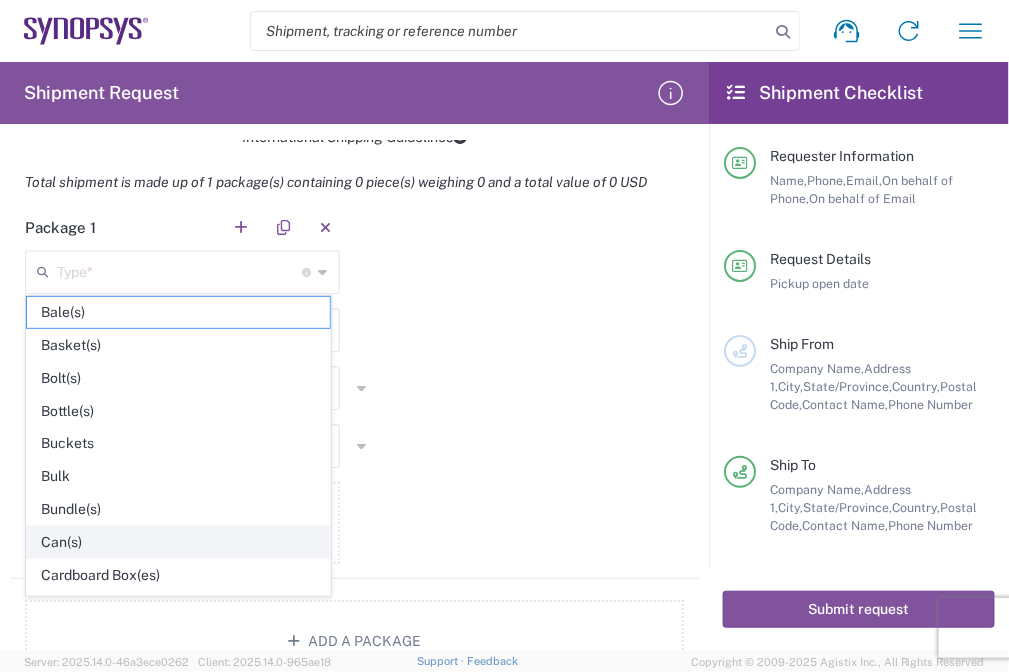 click on "Can(s)" 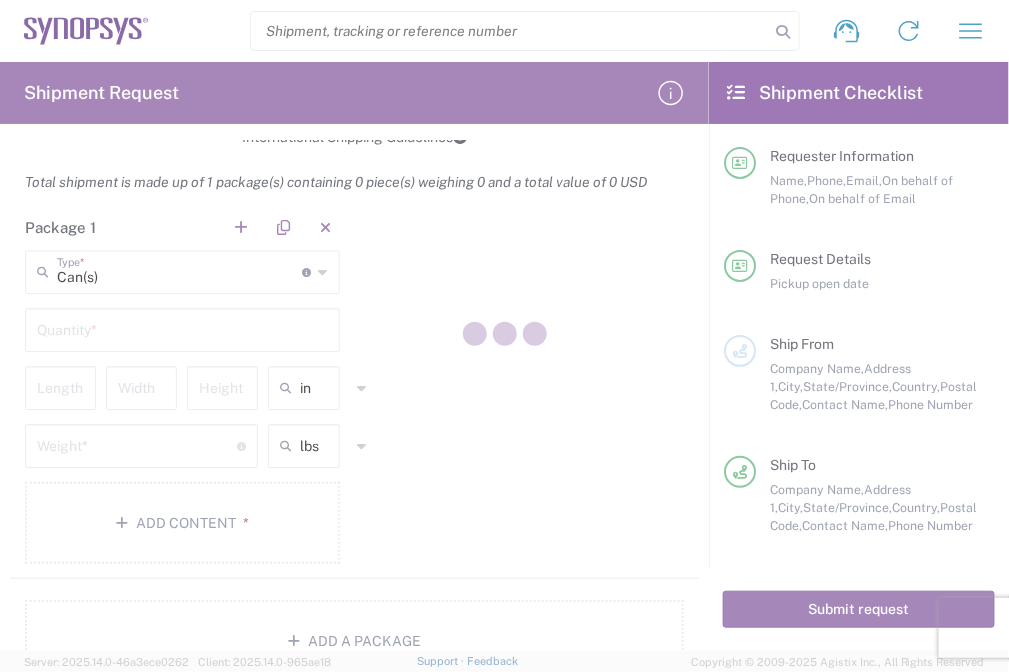 click at bounding box center (182, 328) 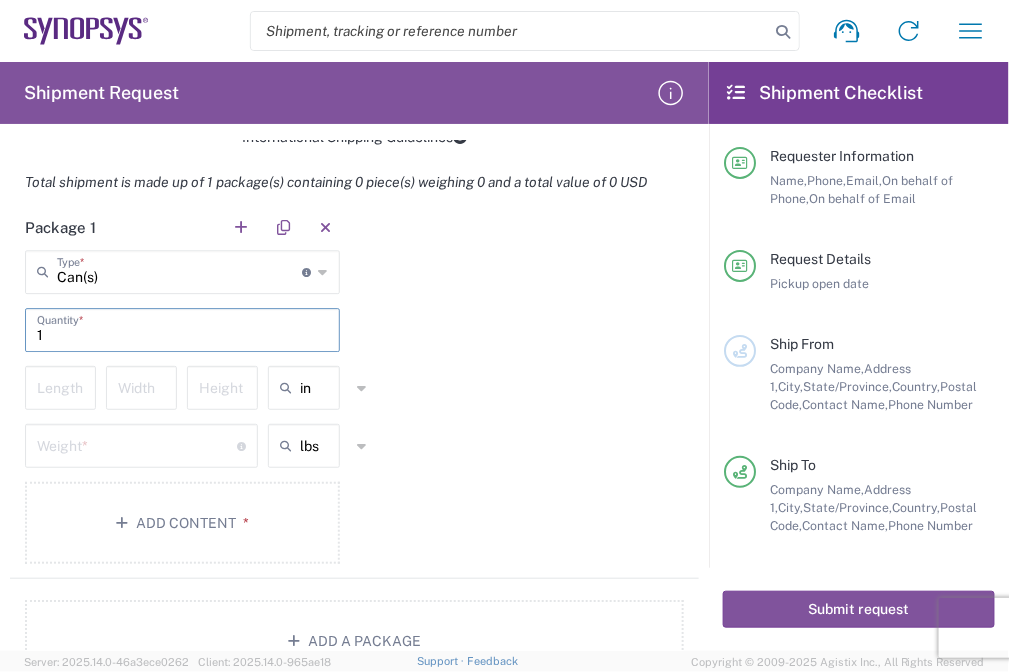 type on "1" 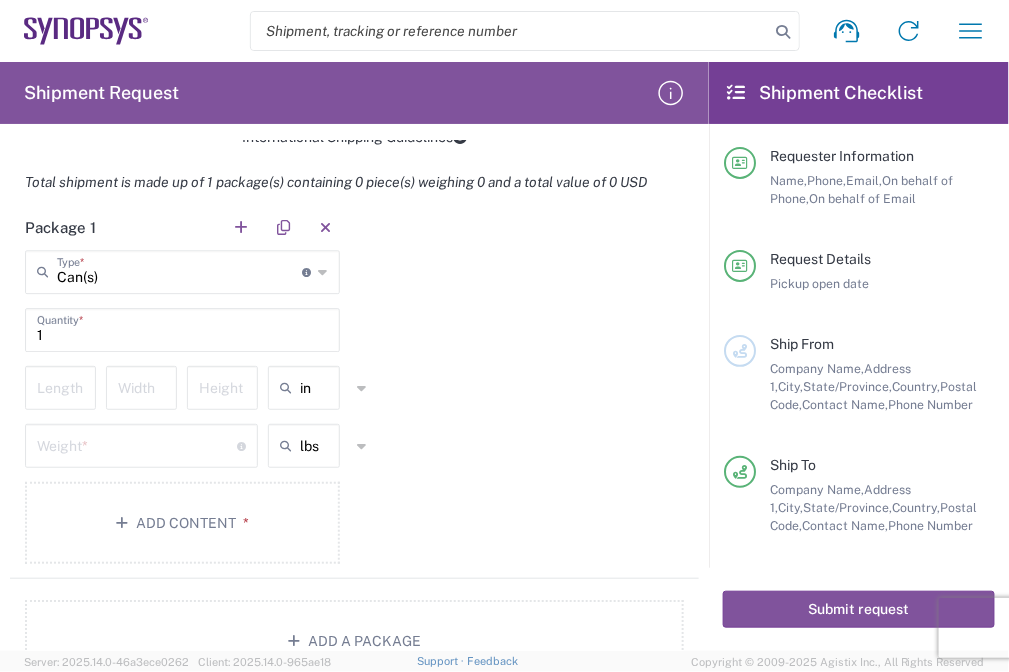 click on "Package 1  Can(s)  Type  * Material used to package goods Bale(s) Basket(s) Bolt(s) Bottle(s) Buckets Bulk Bundle(s) Can(s) Cardboard Box(es) Carton(s) Case(s) Cask(s) Crate(s) Crating Bid Required Cylinder(s) Drum(s) (Fiberboard) Drum(s) (Metal) Drum(s) (Plastic) Envelope Large Box Loose Agricultrural Product Medium Box Naked Cargo (UnPackaged) Pail(s) PAK Pallet(s) Oversized (Not Stackable) Pallet(s) Oversized (Stackable) Pallet(s) Standard (Not Stackable) Pallet(s) Standard (Stackable) Rack Roll(s) Skid(s) Slipsheet Small Box Tube Vendor Packaging Xtreme Half Stack Your Packaging 1  Quantity  *  Length   Width   Height  in in cm ft  Weight  * Total weight of package(s) in pounds or kilograms lbs lbs kgs Add Content *" 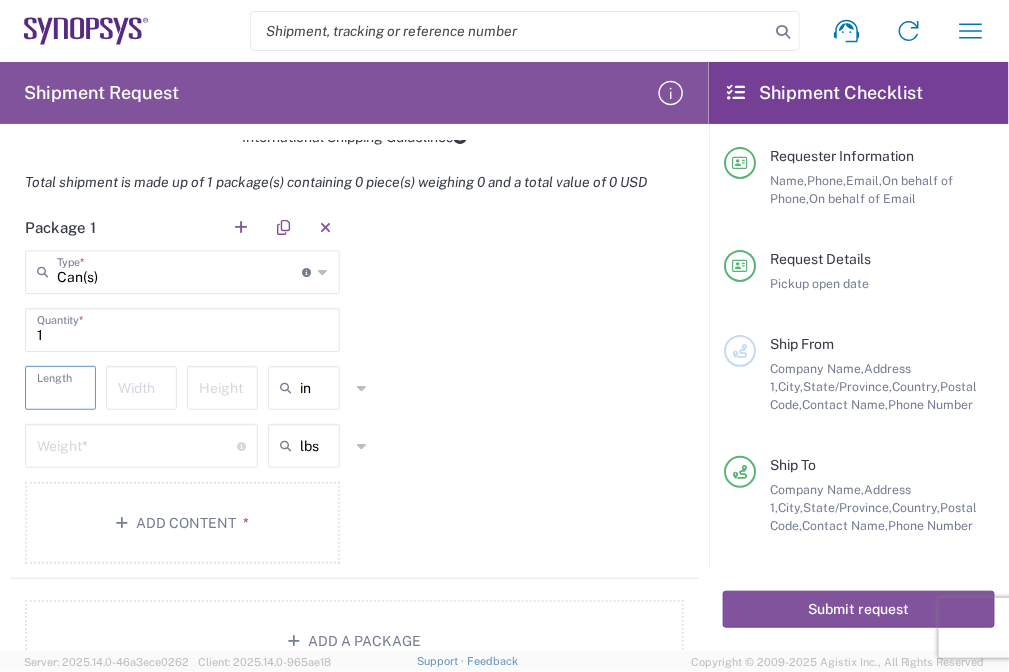 click at bounding box center [62, 386] 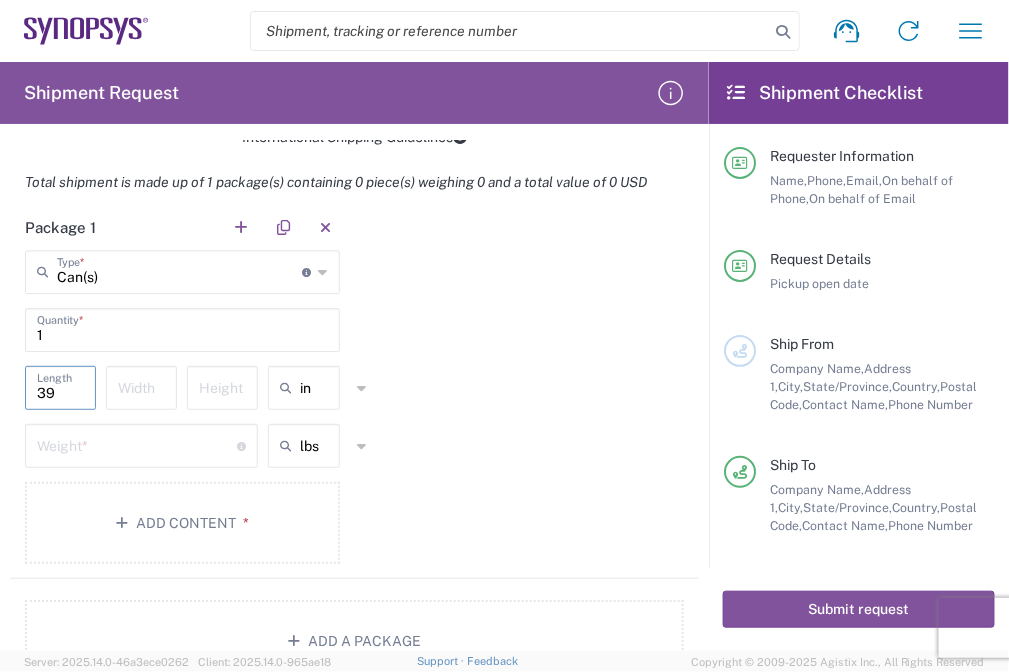 type on "39" 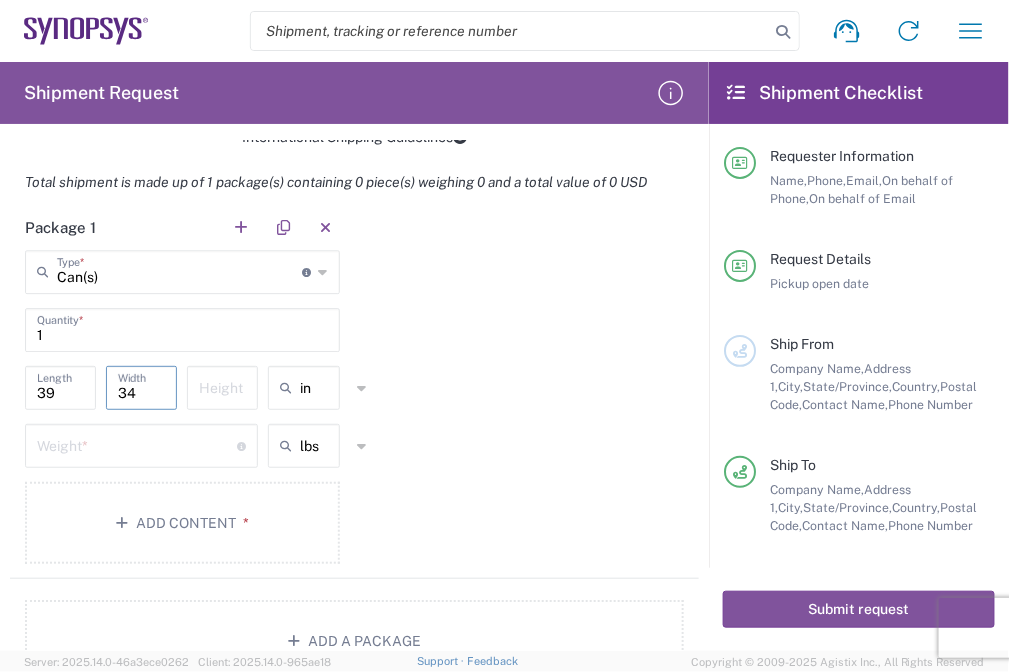 type on "34" 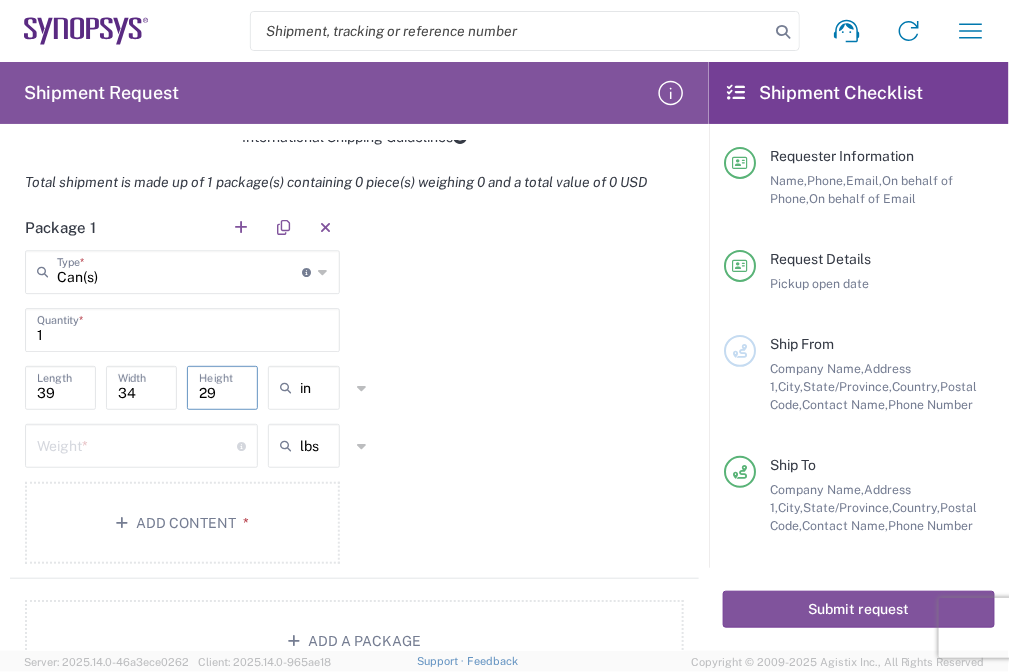 type on "29" 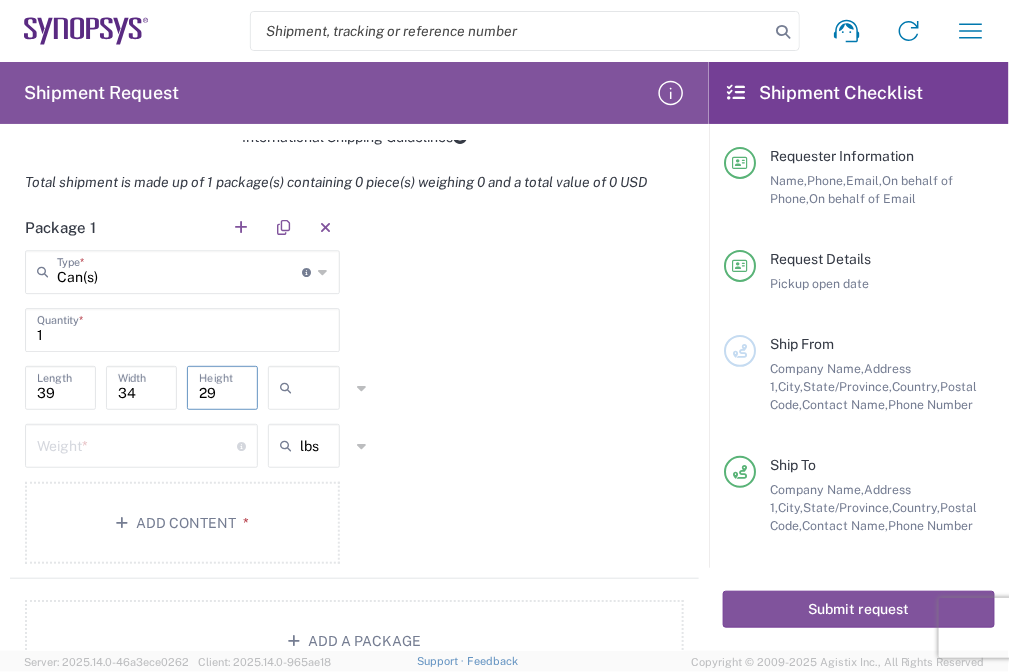 click at bounding box center [325, 388] 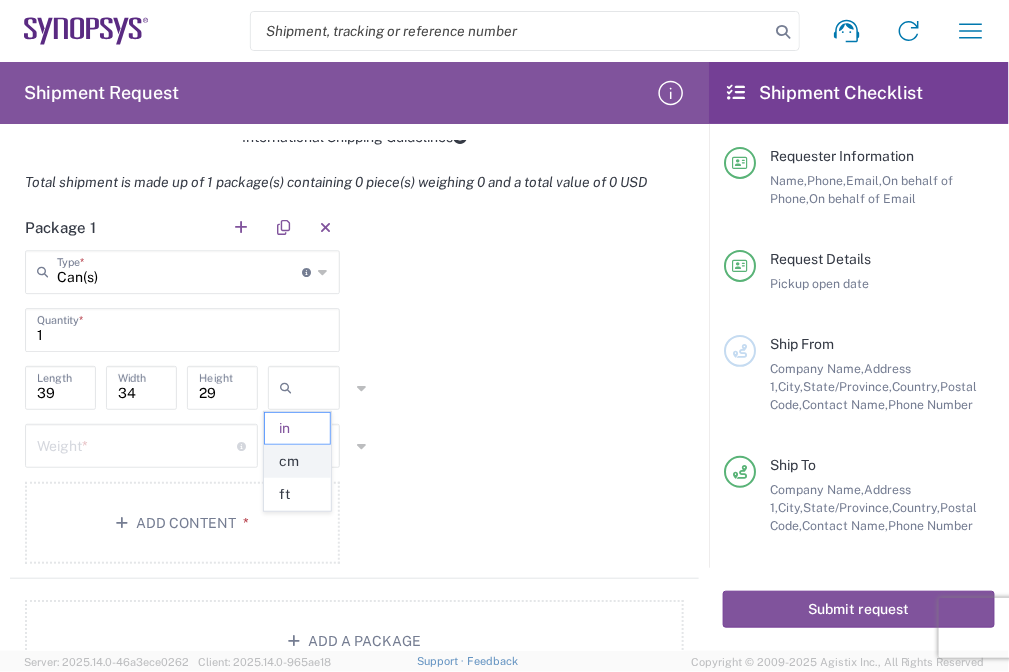click on "cm" 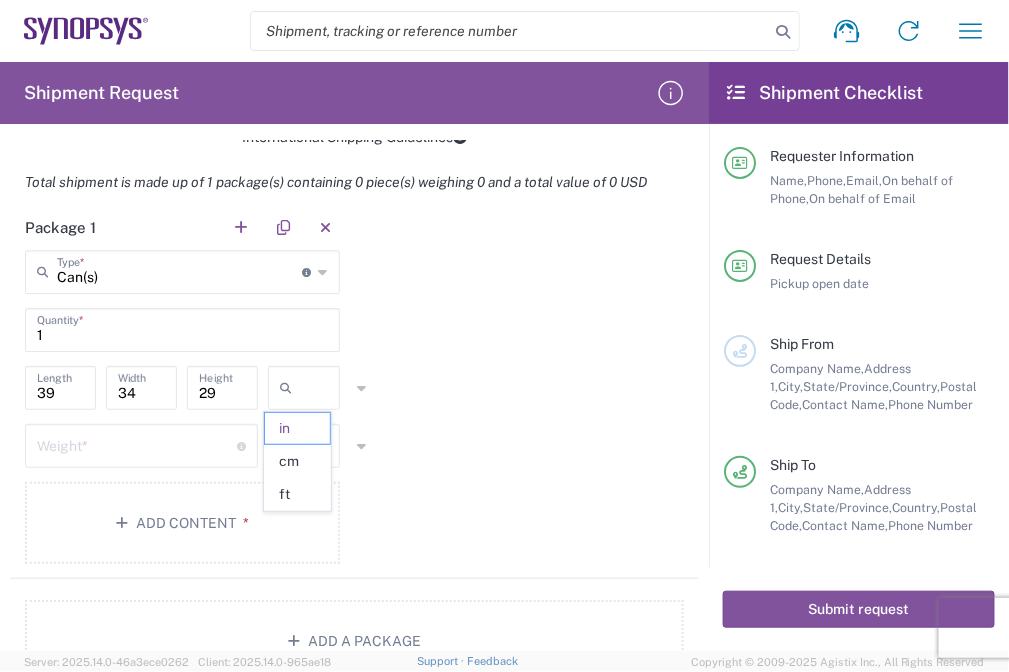 type on "99.06" 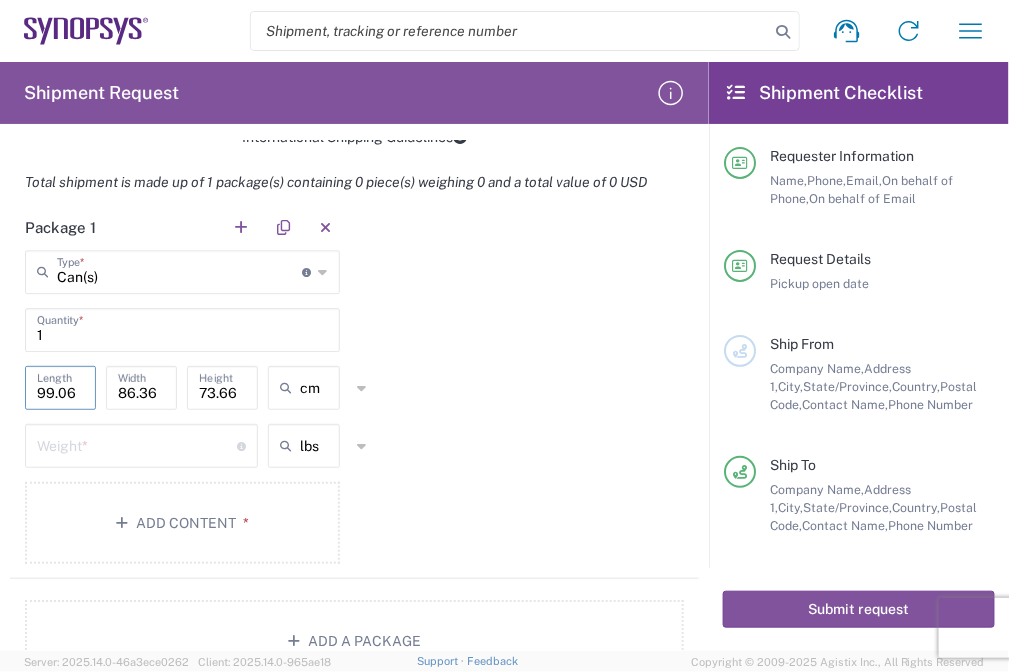 drag, startPoint x: 84, startPoint y: 393, endPoint x: -176, endPoint y: 326, distance: 268.49396 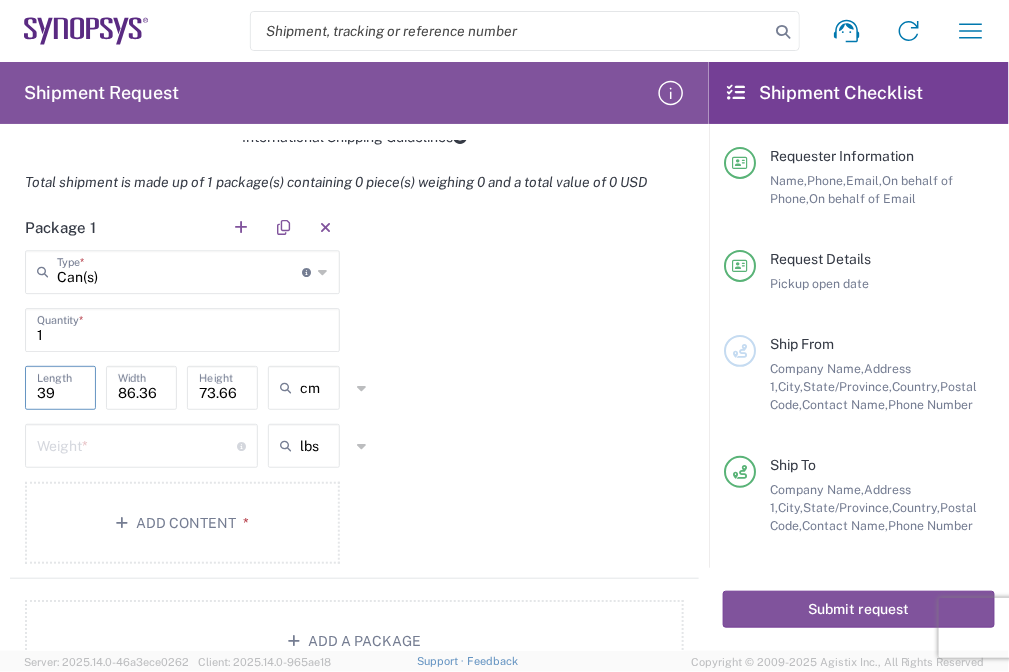 type on "39" 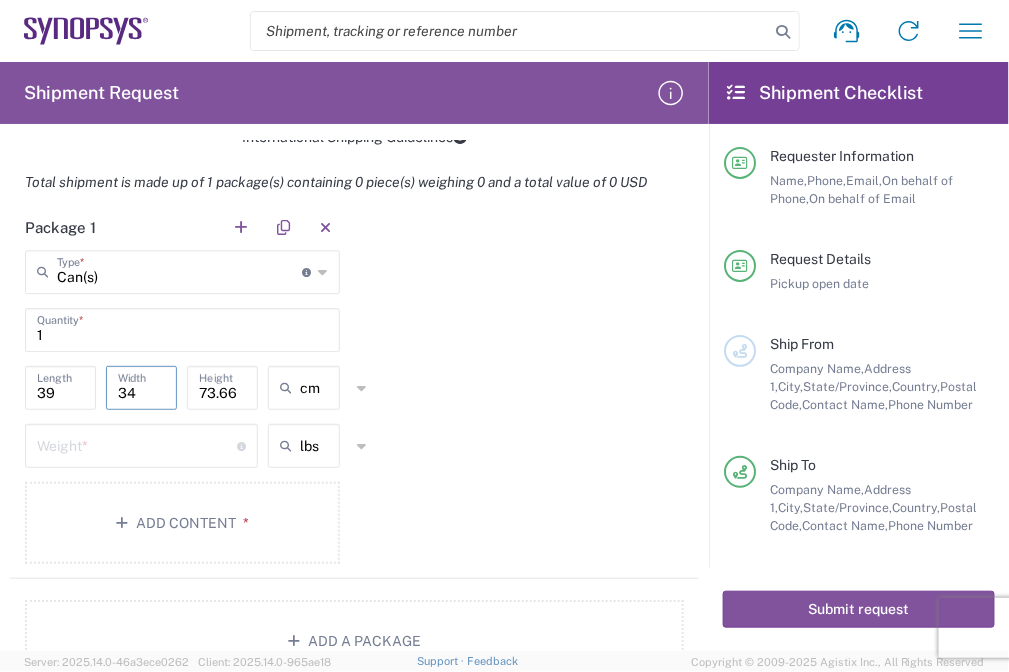 type on "34" 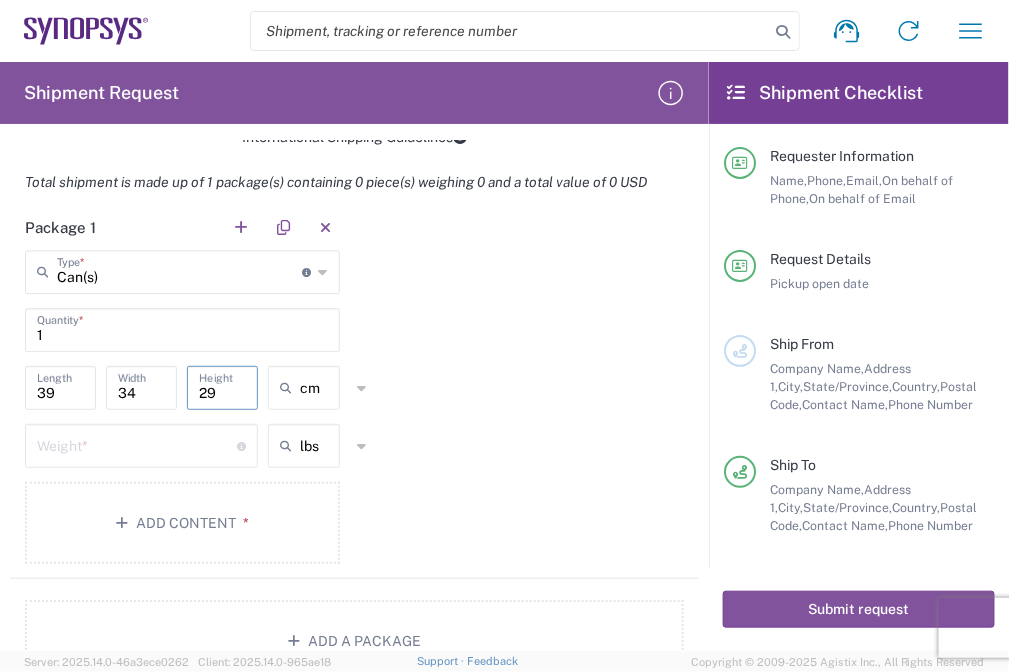 type on "29" 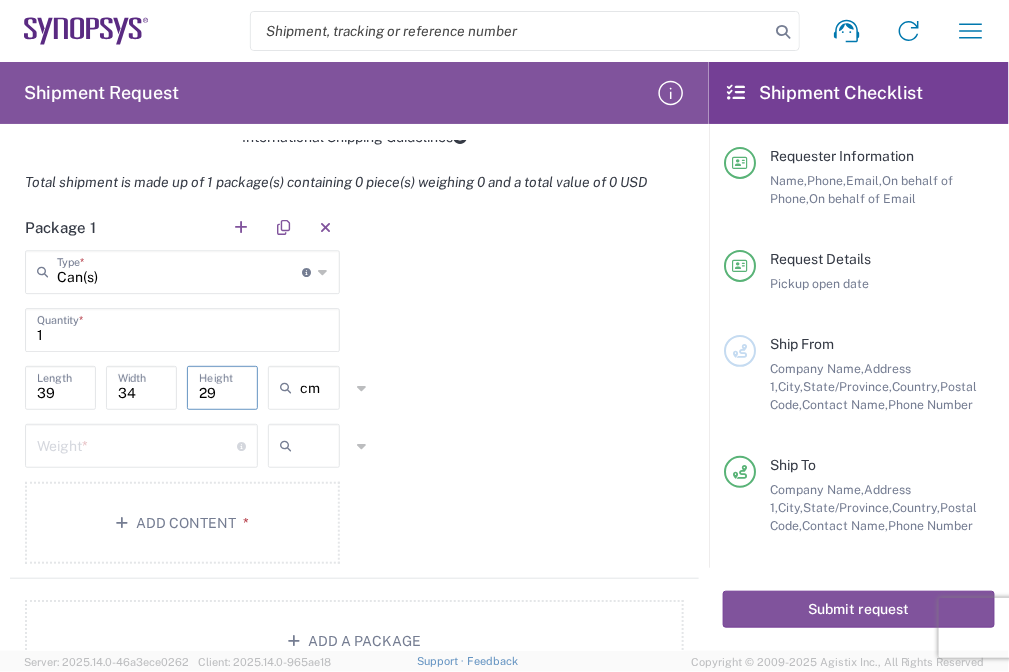 click at bounding box center (325, 446) 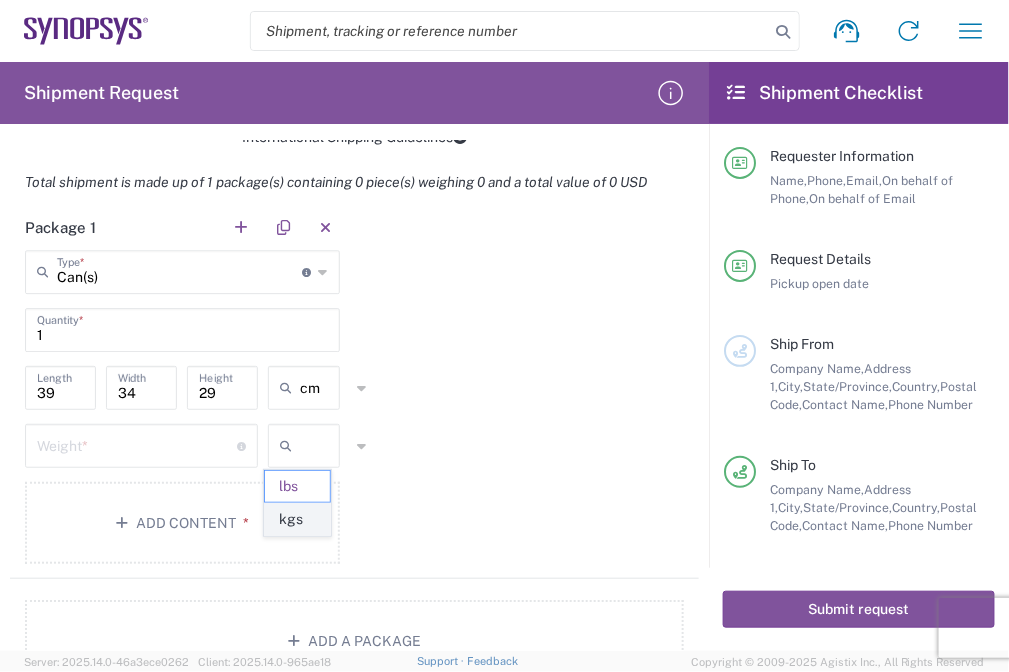 click on "kgs" 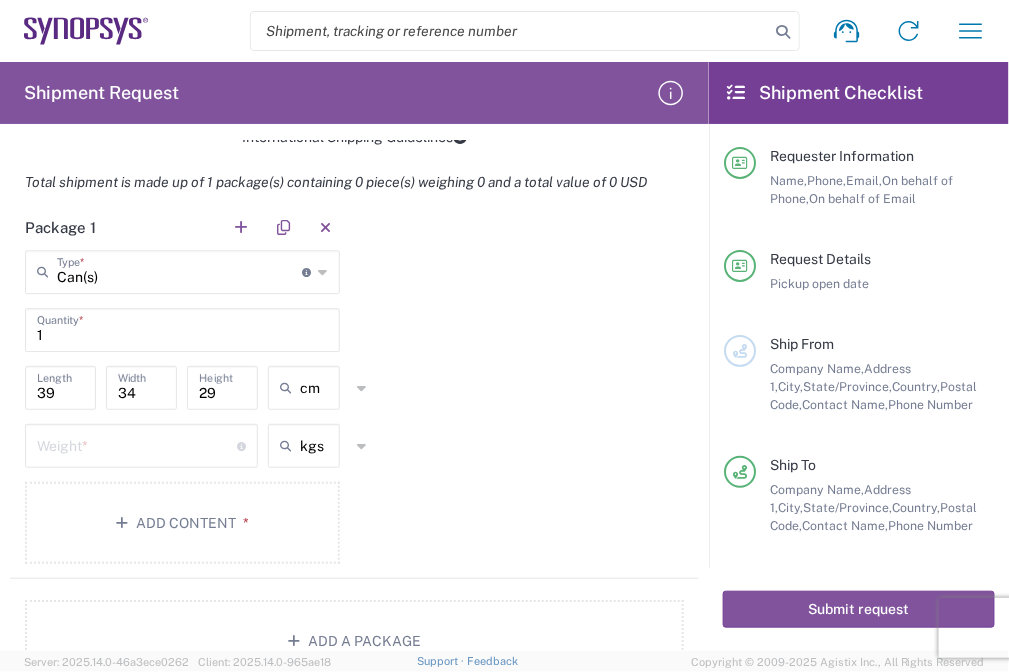 drag, startPoint x: 540, startPoint y: 386, endPoint x: 457, endPoint y: 384, distance: 83.02409 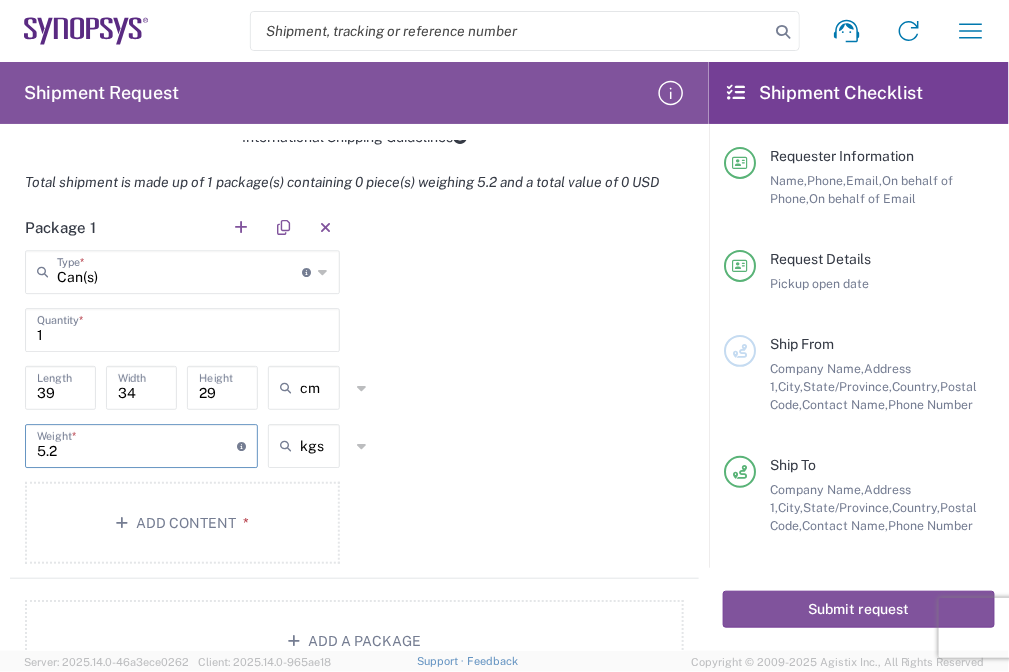 type on "5.2" 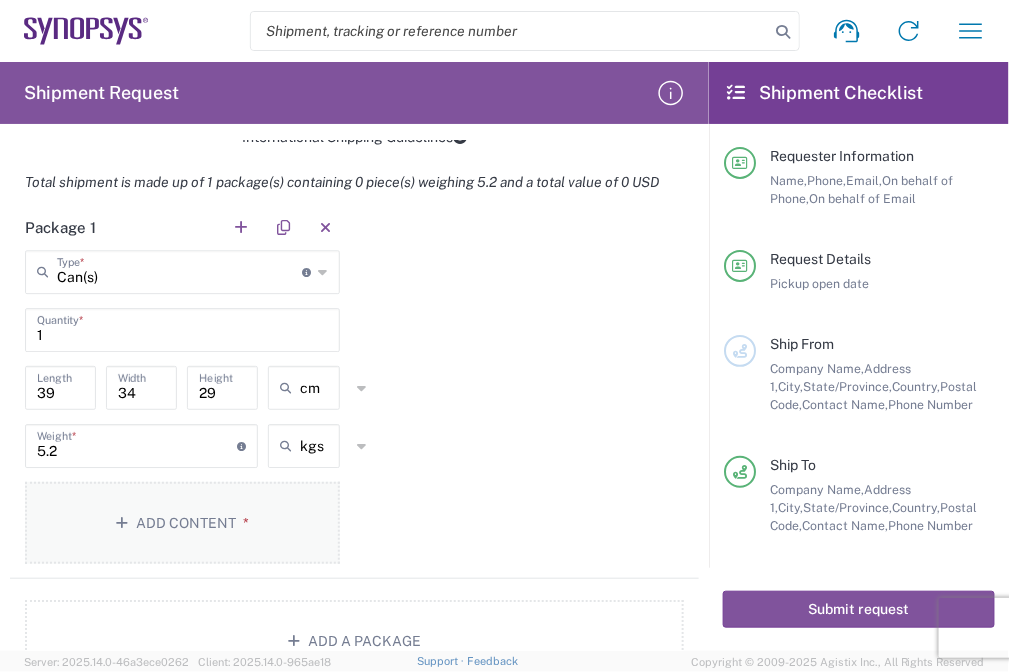 click on "Add Content *" 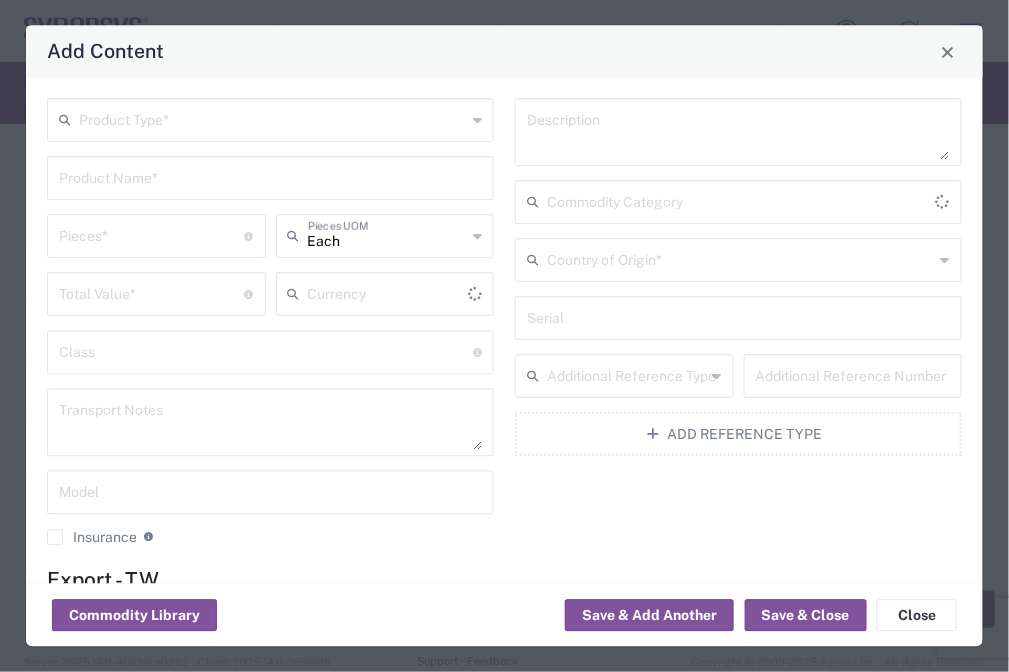 type on "US Dollar" 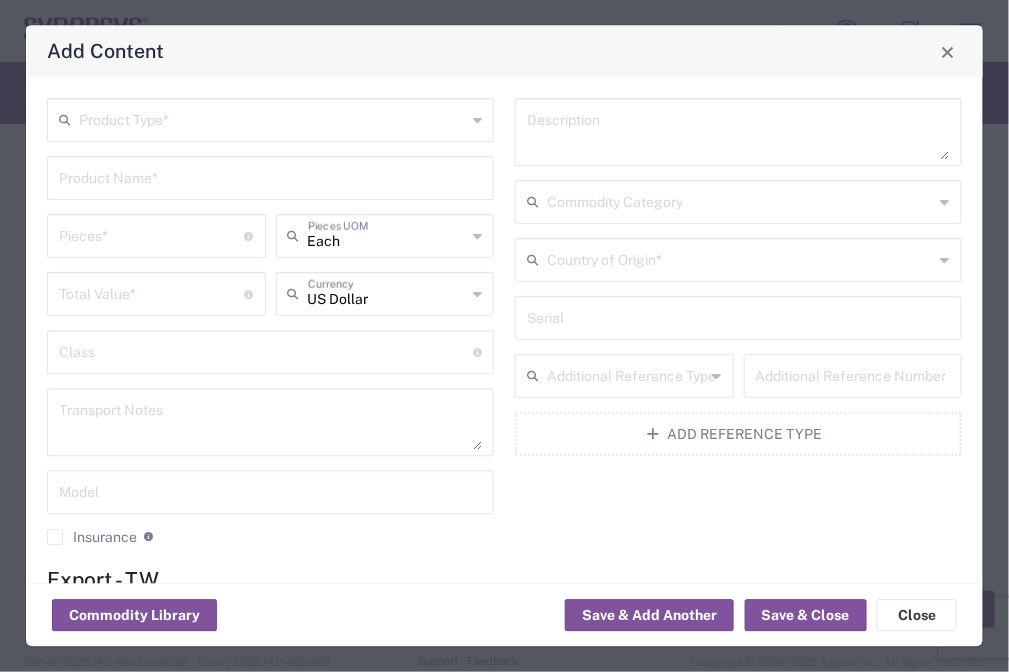 click at bounding box center (272, 119) 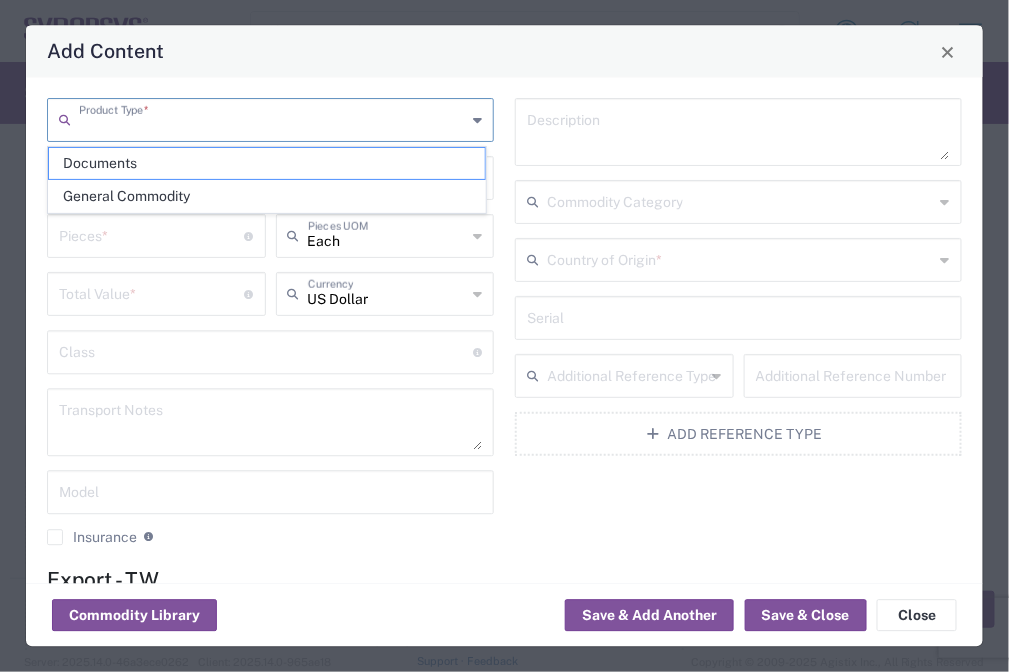 paste on "SOC_DBG16LK_HT3" 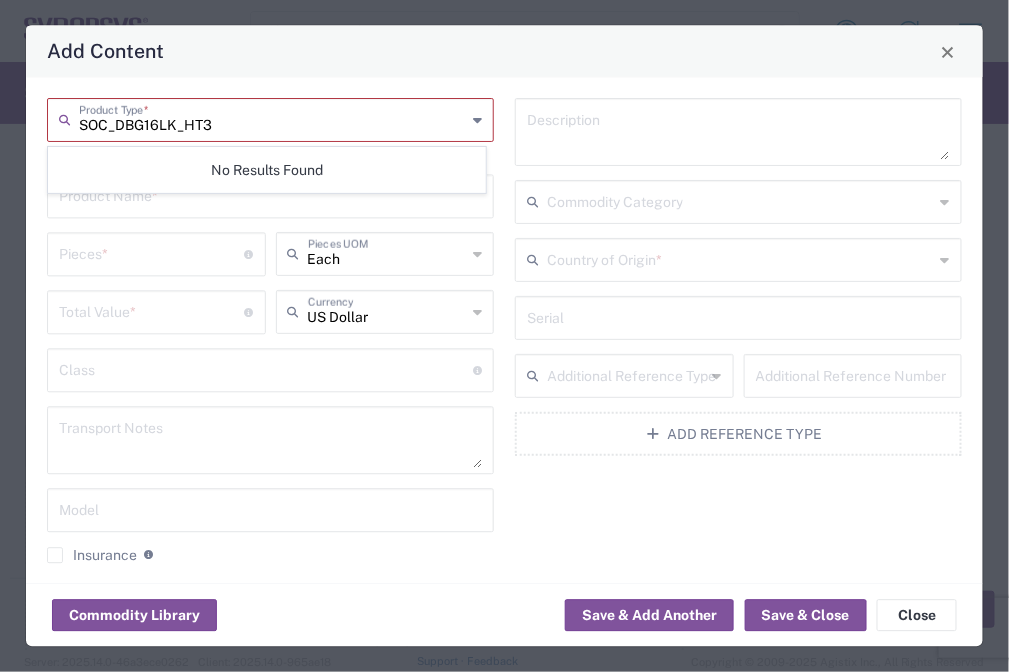 type on "SOC_DBG16LK_HT3" 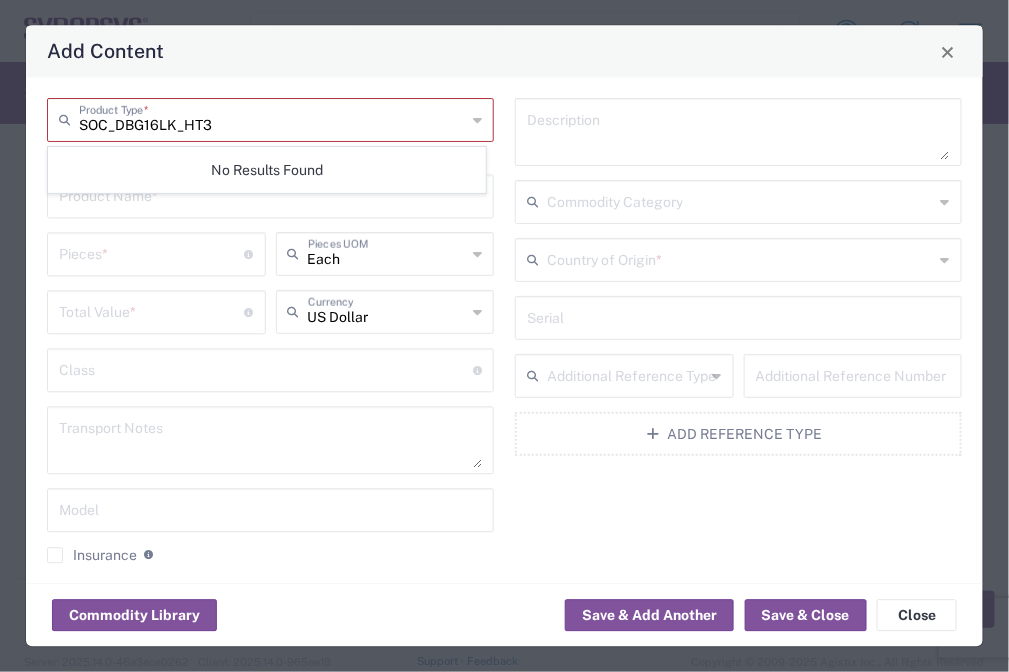 click on "SOC_DBG16LK_HT3  Product Type  * This field is required  Product Name  *  Pieces  * Number of pieces inside all the packages Each  Pieces UOM   Total Value  * Total value of all the pieces US Dollar  Currency   Class  18 standardized commodity classifications indicating transportability  Transport Notes   Model   Insurance  Check this box to request insurance" 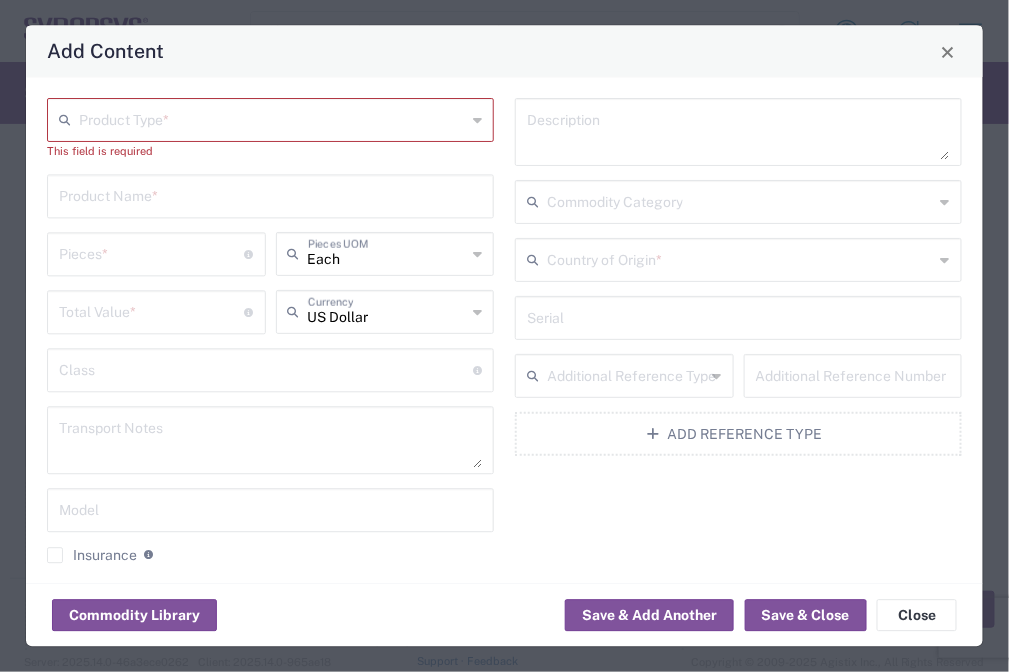 drag, startPoint x: 209, startPoint y: 142, endPoint x: 205, endPoint y: 121, distance: 21.377558 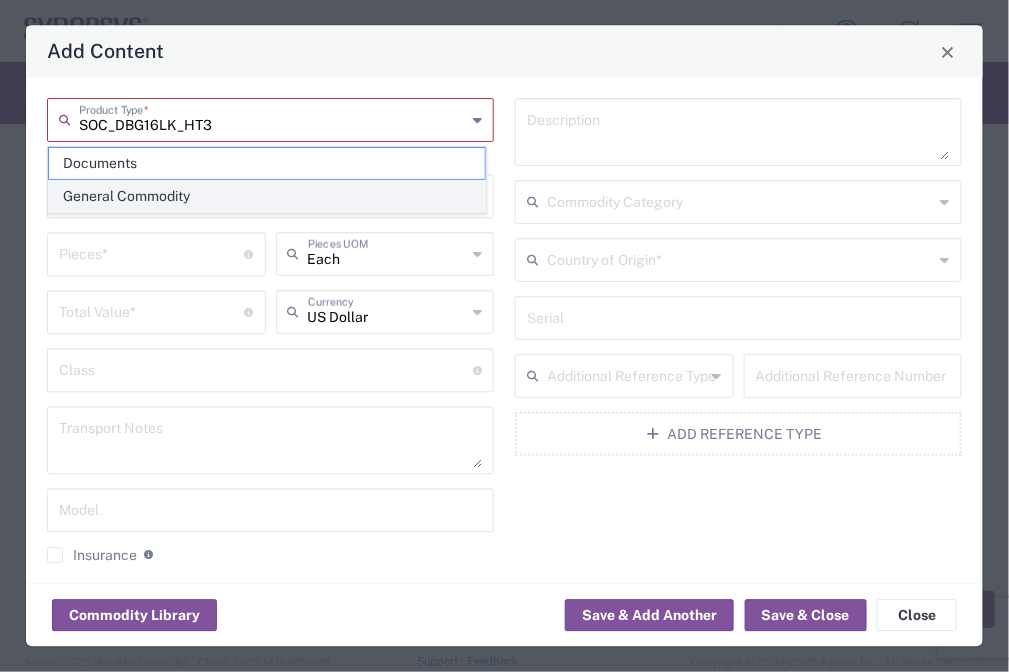 click on "General Commodity" 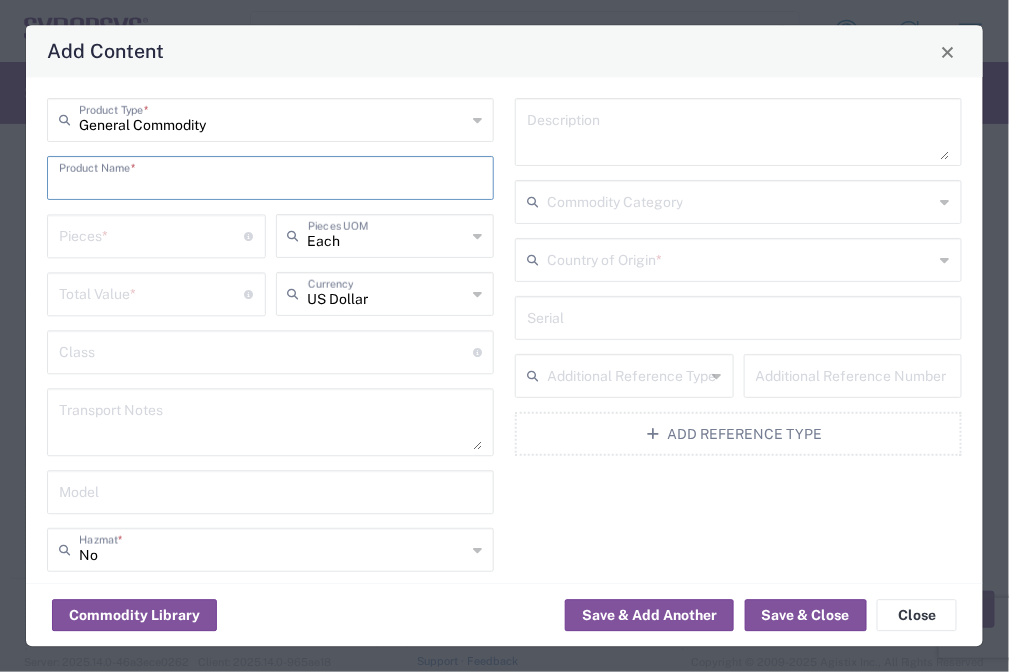 click at bounding box center (270, 177) 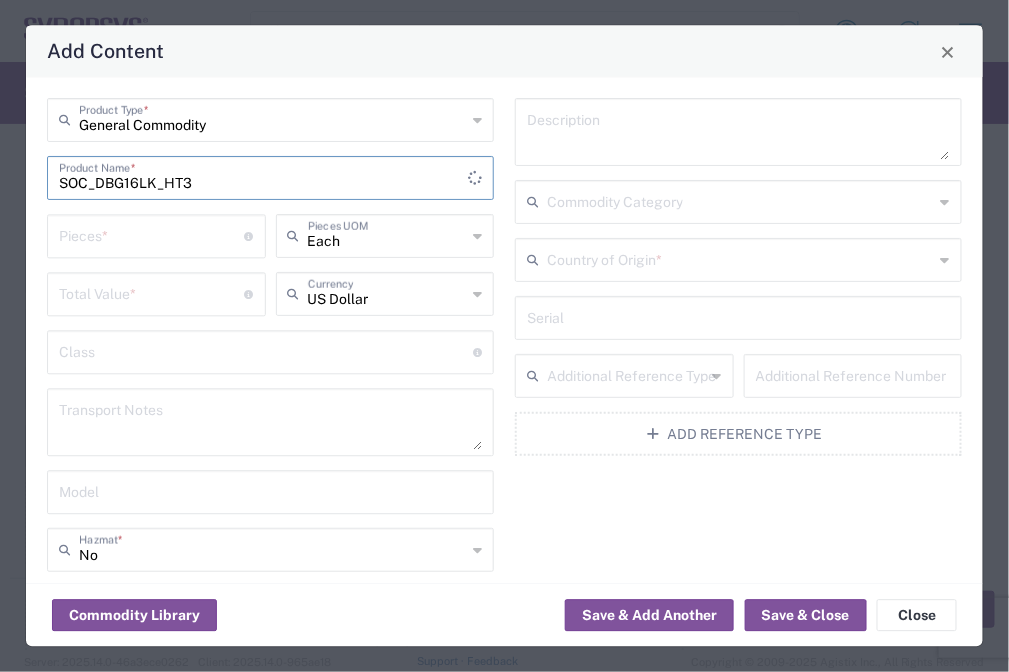 type on "SOC_DBG16LK_HT3" 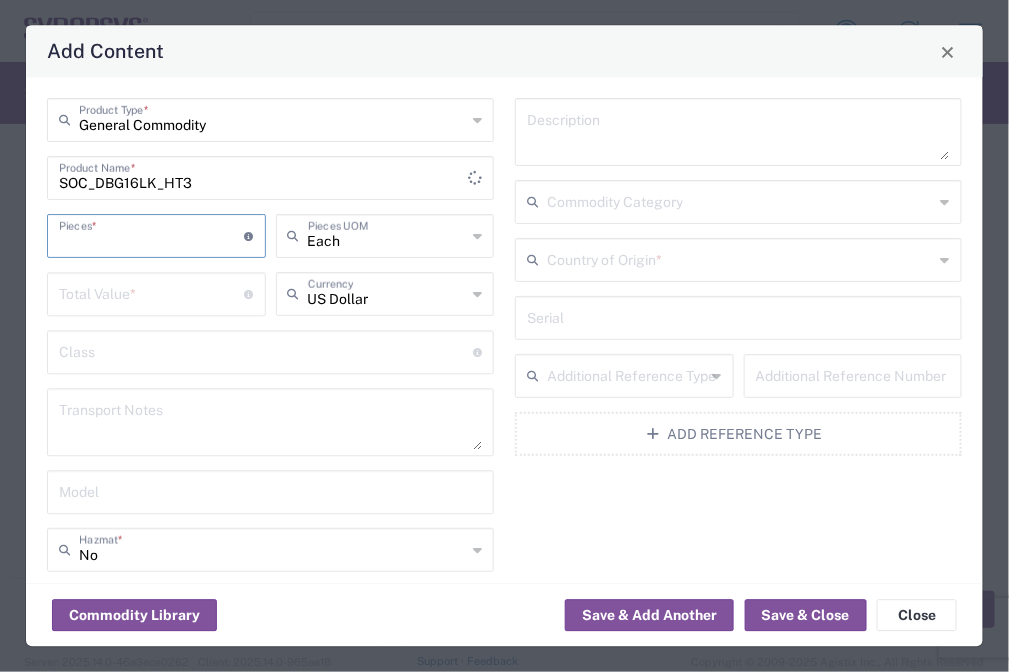 click at bounding box center [152, 235] 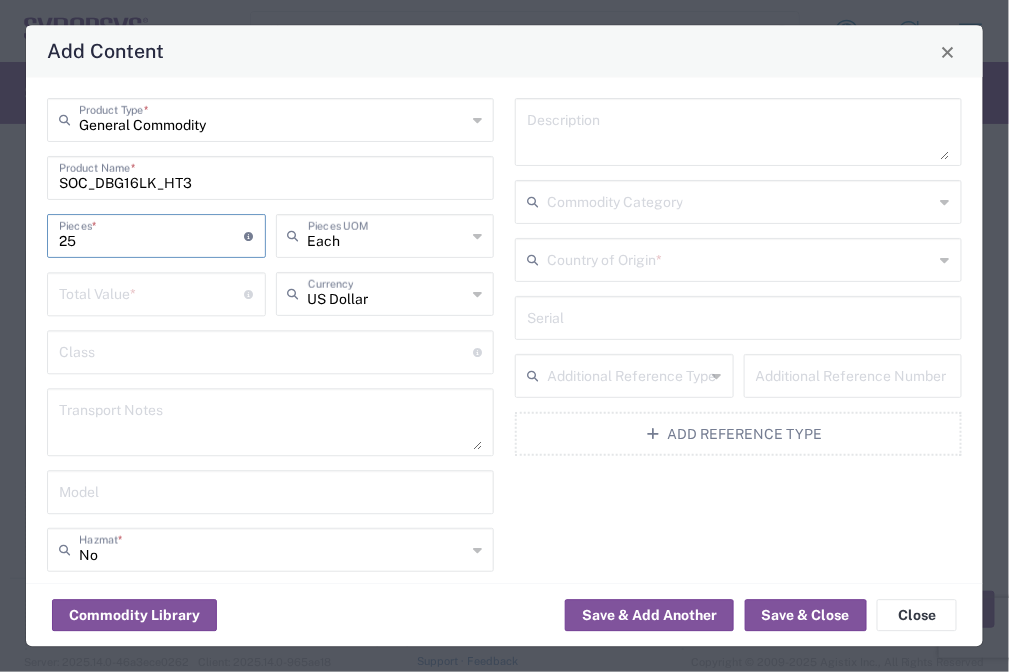 type on "25" 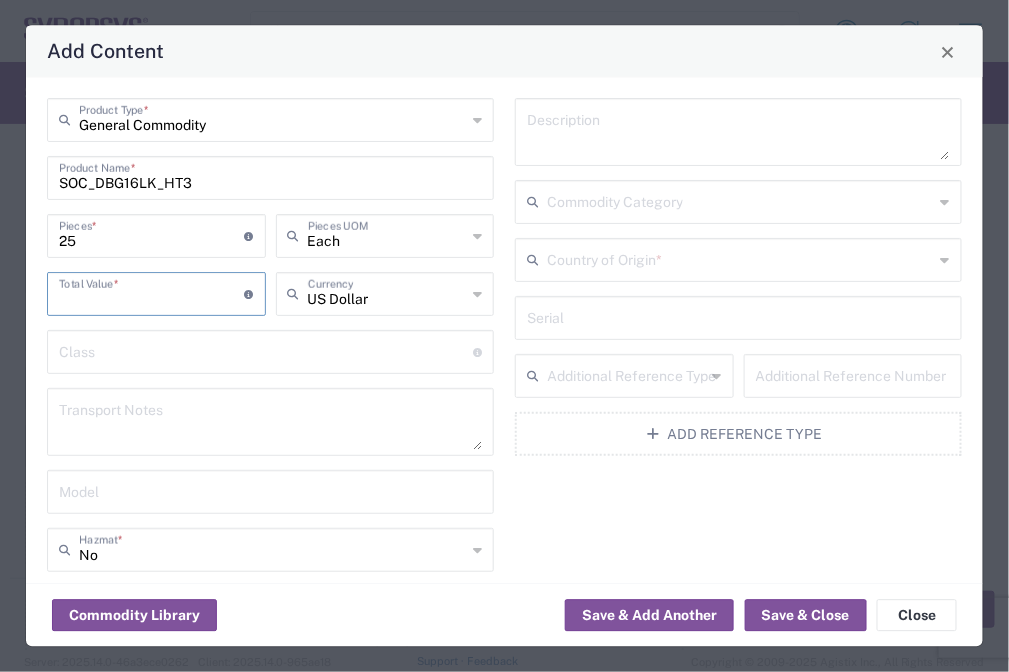 click at bounding box center [152, 293] 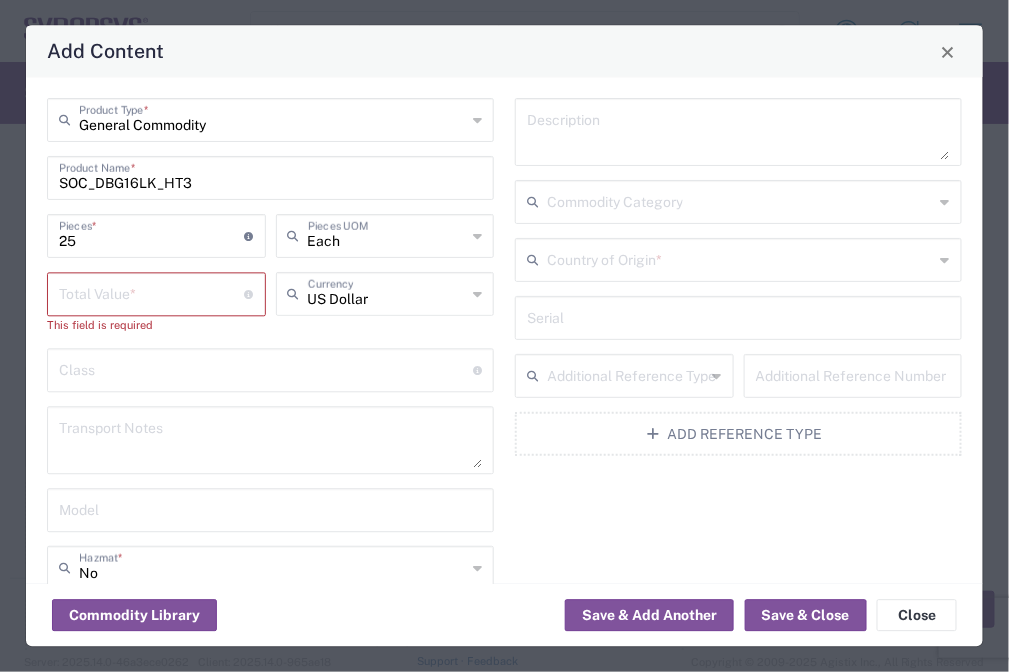click on "US Dollar" at bounding box center [387, 293] 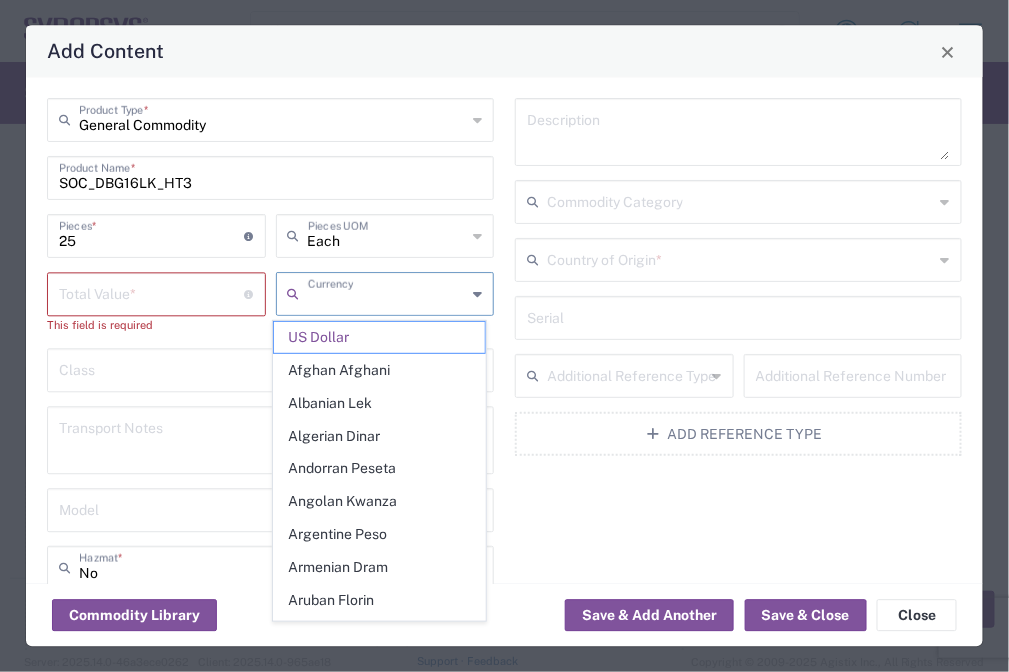 click at bounding box center (152, 293) 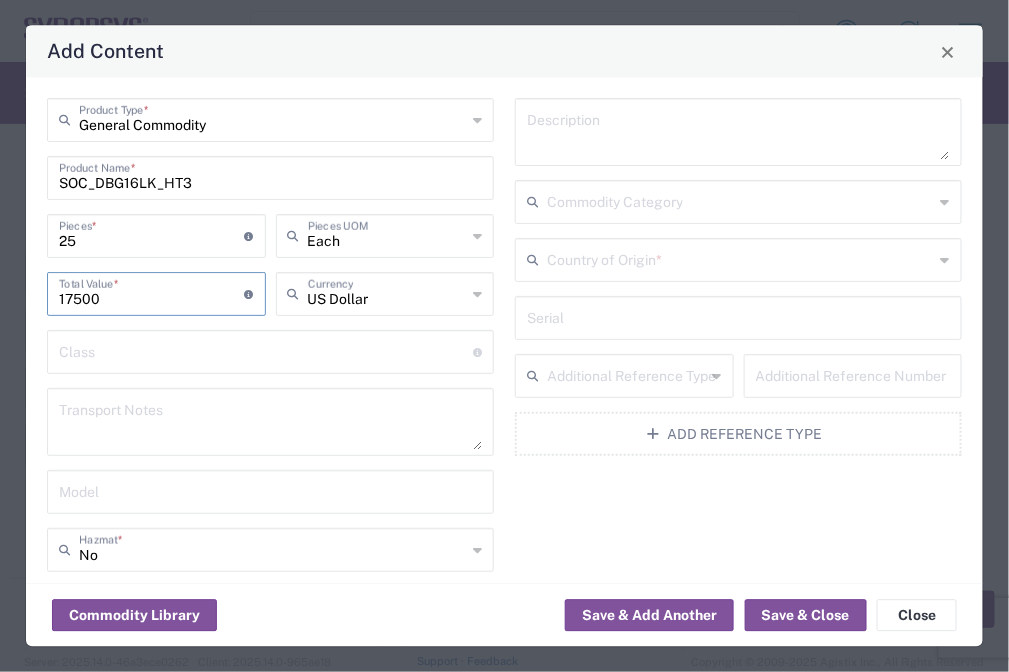 type on "17500" 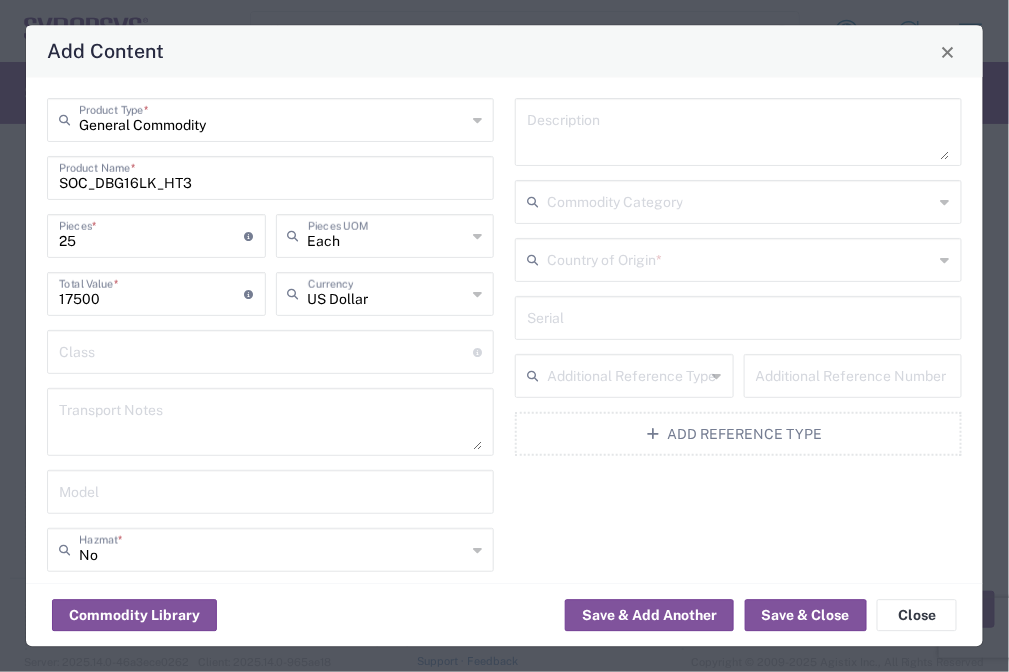 click at bounding box center [270, 423] 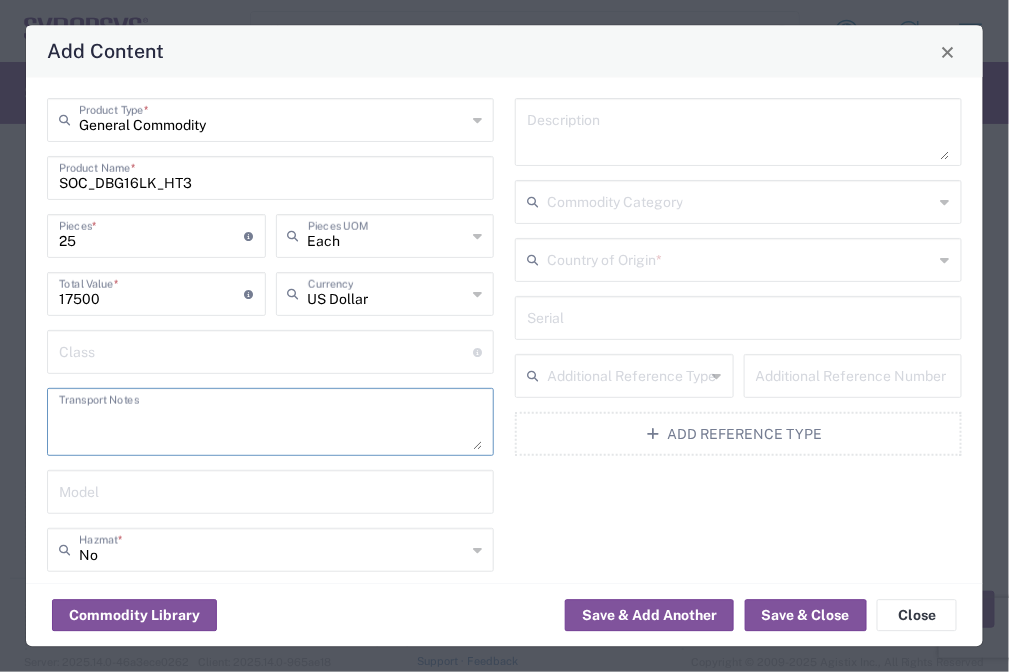 paste on "The shipment is transported by KWE using air freight." 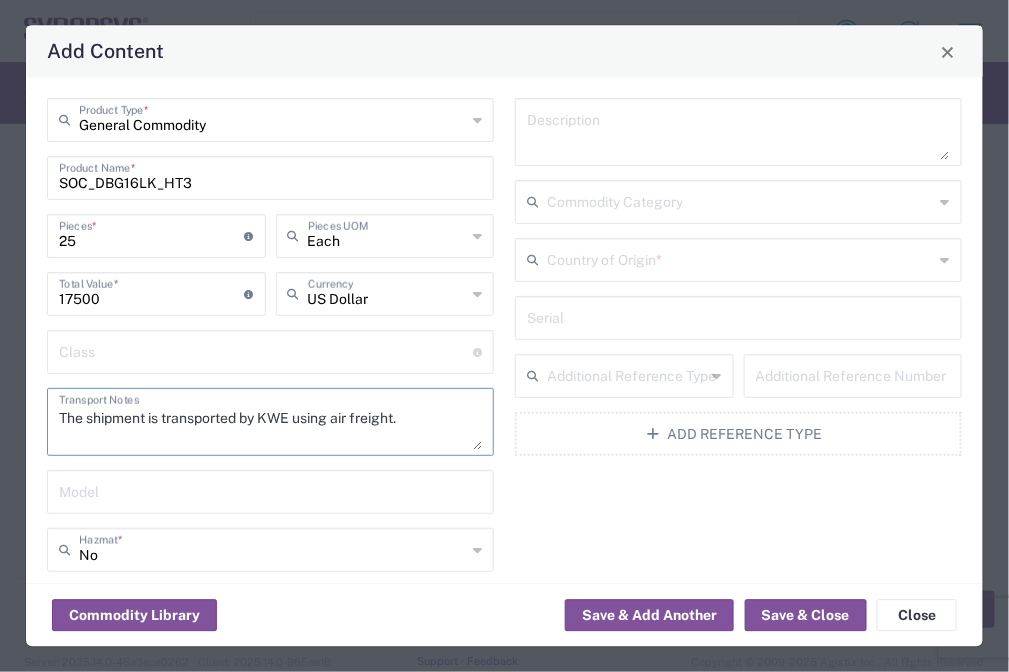 type on "The shipment is transported by KWE using air freight." 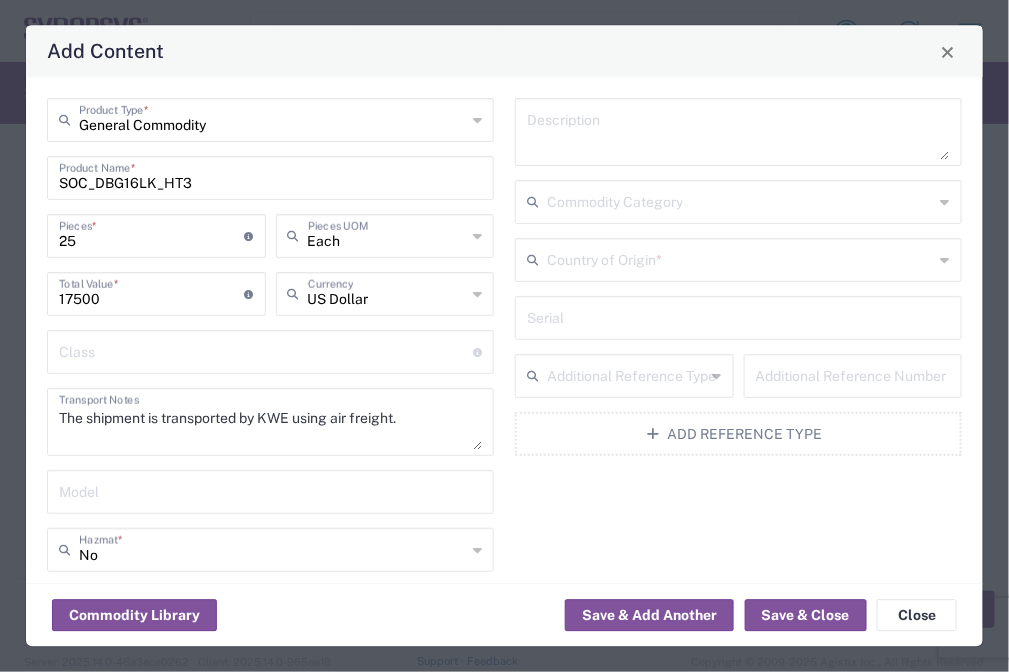 click on "General Commodity  Product Type  * SOC_DBG16LK_HT3  Product Name  * 25  Pieces  * Number of pieces inside all the packages Each  Pieces UOM  17500  Total Value  * Total value of all the pieces US Dollar  Currency   Class  18 standardized commodity classifications indicating transportability The shipment is transported by KWE using air freight.  Transport Notes   Model  No  Hazmat  * No  Lithium batteries  *  Insurance  Check this box to request insurance  Hazmat   Lithium batteries" 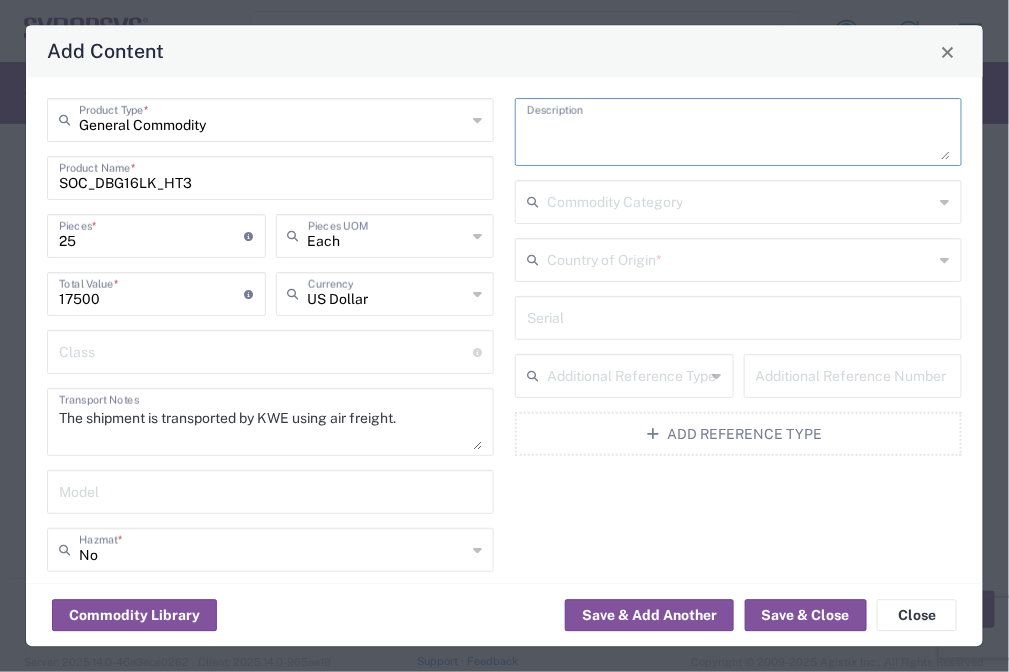 click at bounding box center (738, 133) 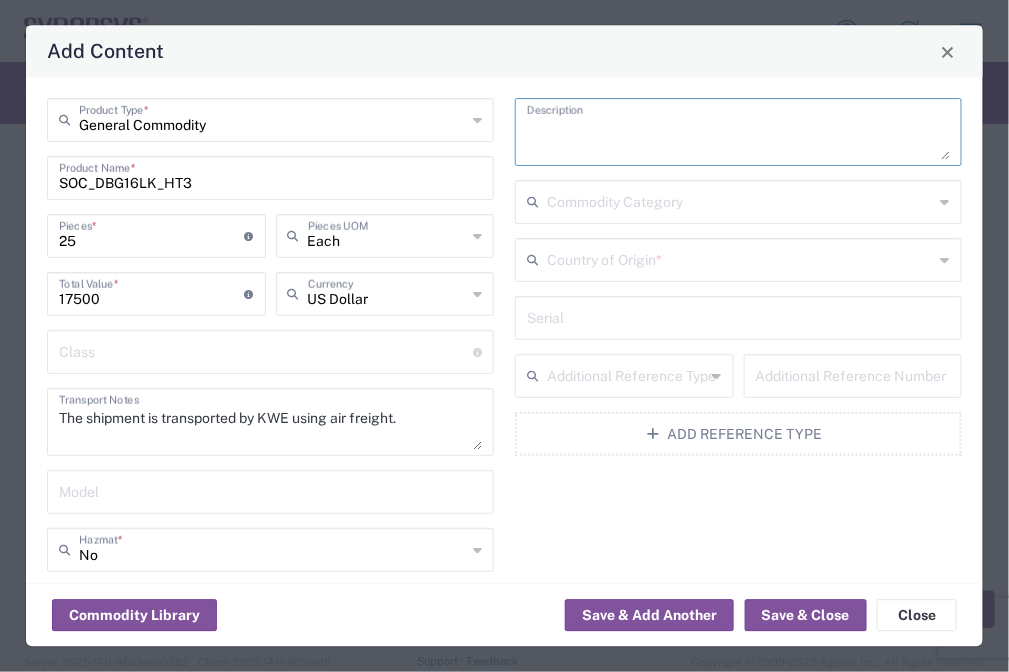click at bounding box center [740, 259] 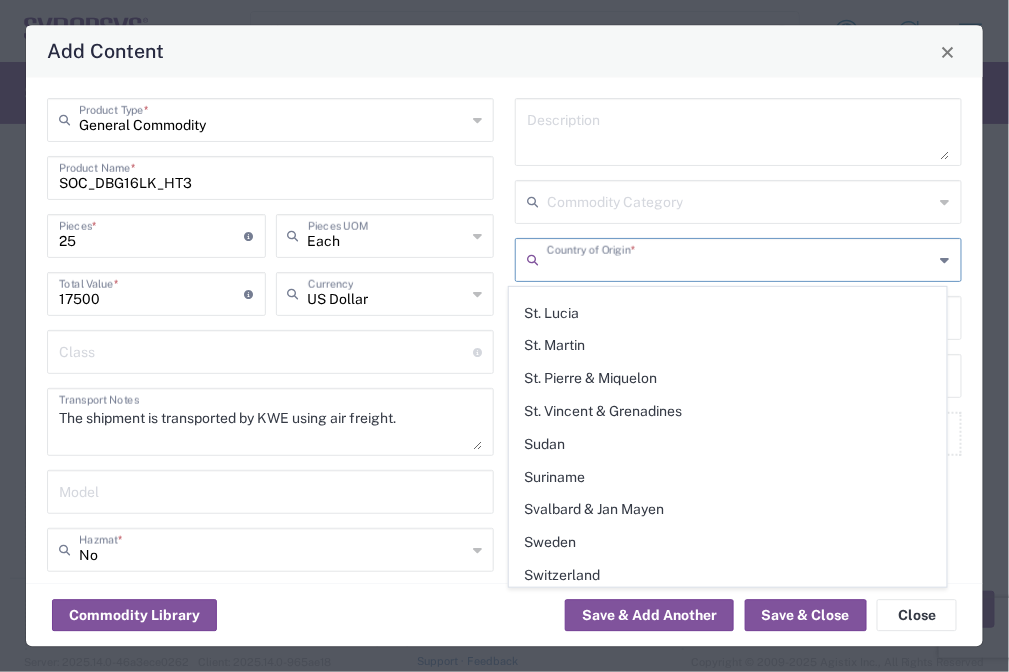 scroll, scrollTop: 6939, scrollLeft: 0, axis: vertical 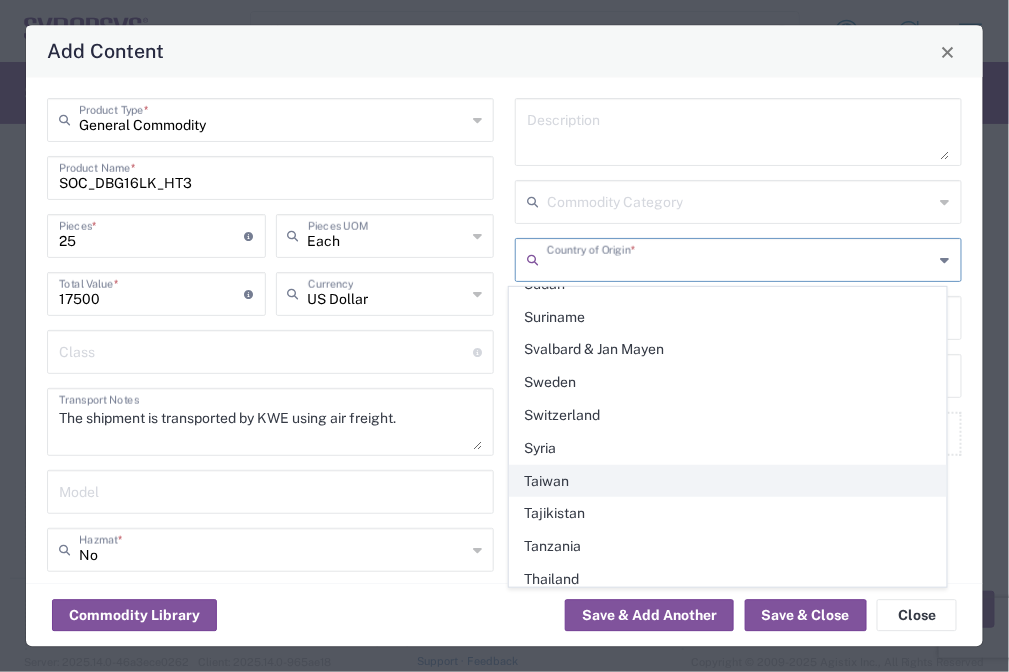 click on "Taiwan" 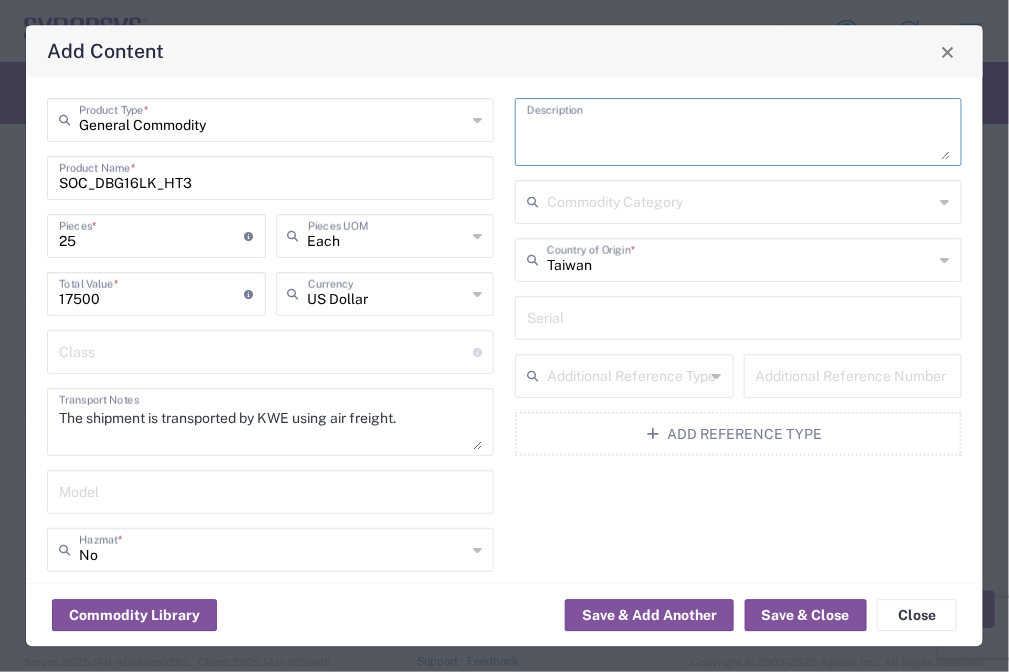 click at bounding box center [738, 133] 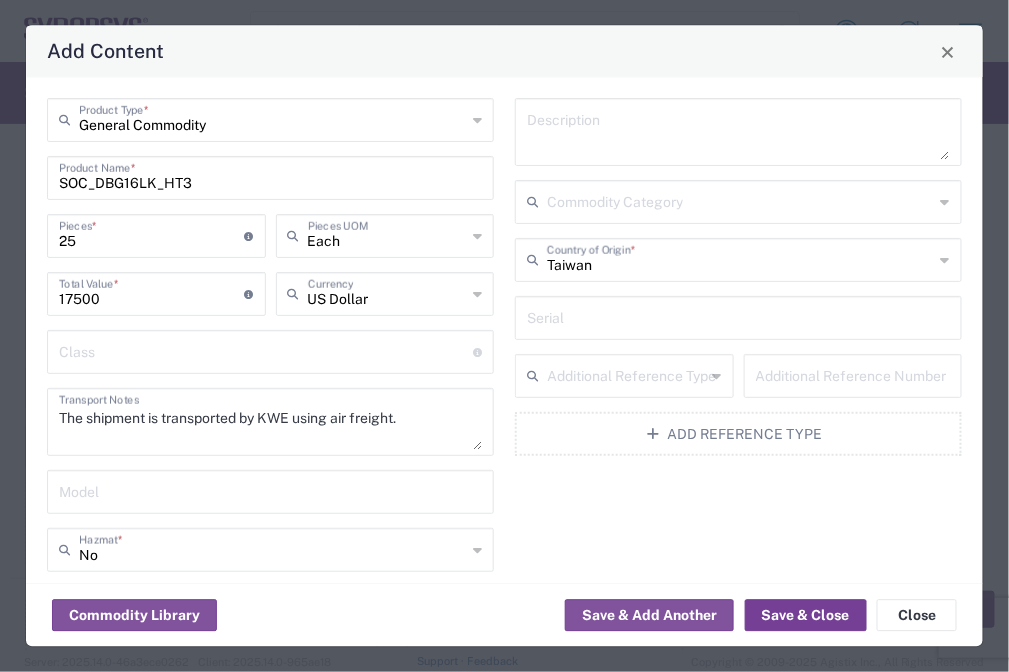 click on "Save & Close" 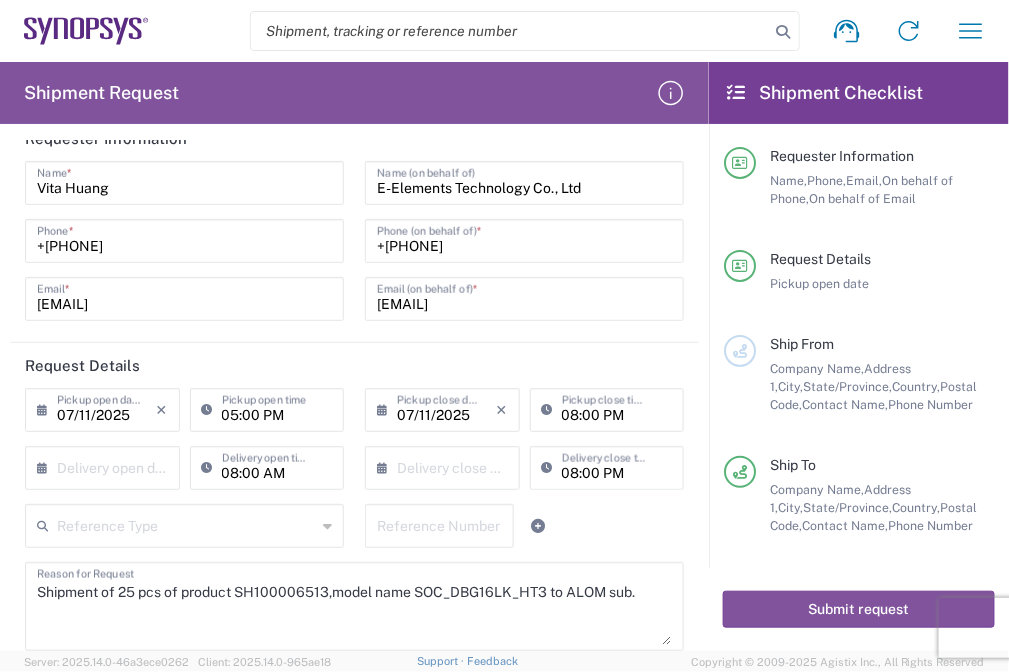 scroll, scrollTop: 0, scrollLeft: 0, axis: both 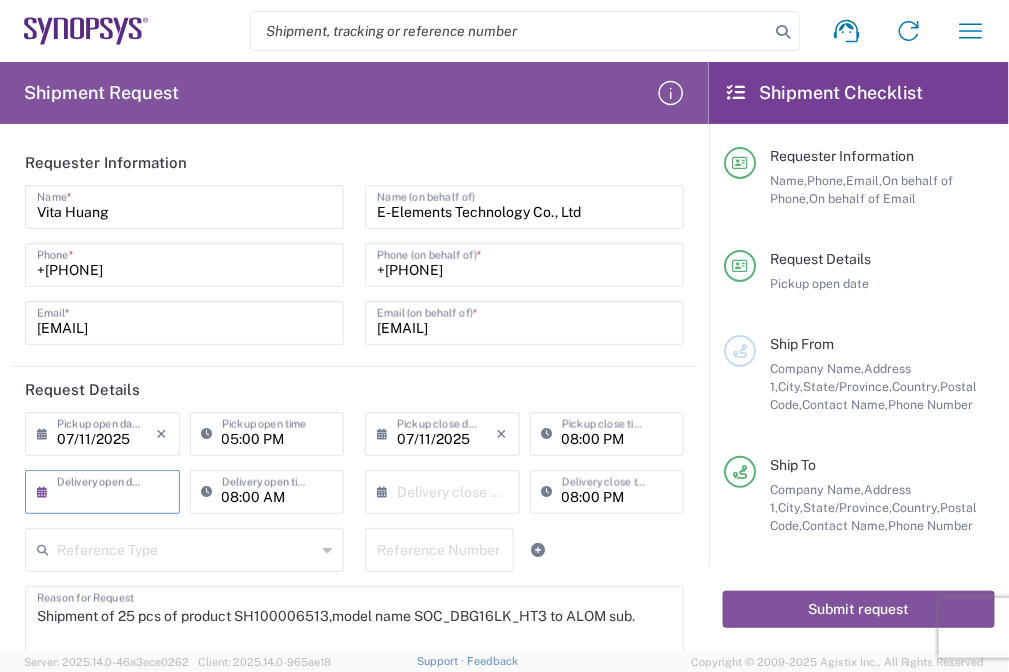 click at bounding box center [107, 490] 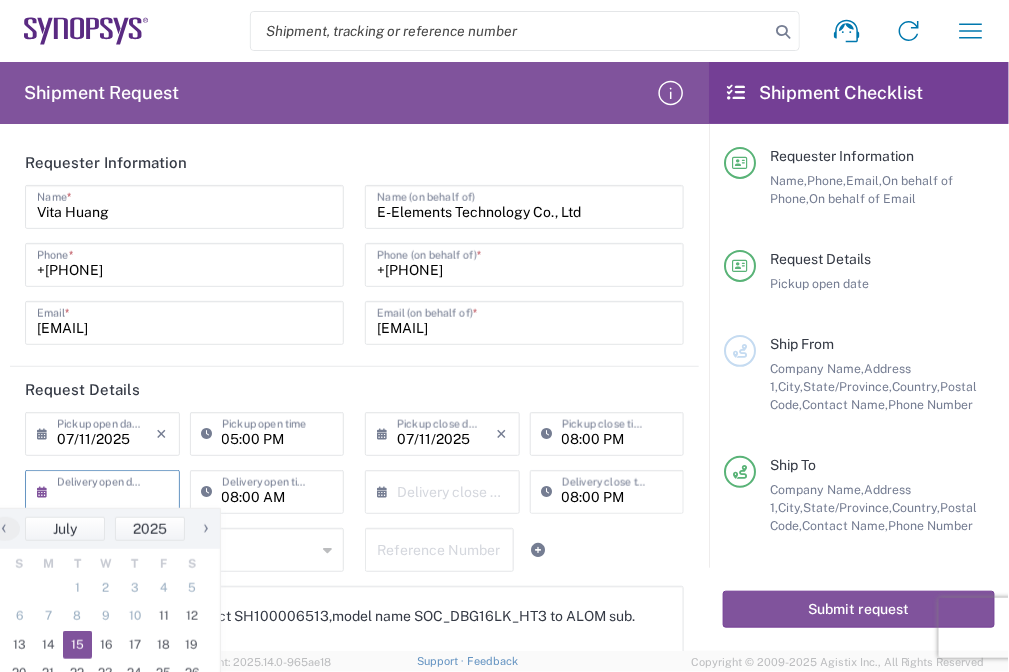click on "15" 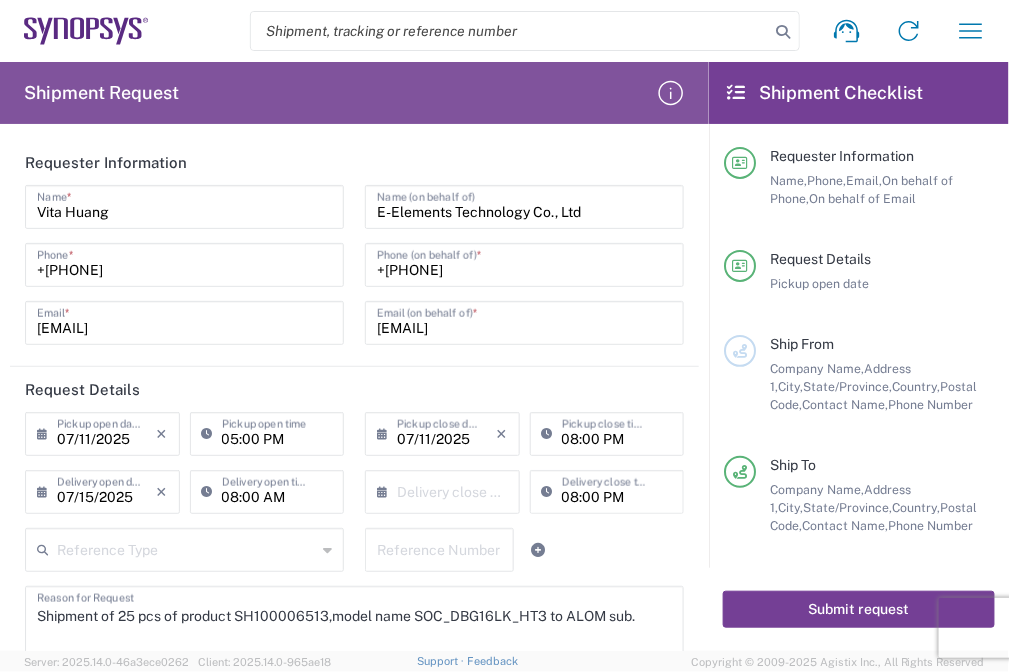 click on "Submit request" 